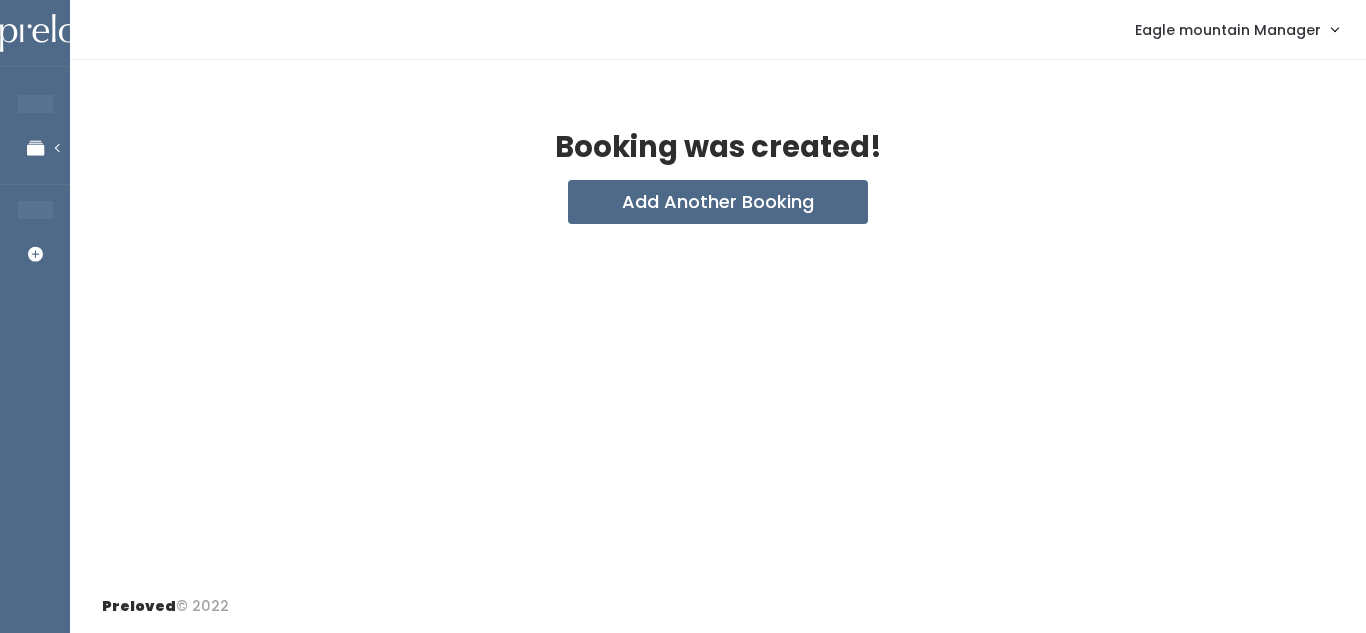 scroll, scrollTop: 0, scrollLeft: 0, axis: both 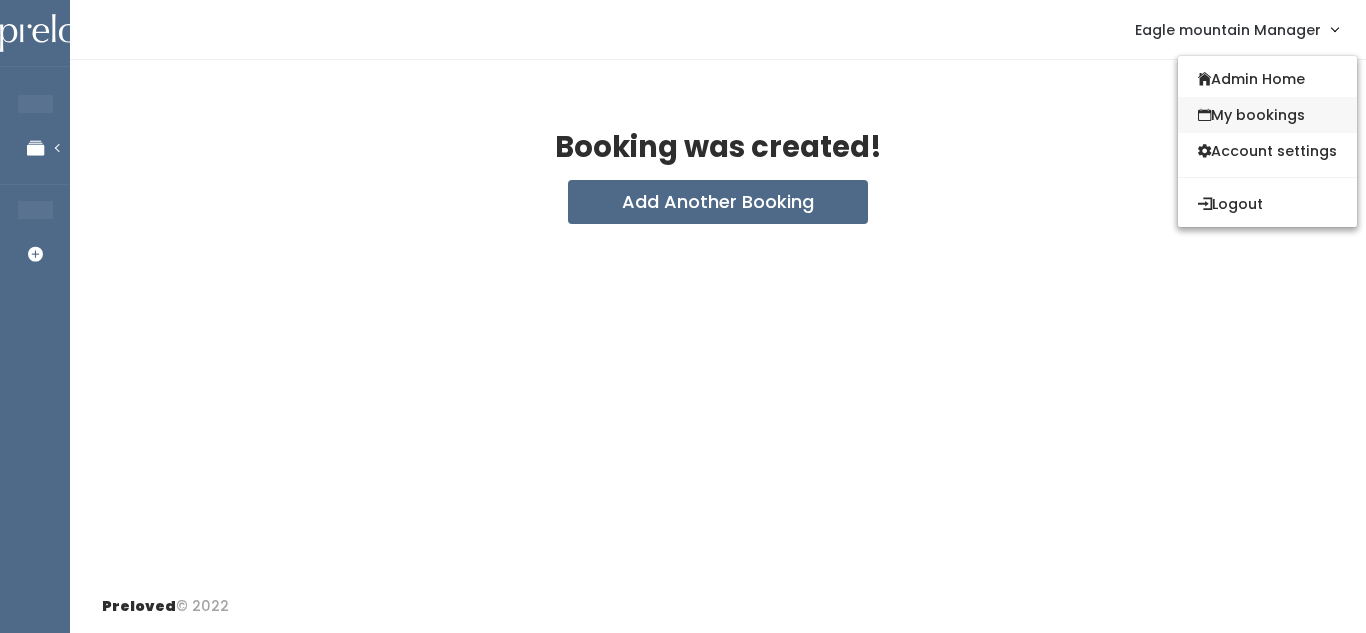 click on "My bookings" at bounding box center (1267, 115) 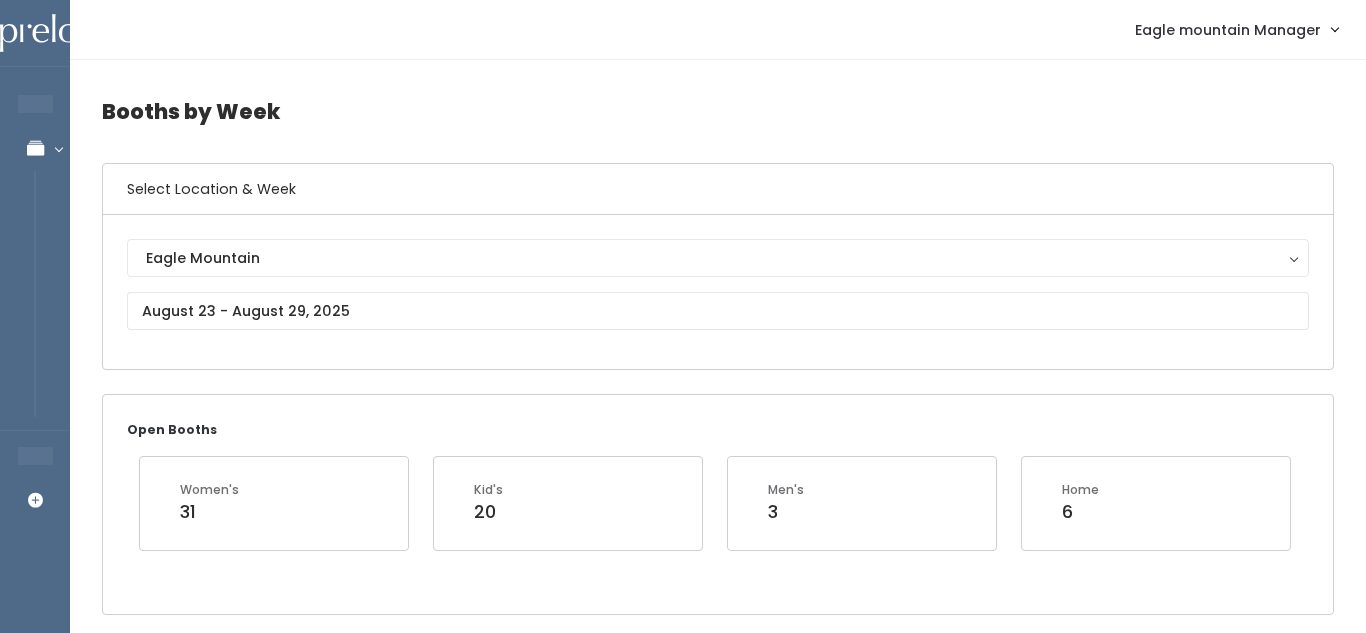scroll, scrollTop: 0, scrollLeft: 0, axis: both 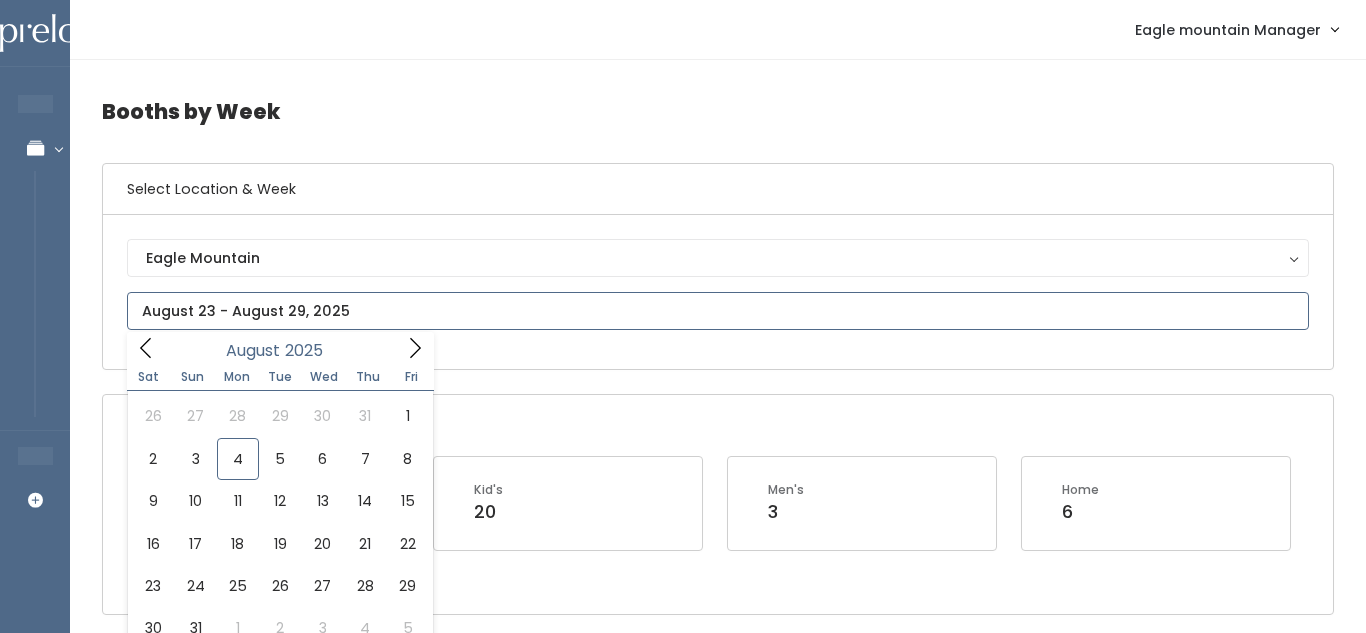 click at bounding box center [718, 311] 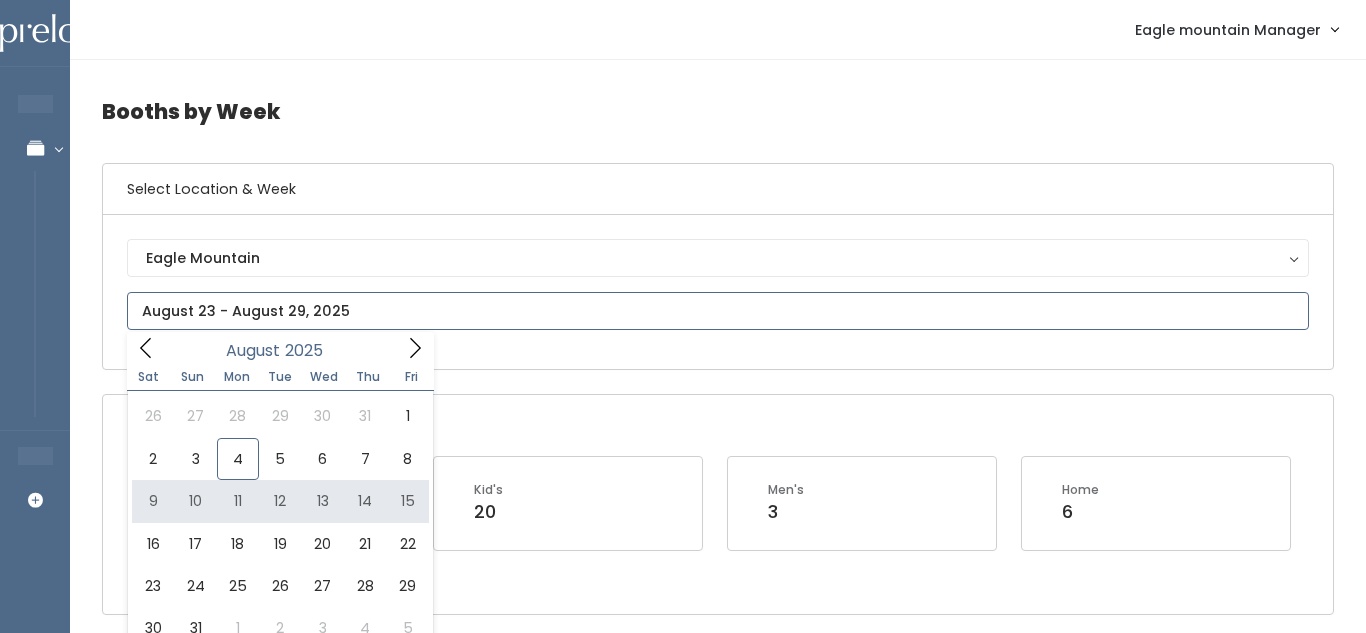 type on "August 9 to August 15" 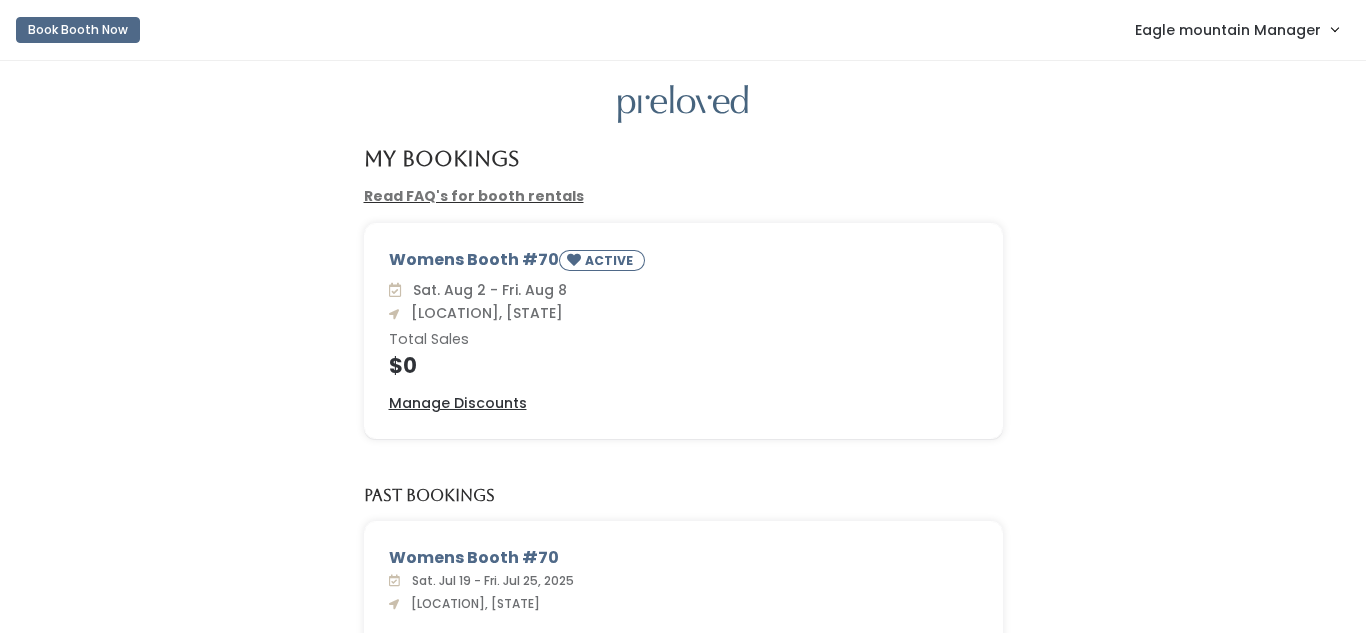 scroll, scrollTop: 0, scrollLeft: 0, axis: both 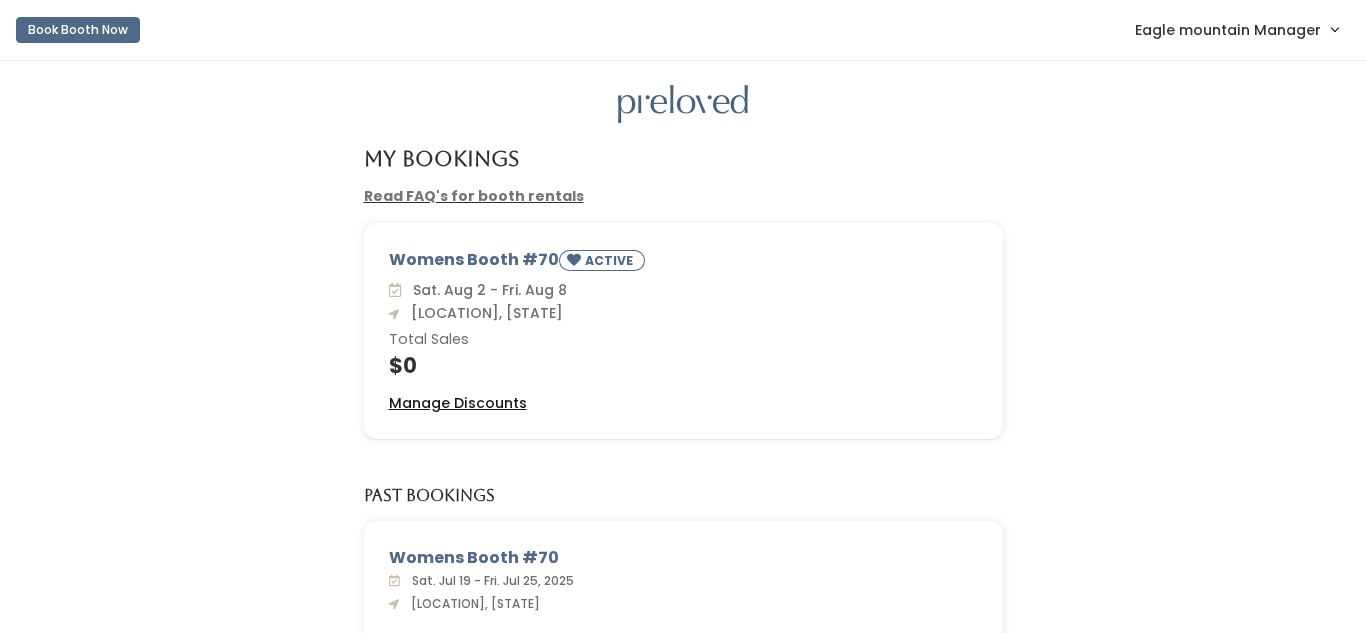 click on "Manage Discounts" at bounding box center (458, 403) 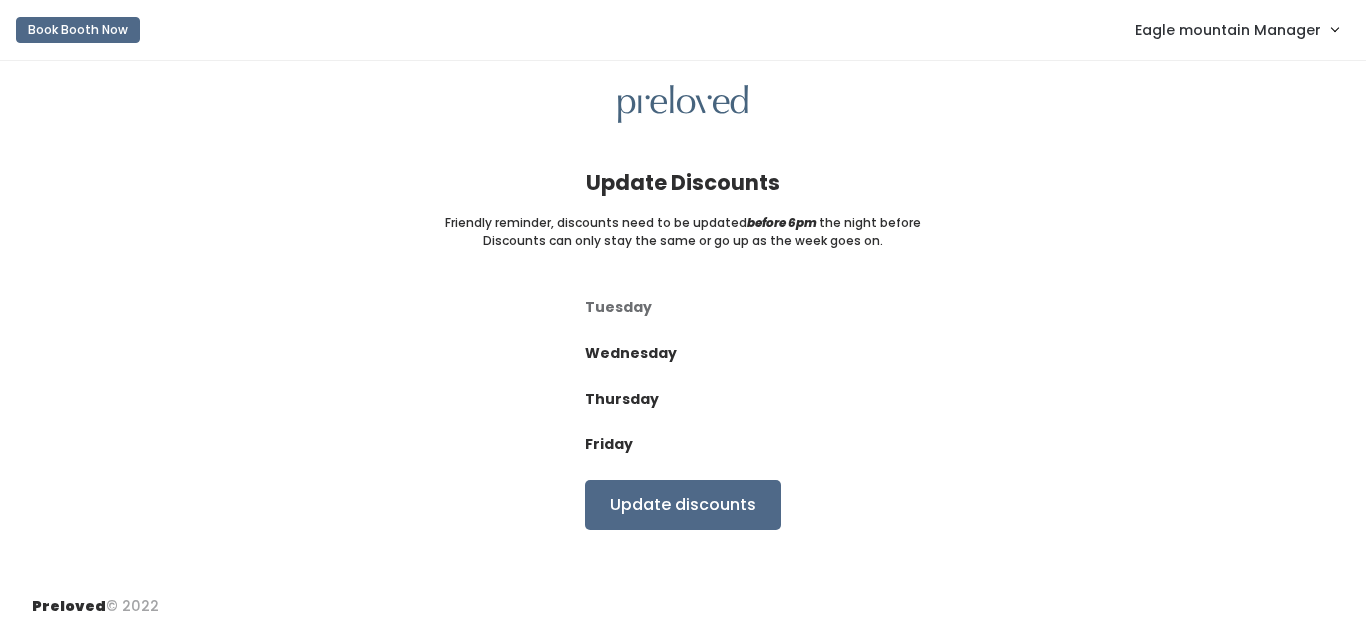 scroll, scrollTop: 0, scrollLeft: 0, axis: both 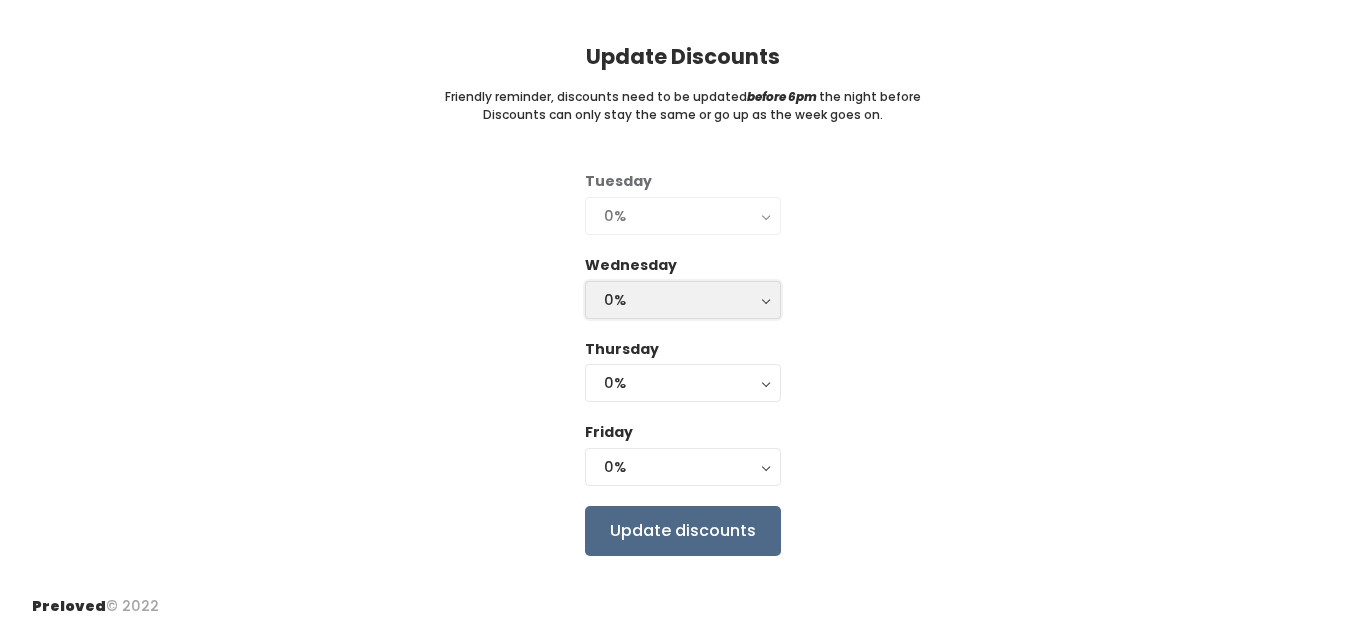 click on "0%" at bounding box center [683, 300] 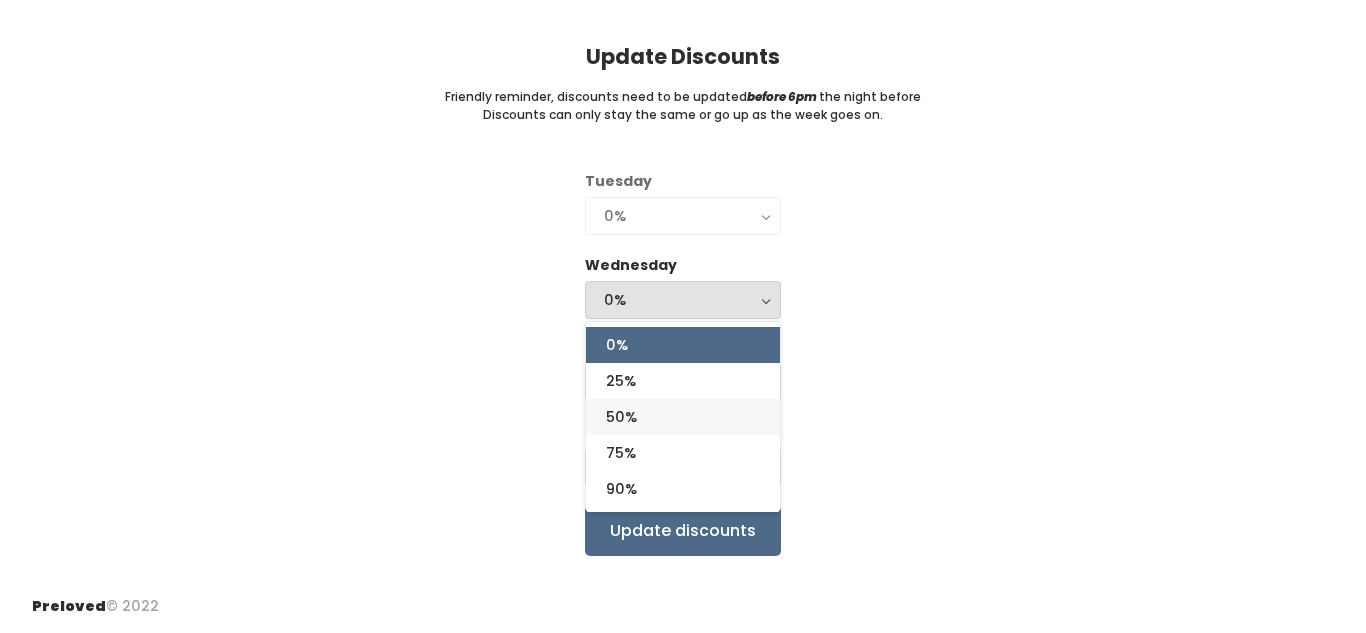 click on "50%" at bounding box center [683, 417] 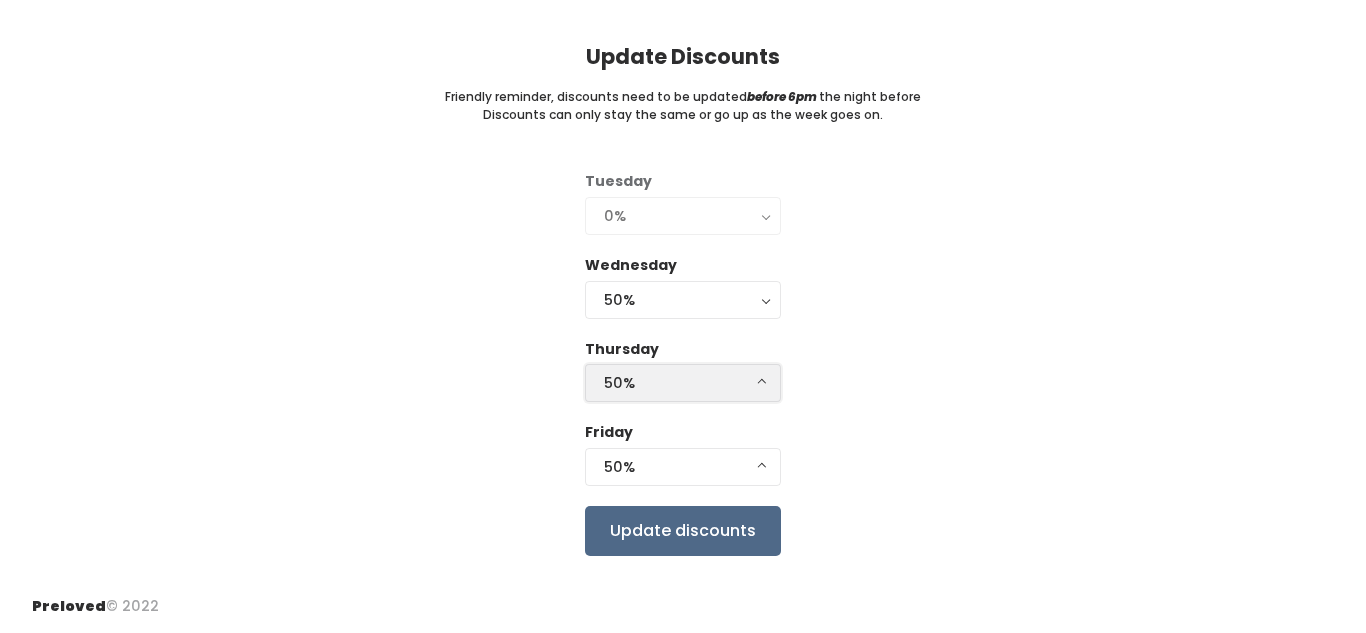 click on "50%" at bounding box center [683, 383] 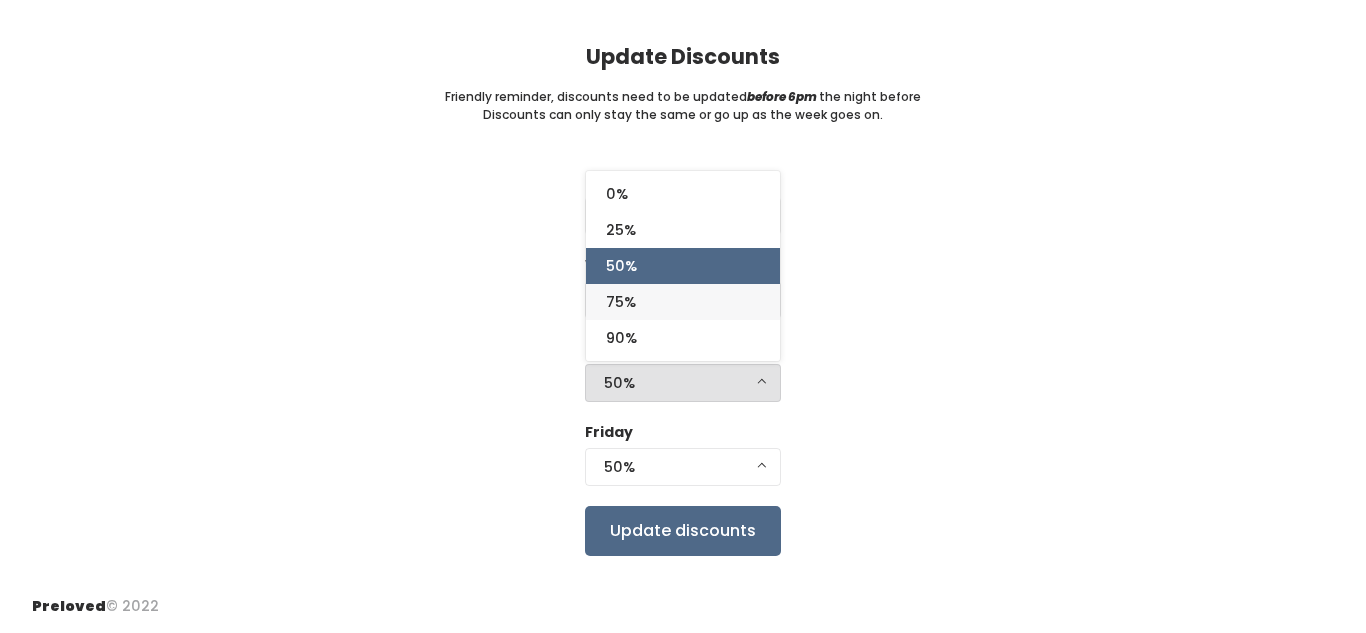 click on "75%" at bounding box center [683, 302] 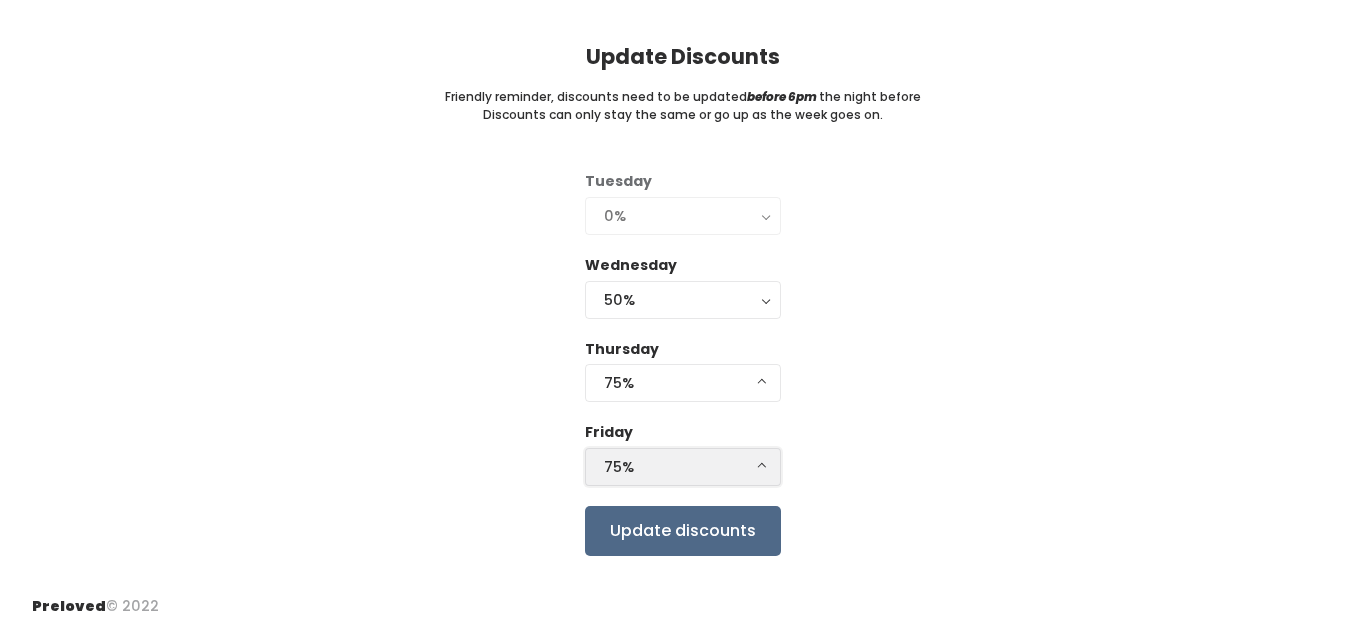 click on "75%" at bounding box center [683, 467] 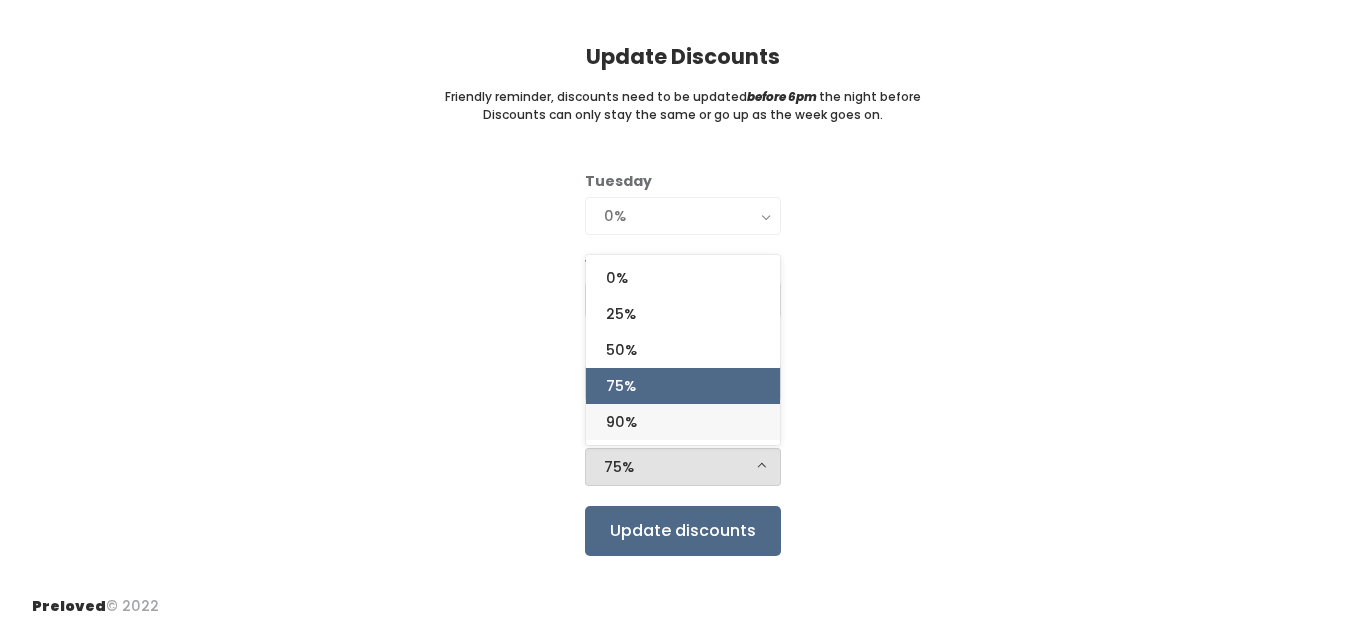 click on "90%" at bounding box center (683, 422) 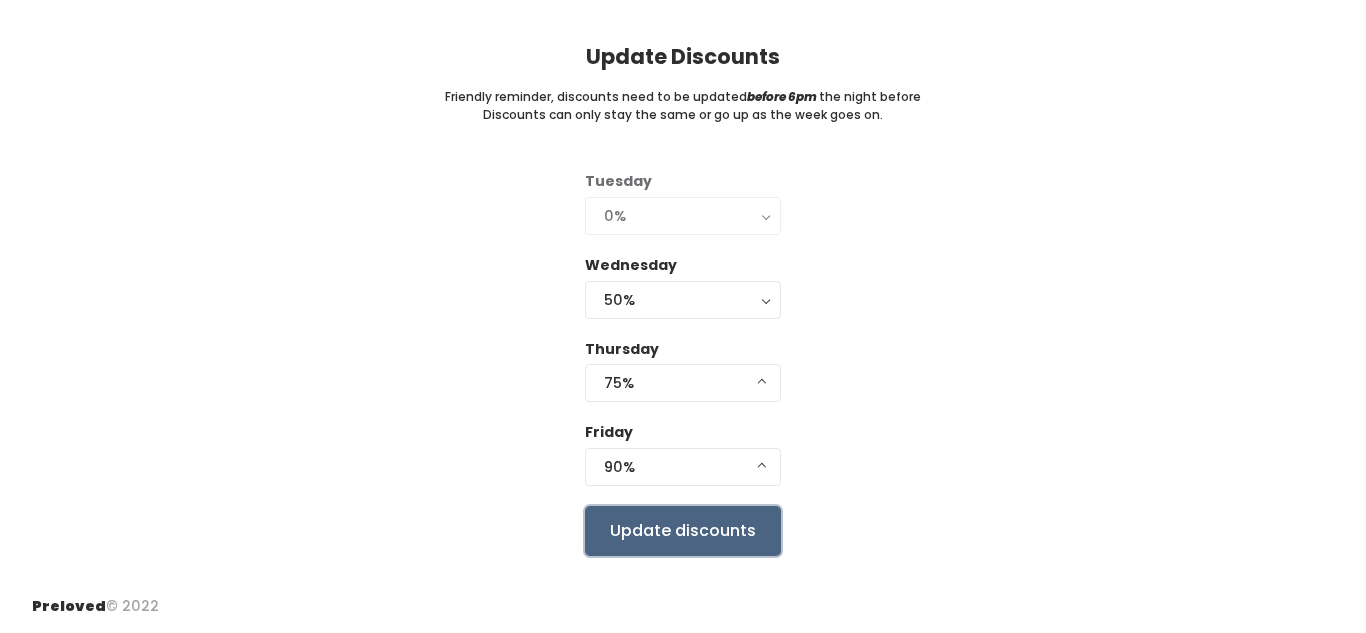 click on "Update discounts" at bounding box center [683, 531] 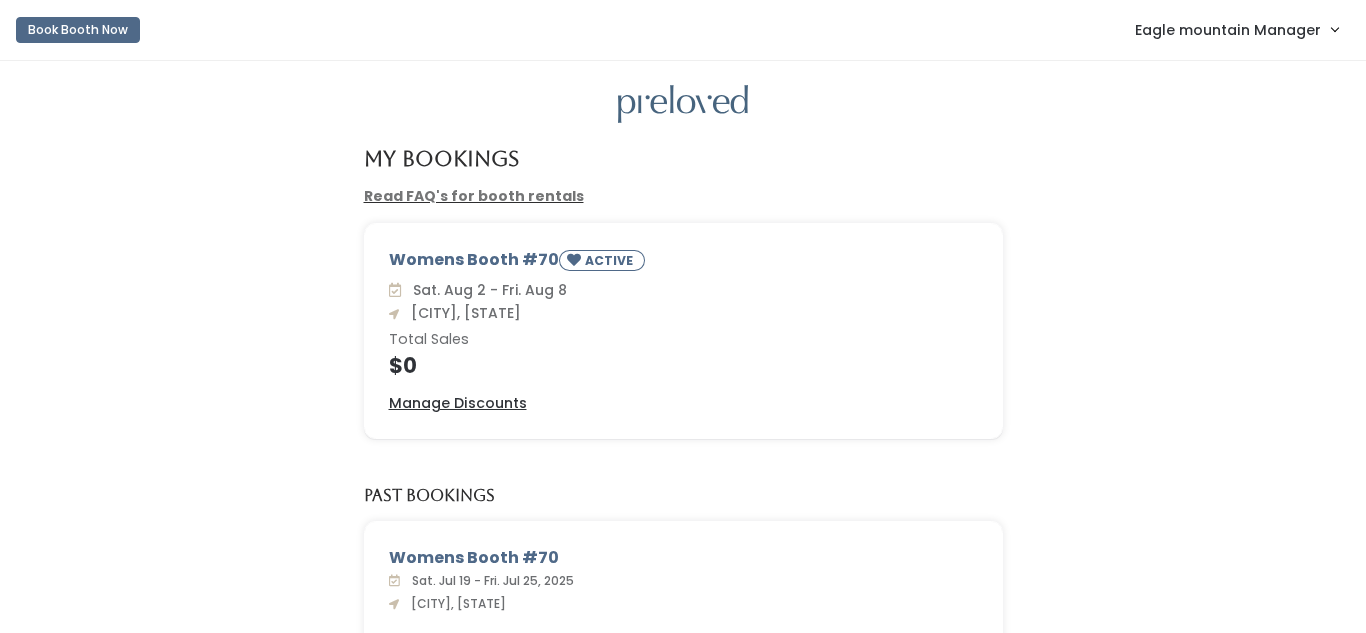 scroll, scrollTop: 0, scrollLeft: 0, axis: both 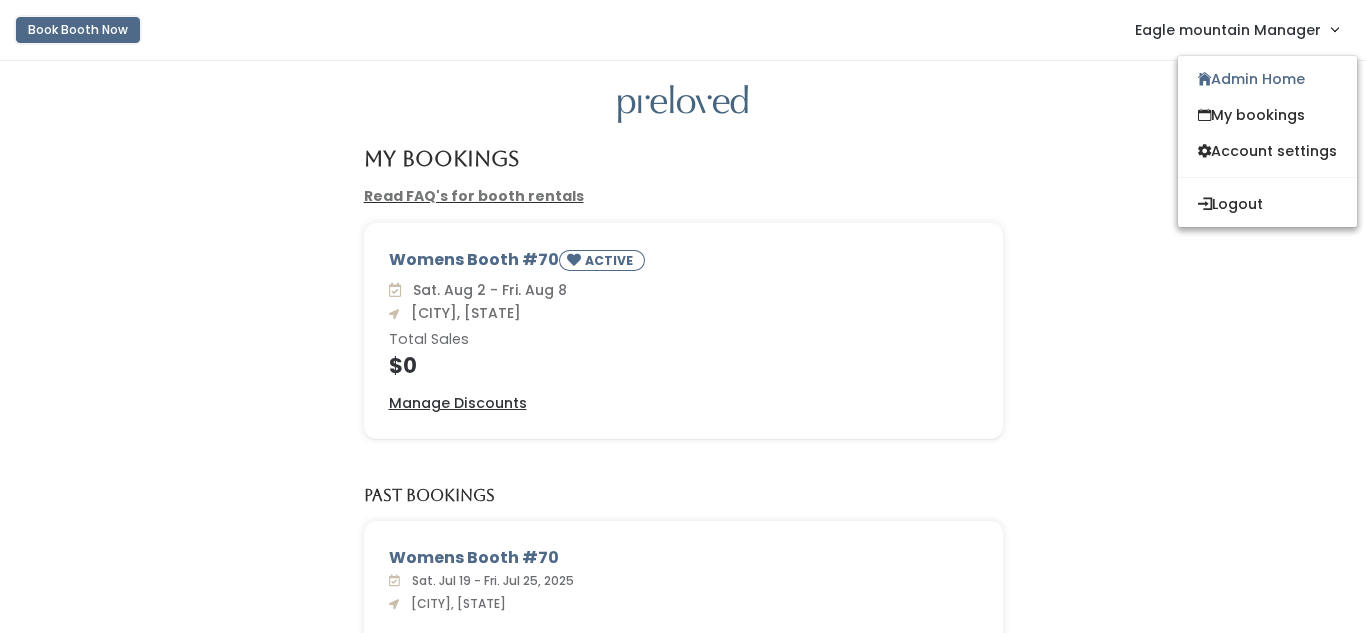 click on "Book Booth Now" at bounding box center [78, 30] 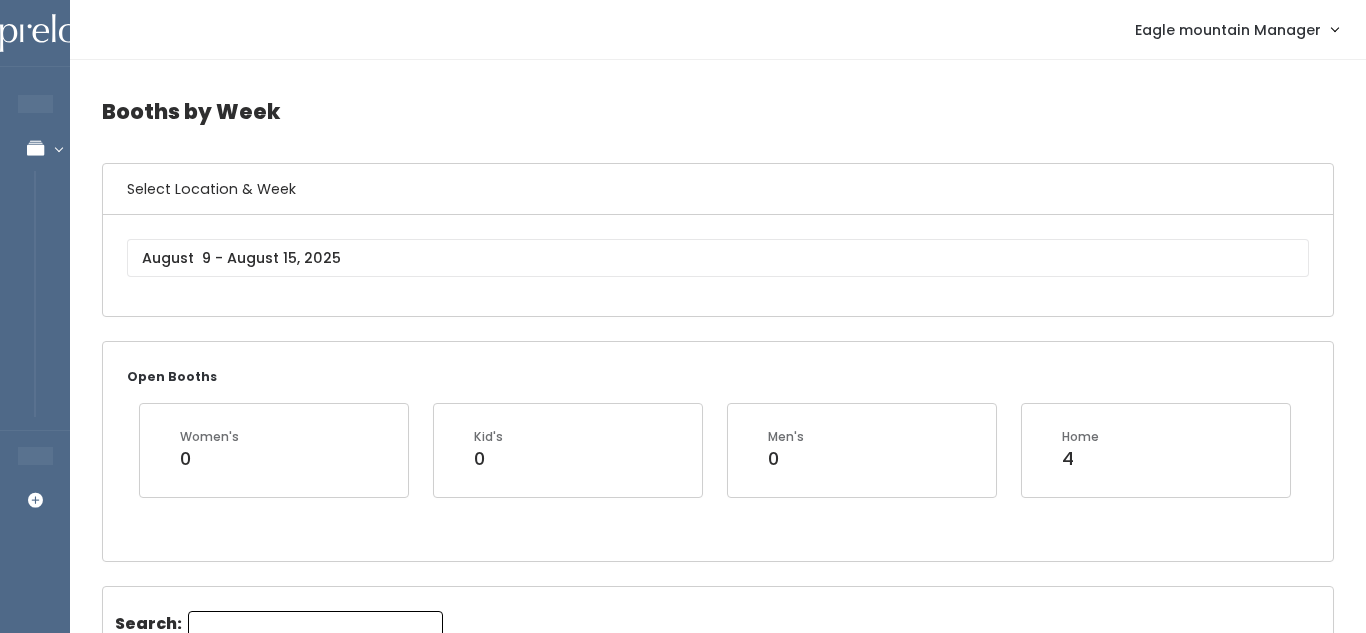 scroll, scrollTop: 0, scrollLeft: 0, axis: both 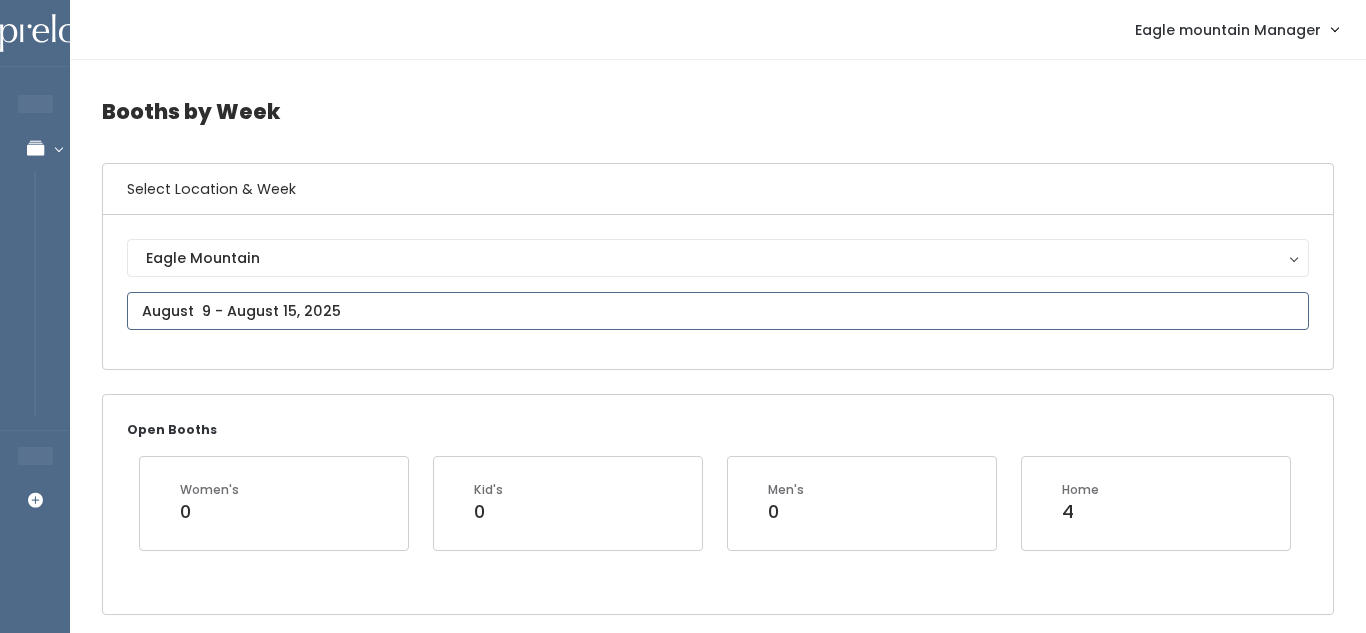 click at bounding box center [718, 311] 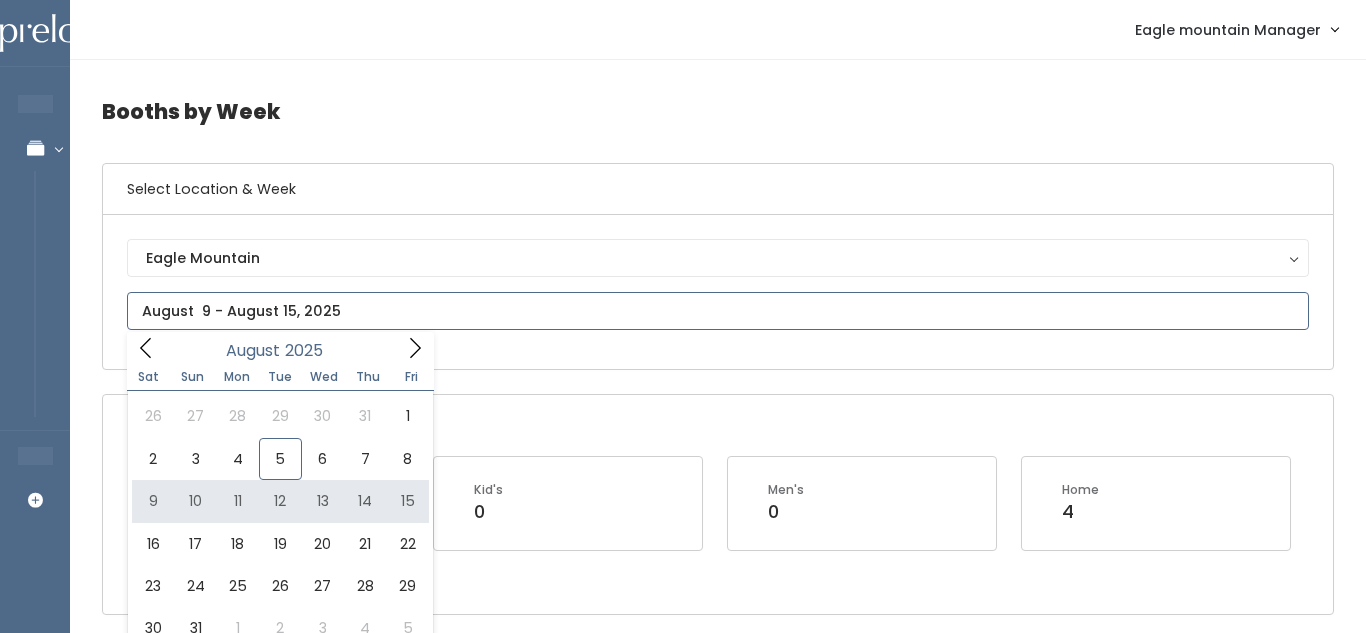 type on "August 9 to August 15" 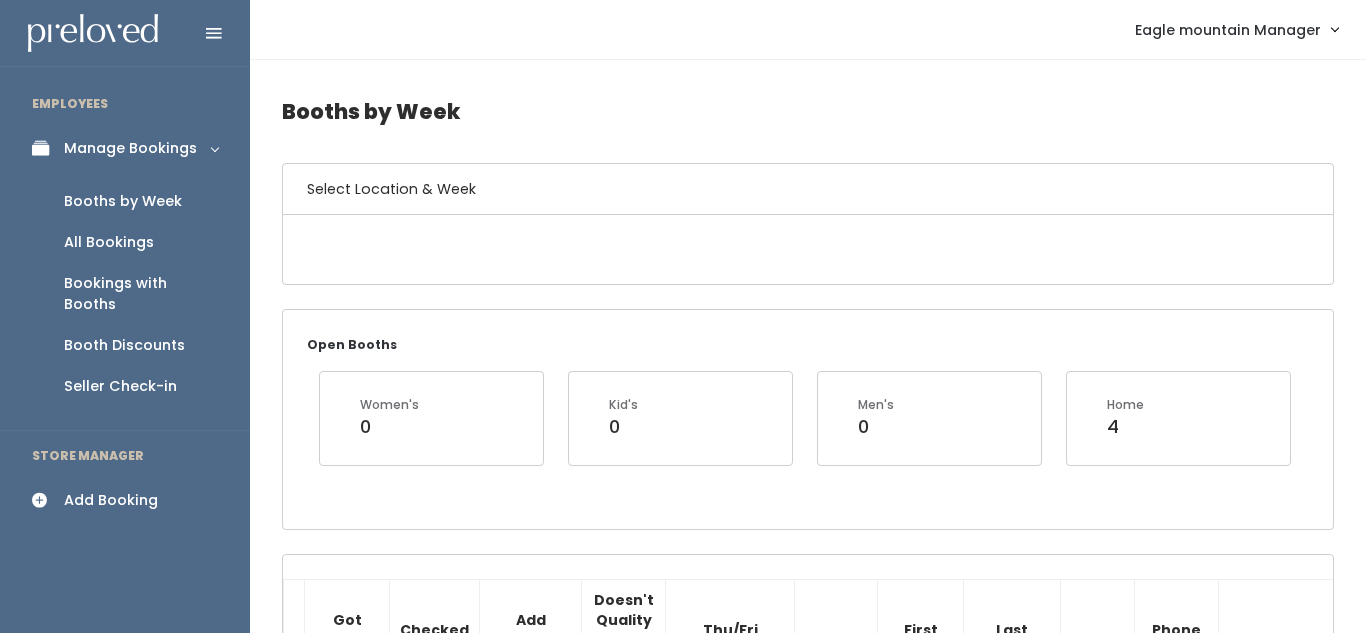 scroll, scrollTop: 0, scrollLeft: 0, axis: both 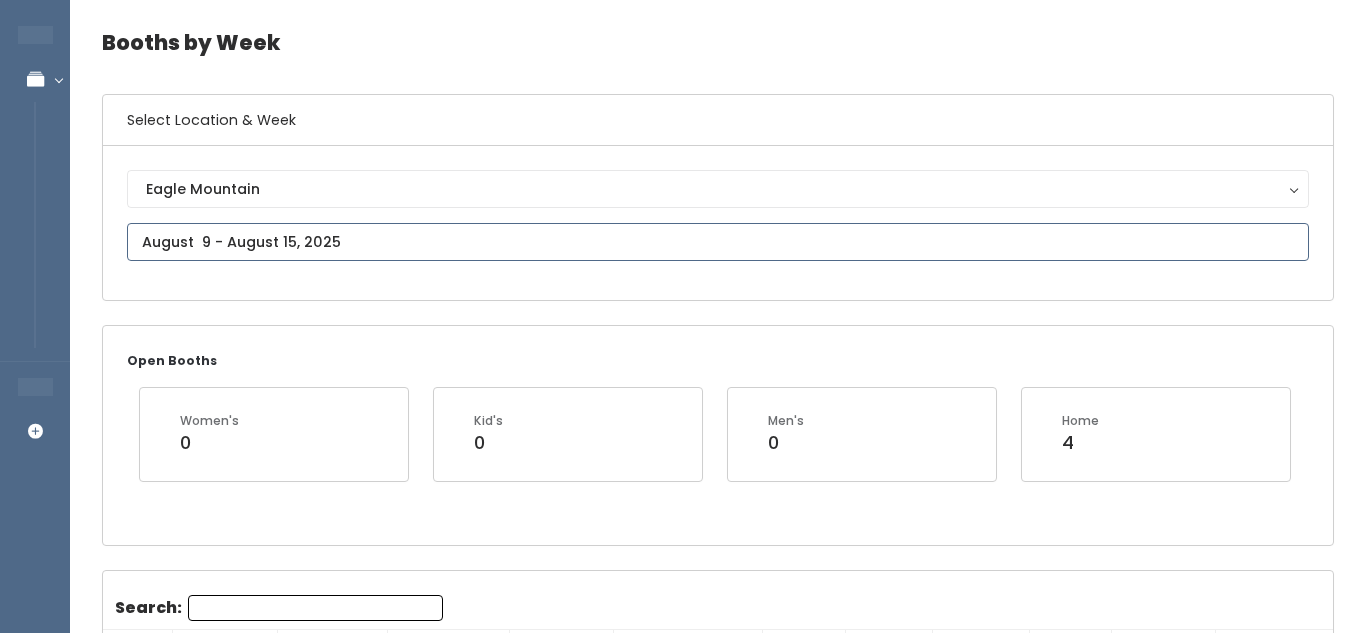 click at bounding box center (718, 242) 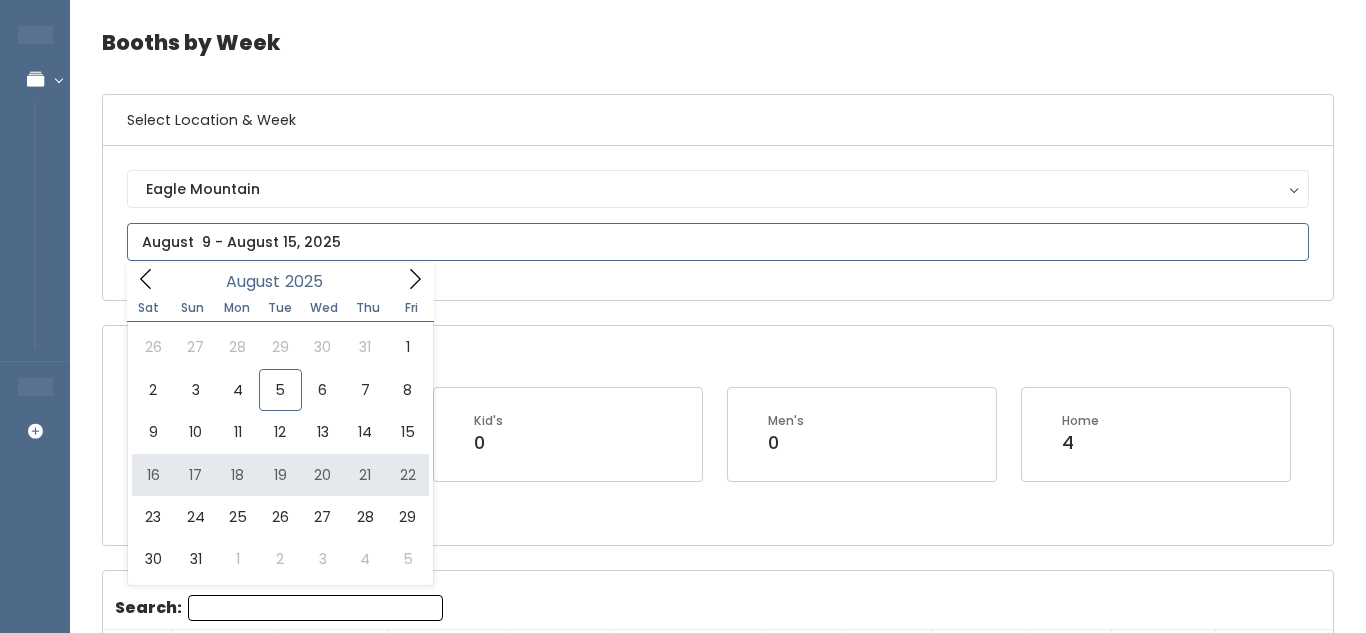 type on "[MONTH] [NUMBER] to [MONTH] [NUMBER]" 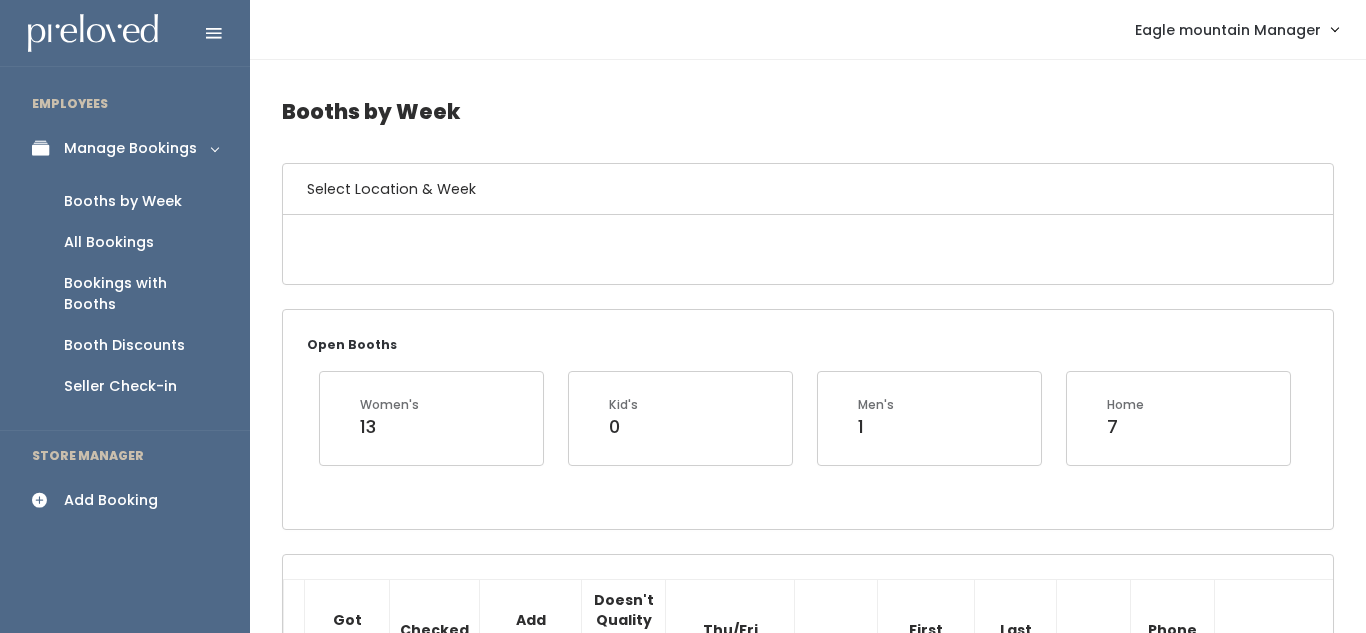 scroll, scrollTop: 0, scrollLeft: 0, axis: both 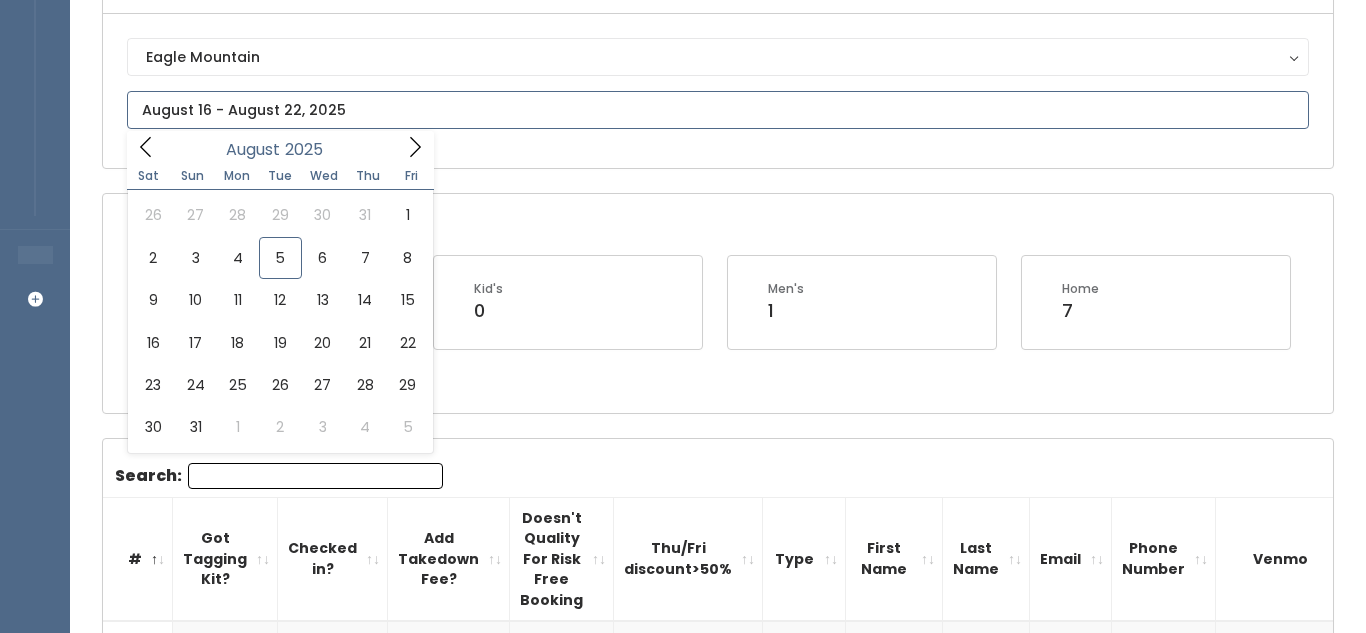 click at bounding box center (718, 110) 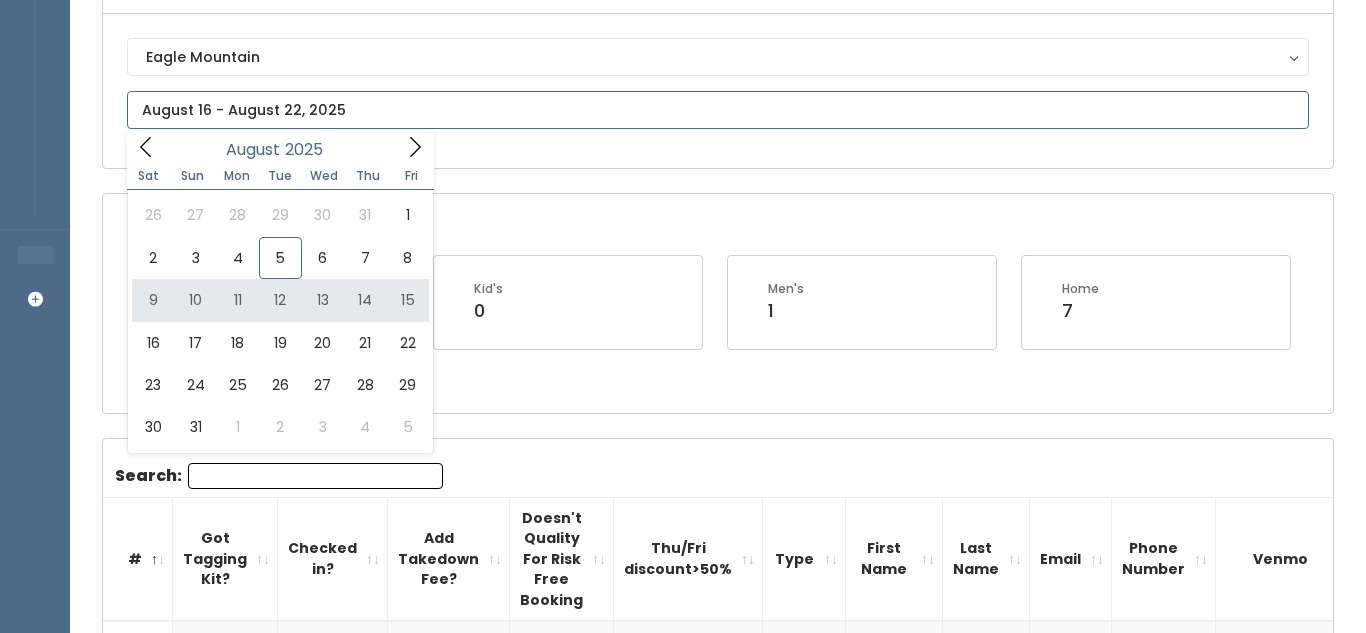 type on "August 9 to August 15" 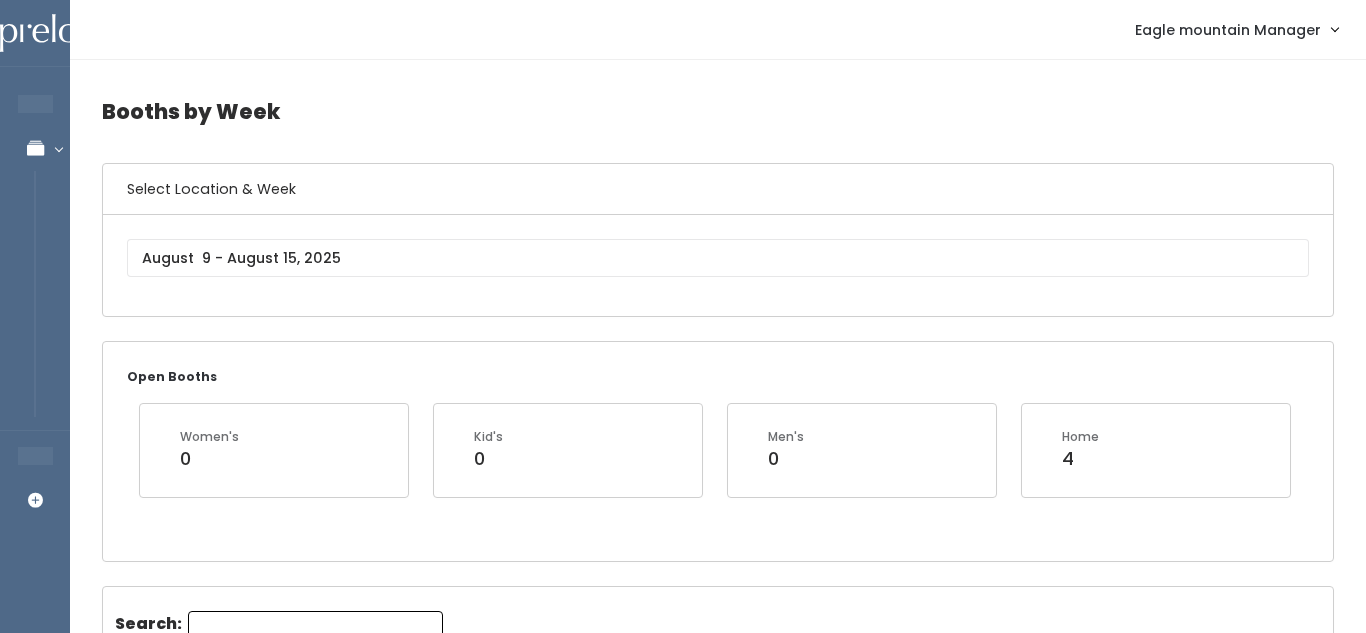 scroll, scrollTop: 0, scrollLeft: 0, axis: both 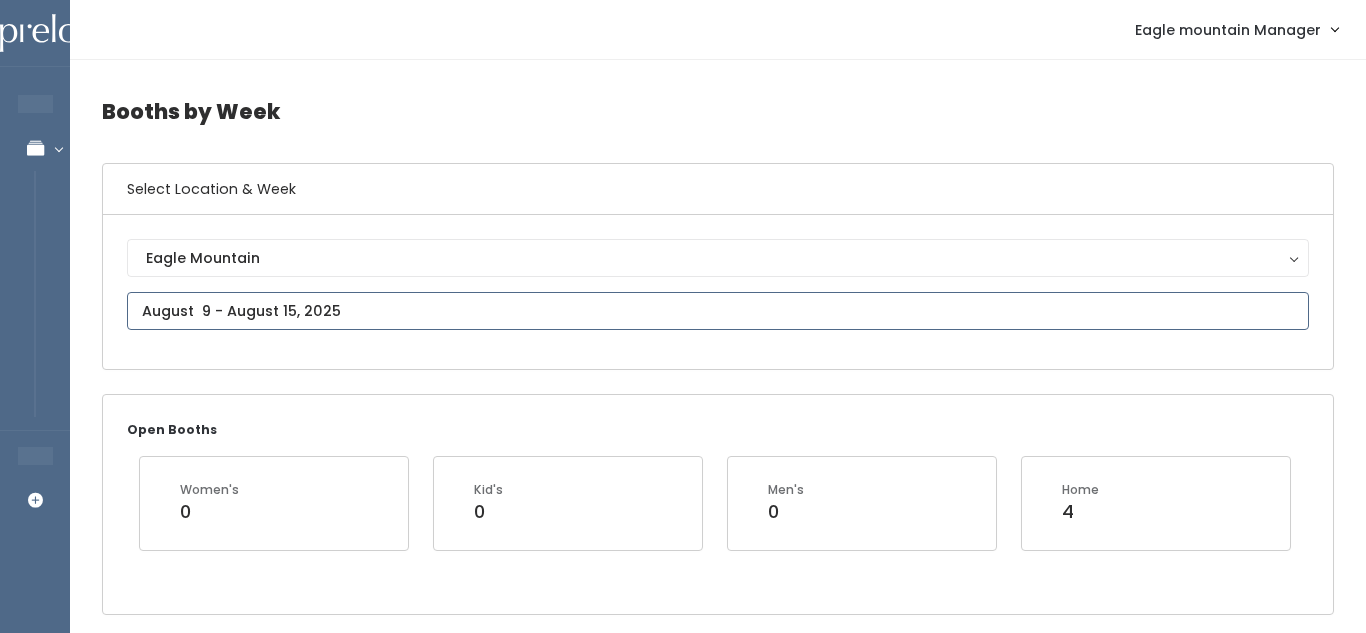 click on "EMPLOYEES
Manage Bookings
Booths by Week
All Bookings
Bookings with Booths
Booth Discounts
Seller Check-in
STORE MANAGER
Add Booking
Eagle mountain Manager" at bounding box center (683, 2250) 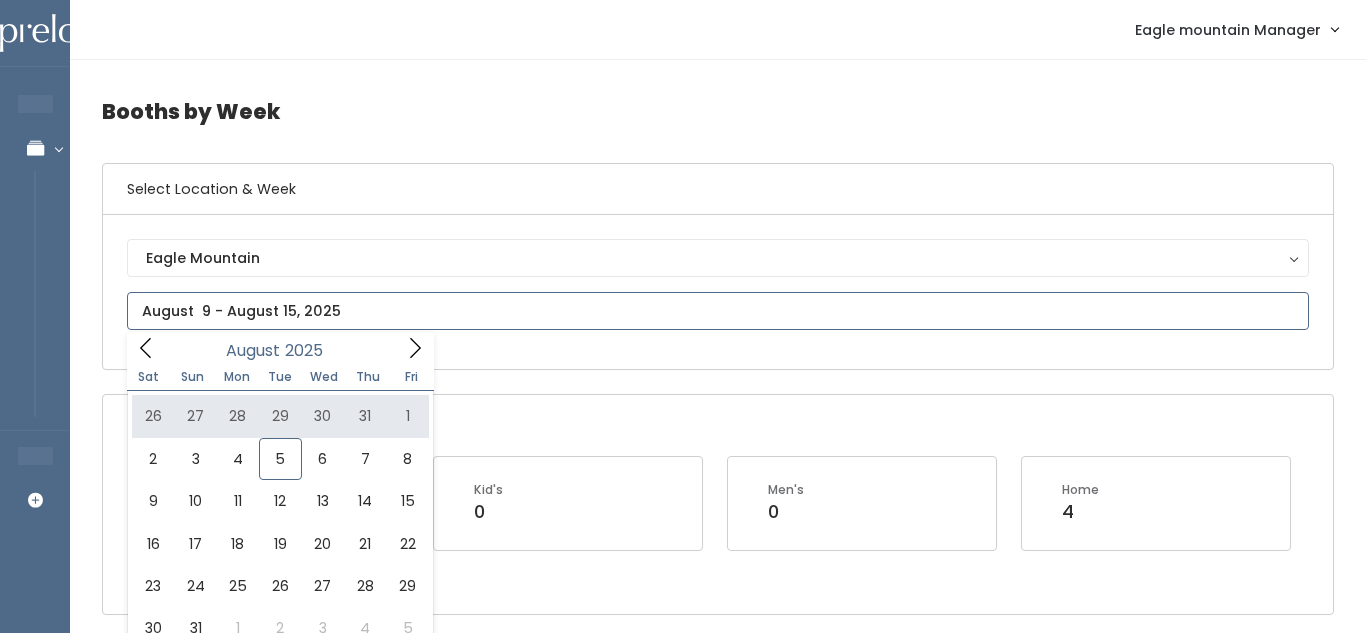 click 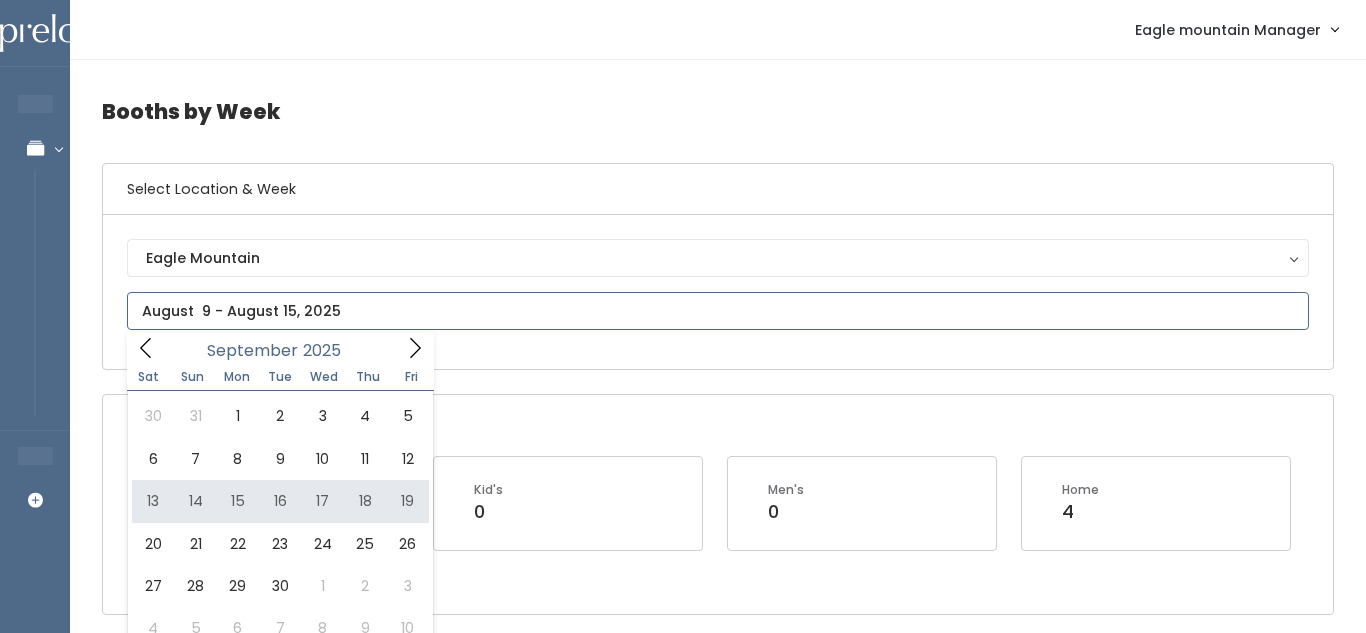 type on "September 13 to September 19" 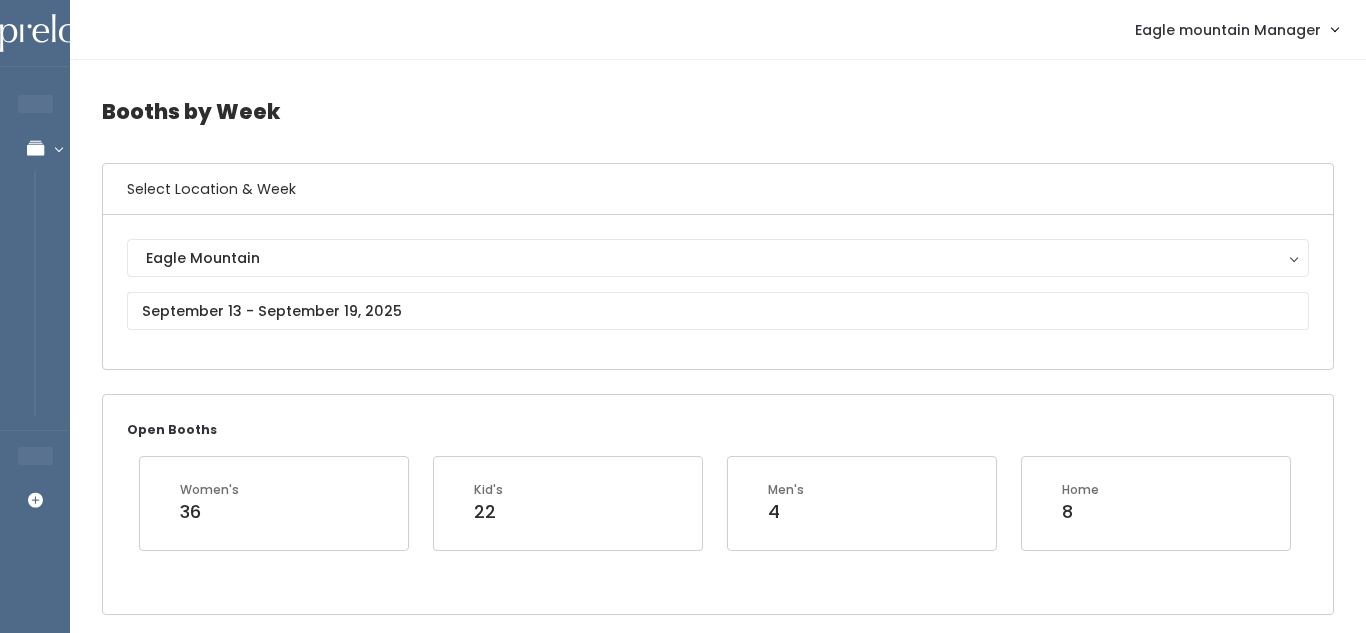 scroll, scrollTop: 0, scrollLeft: 0, axis: both 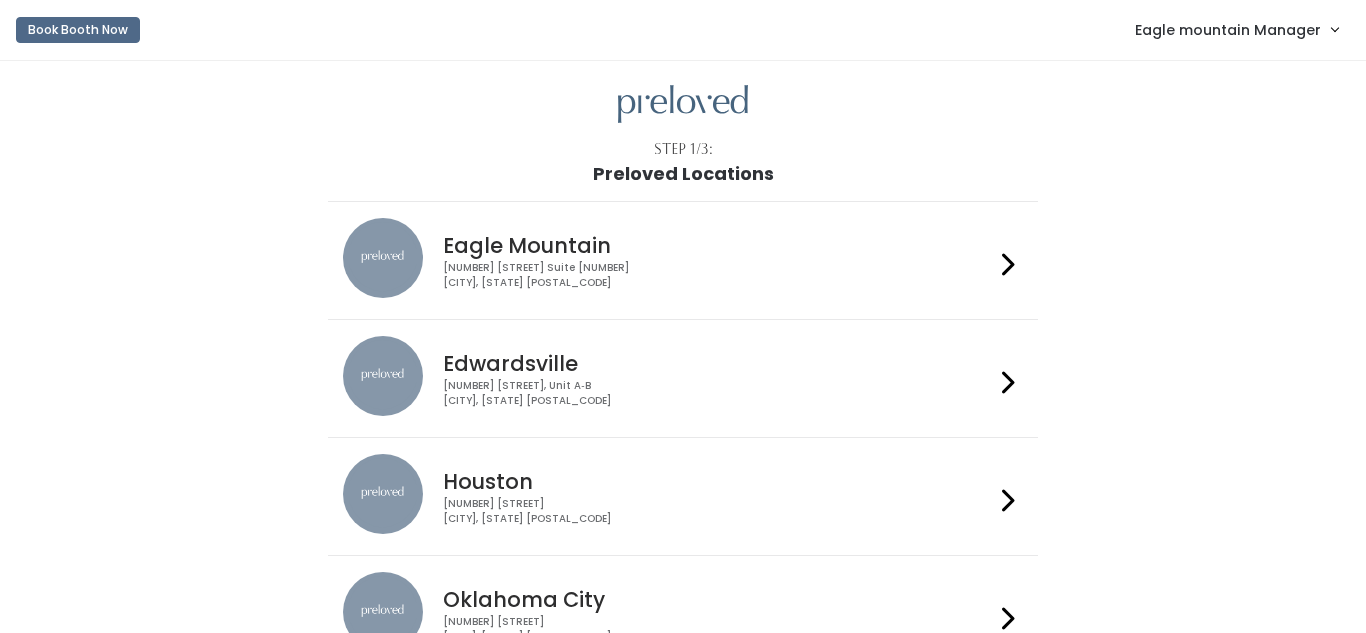 click on "Eagle mountain Manager" at bounding box center (1228, 30) 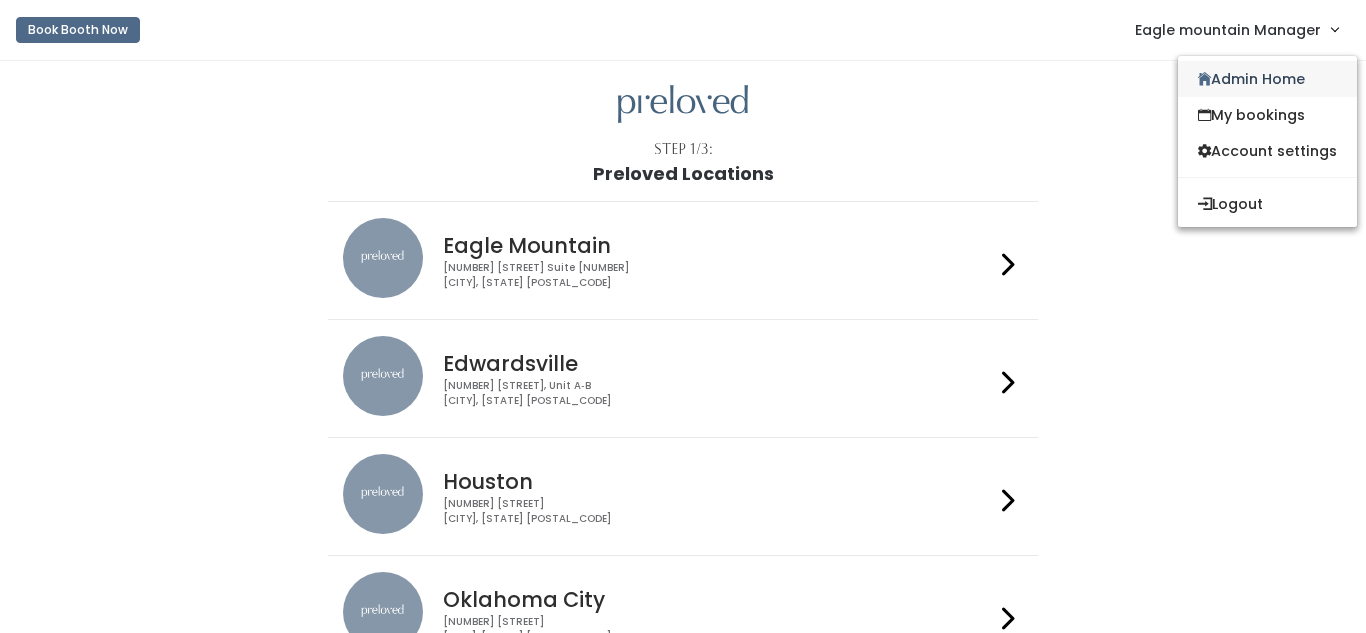 click on "Admin Home" at bounding box center [1267, 79] 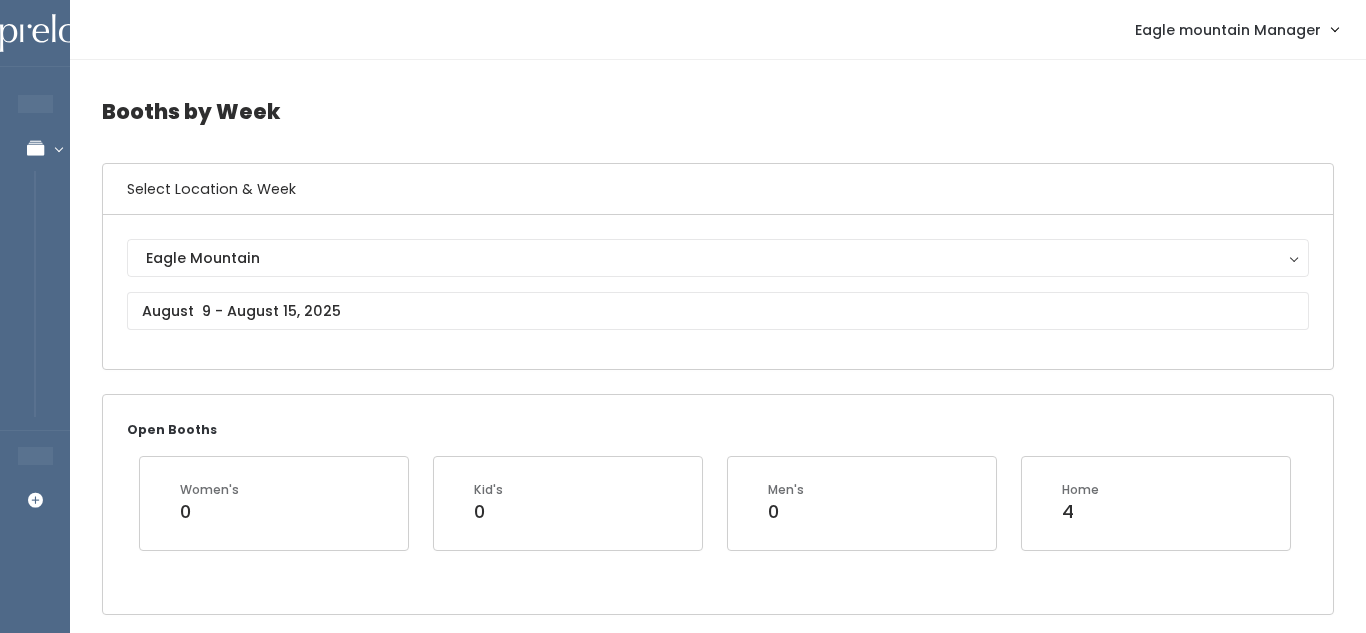 scroll, scrollTop: 0, scrollLeft: 0, axis: both 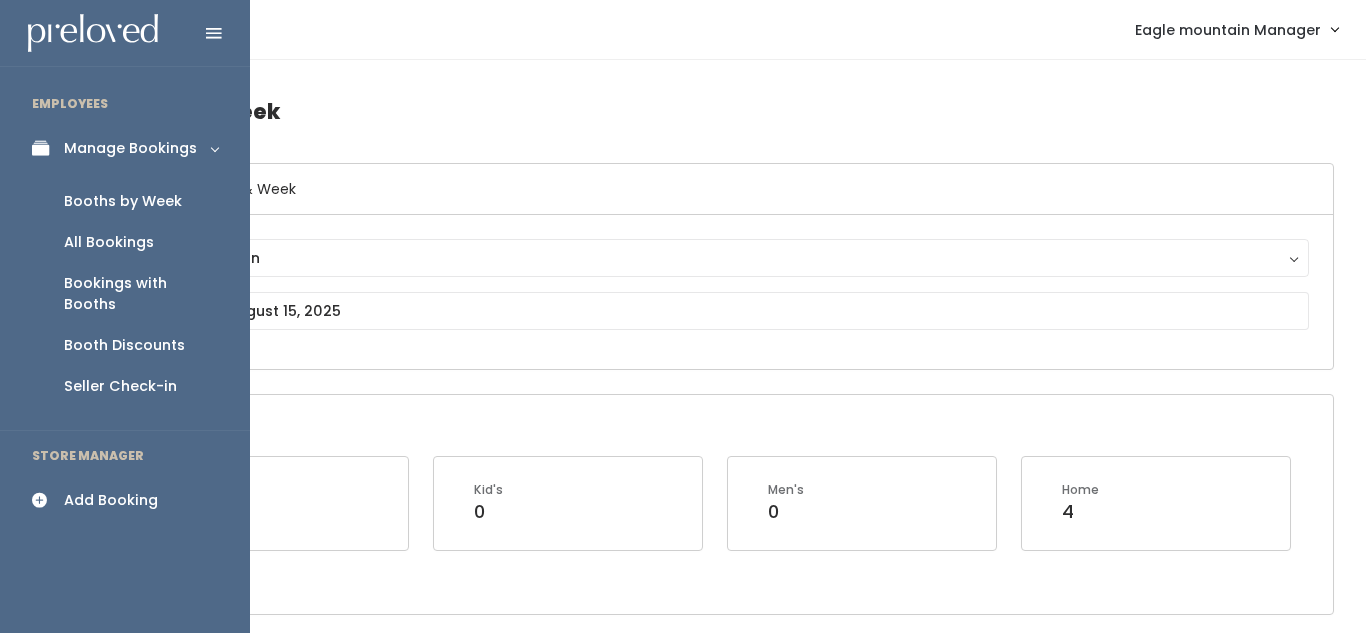 click at bounding box center (46, 500) 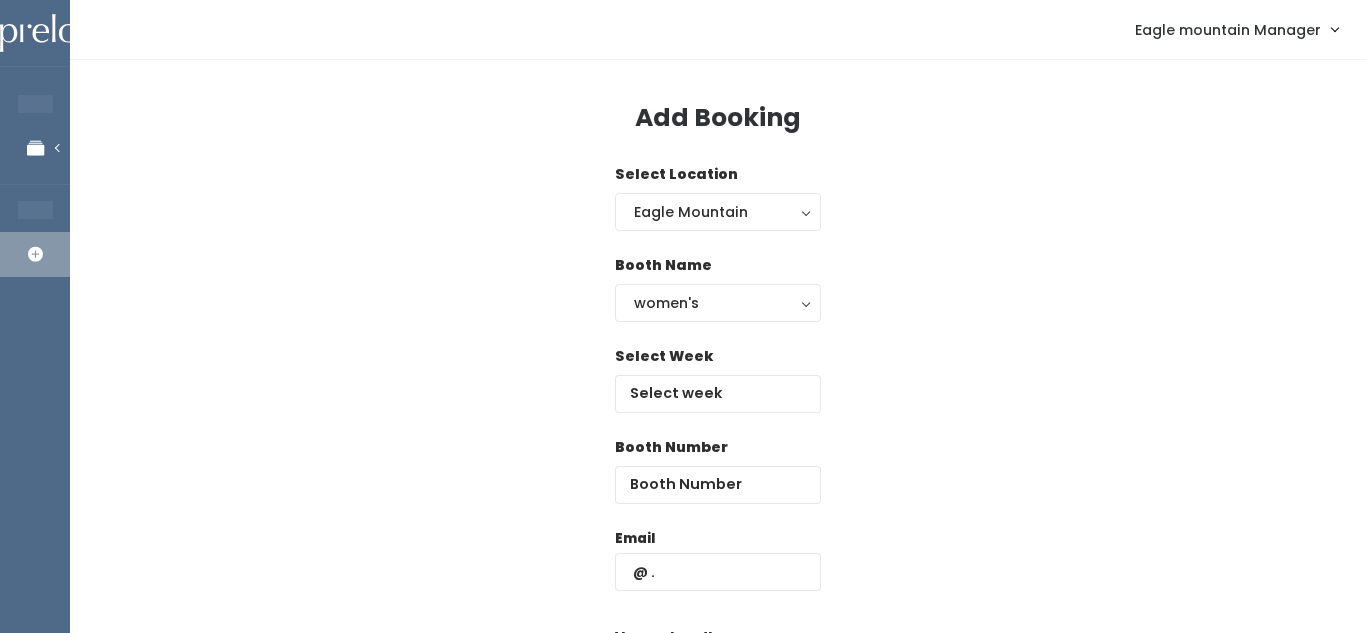 scroll, scrollTop: 0, scrollLeft: 0, axis: both 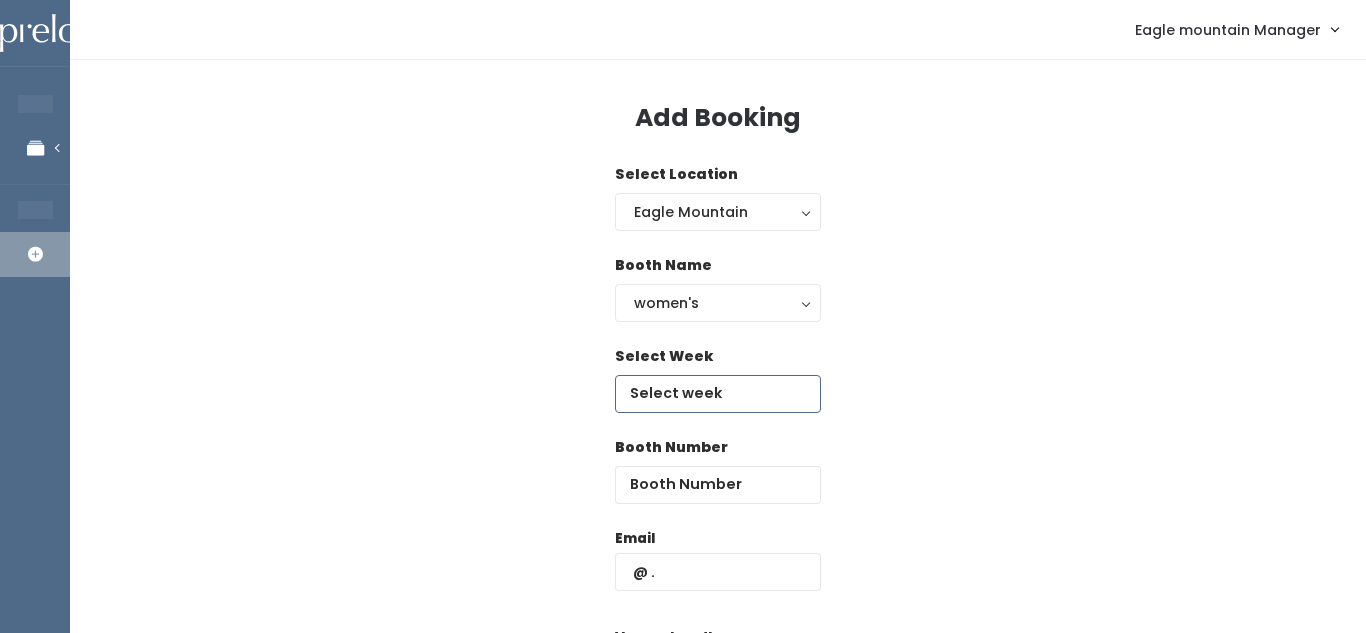 click at bounding box center (718, 394) 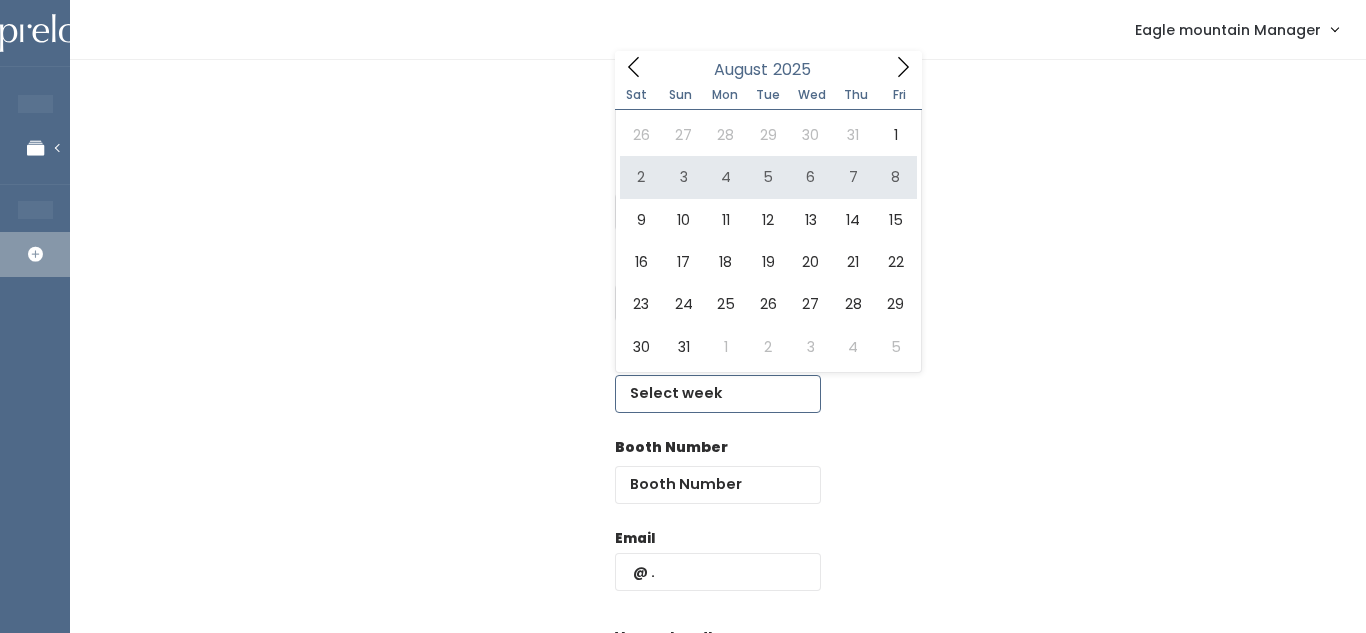 click 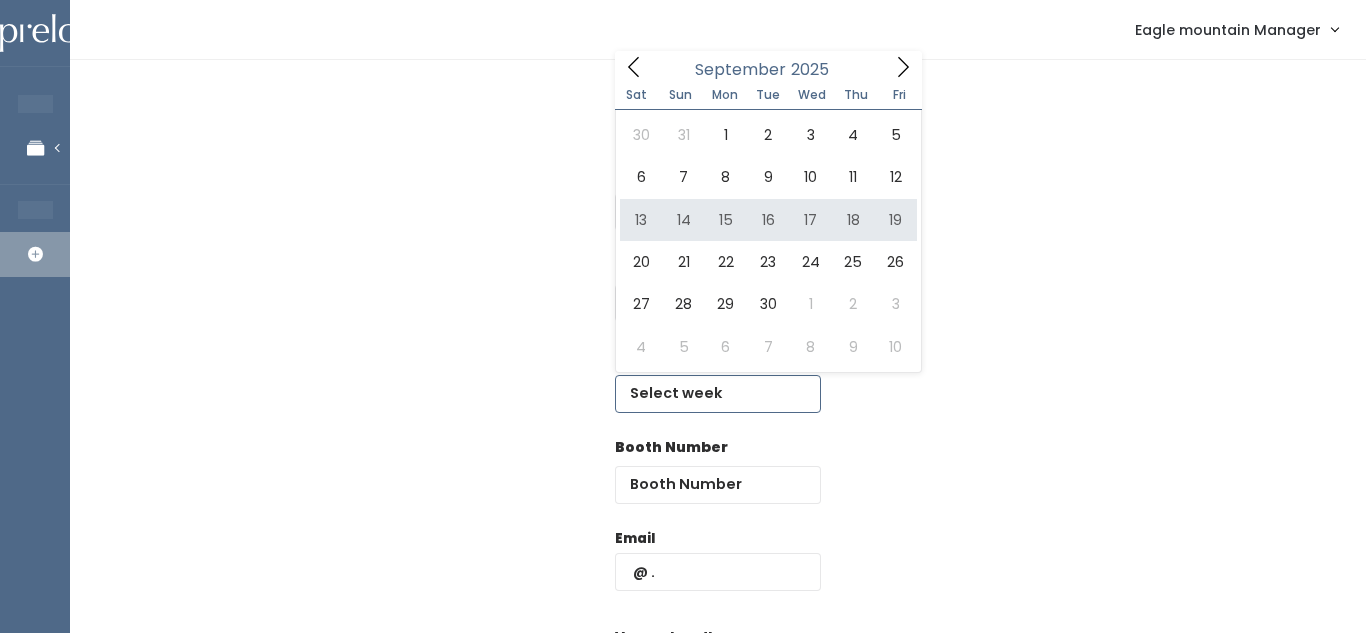 type on "[MONTH] [DAY] to [MONTH] [DAY]" 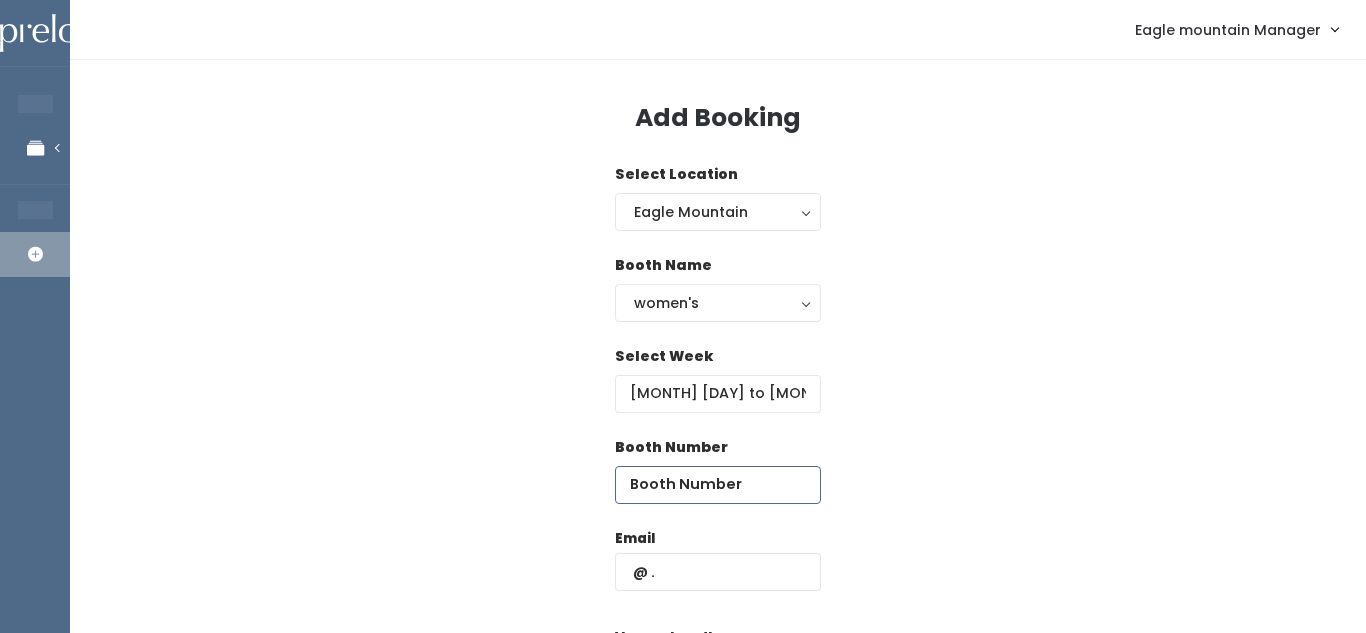 click at bounding box center [718, 485] 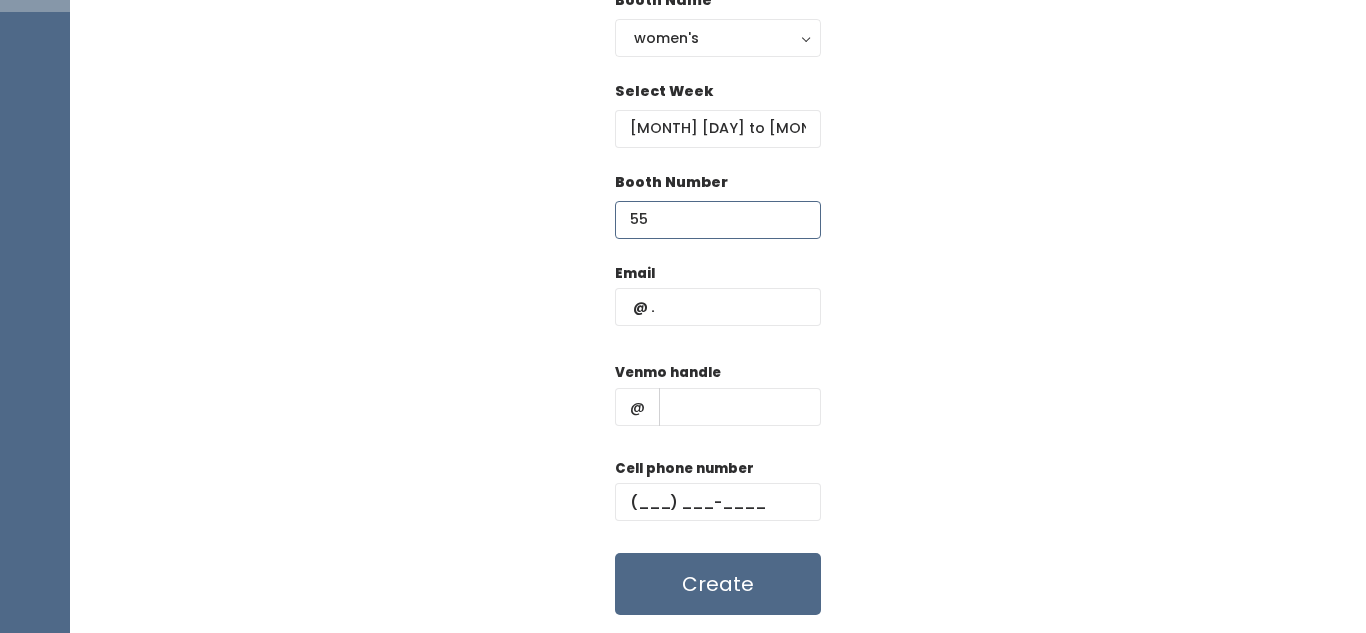 scroll, scrollTop: 271, scrollLeft: 0, axis: vertical 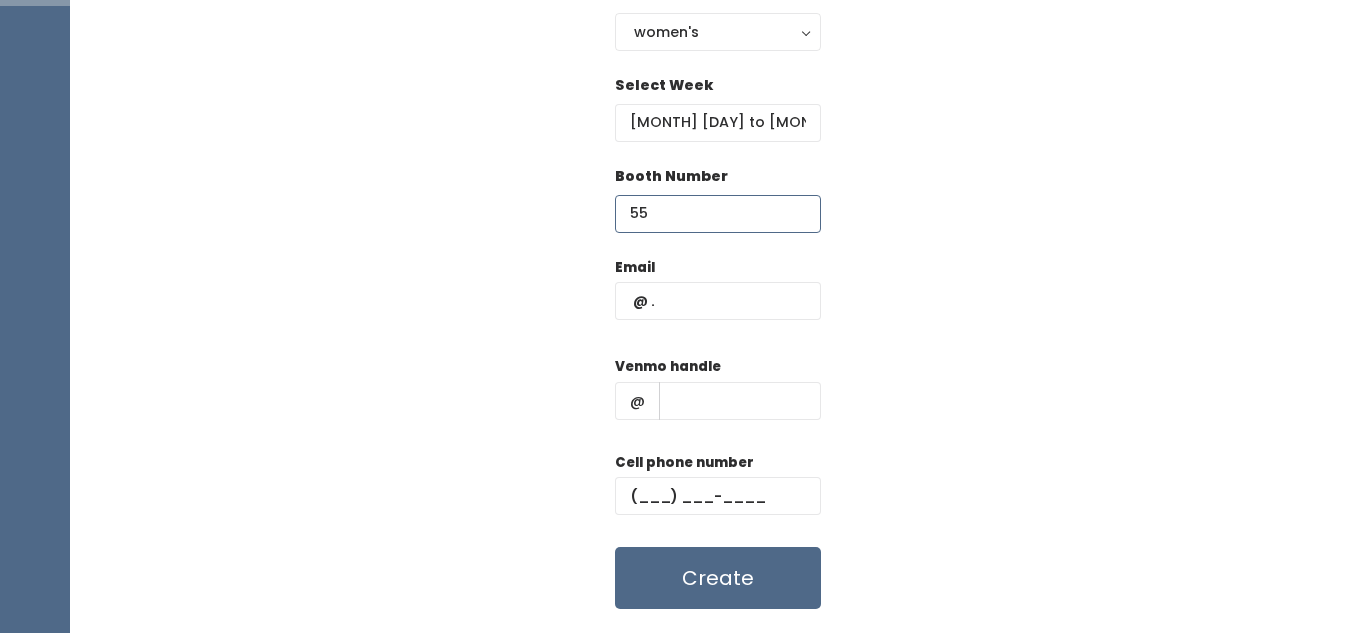 type on "55" 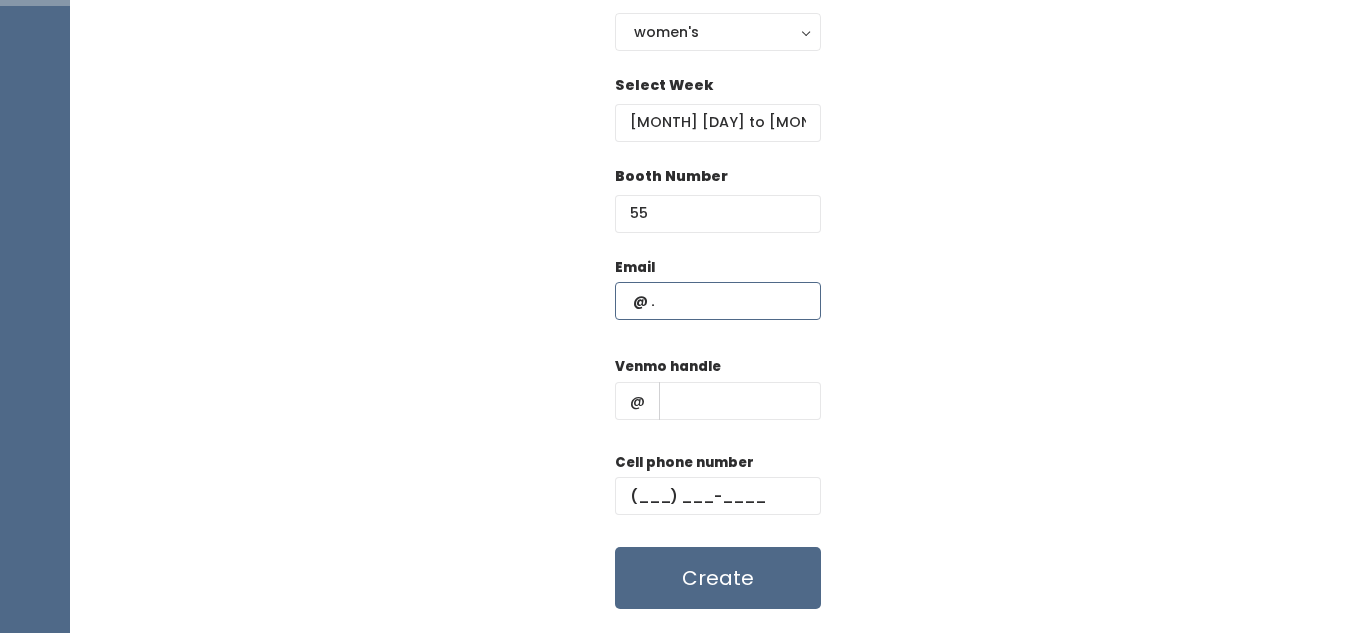 click at bounding box center [718, 301] 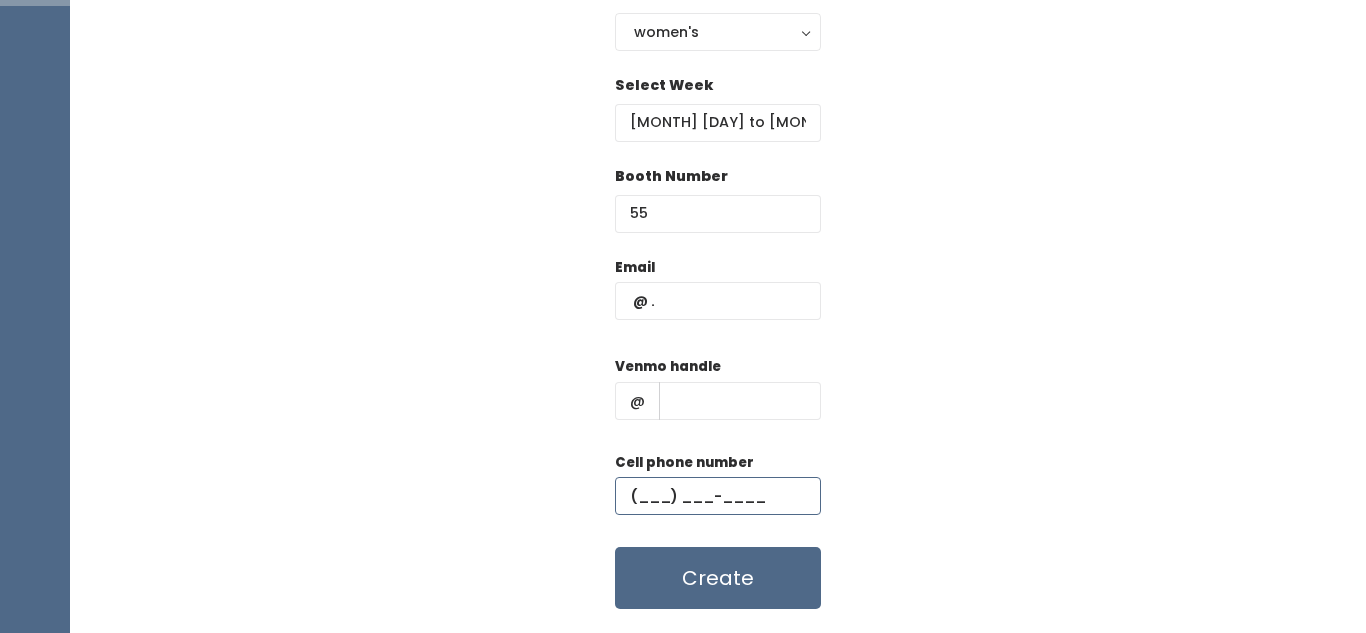 click at bounding box center [718, 496] 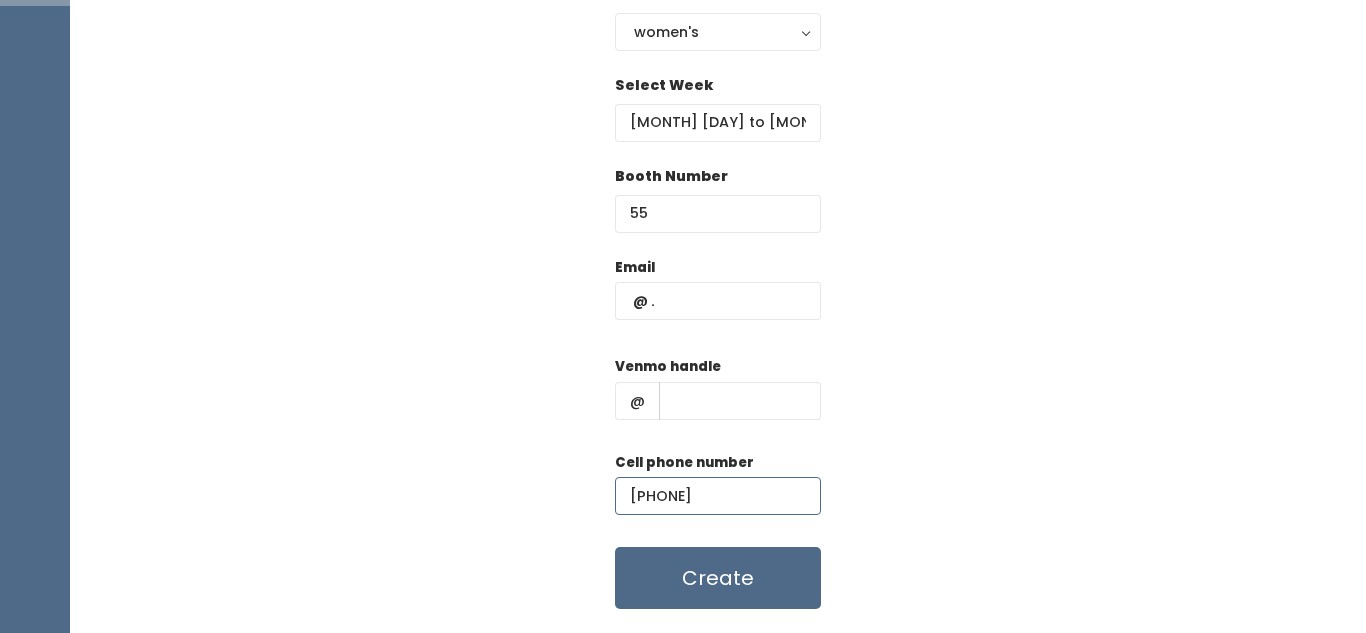 type on "(801) 510-5992" 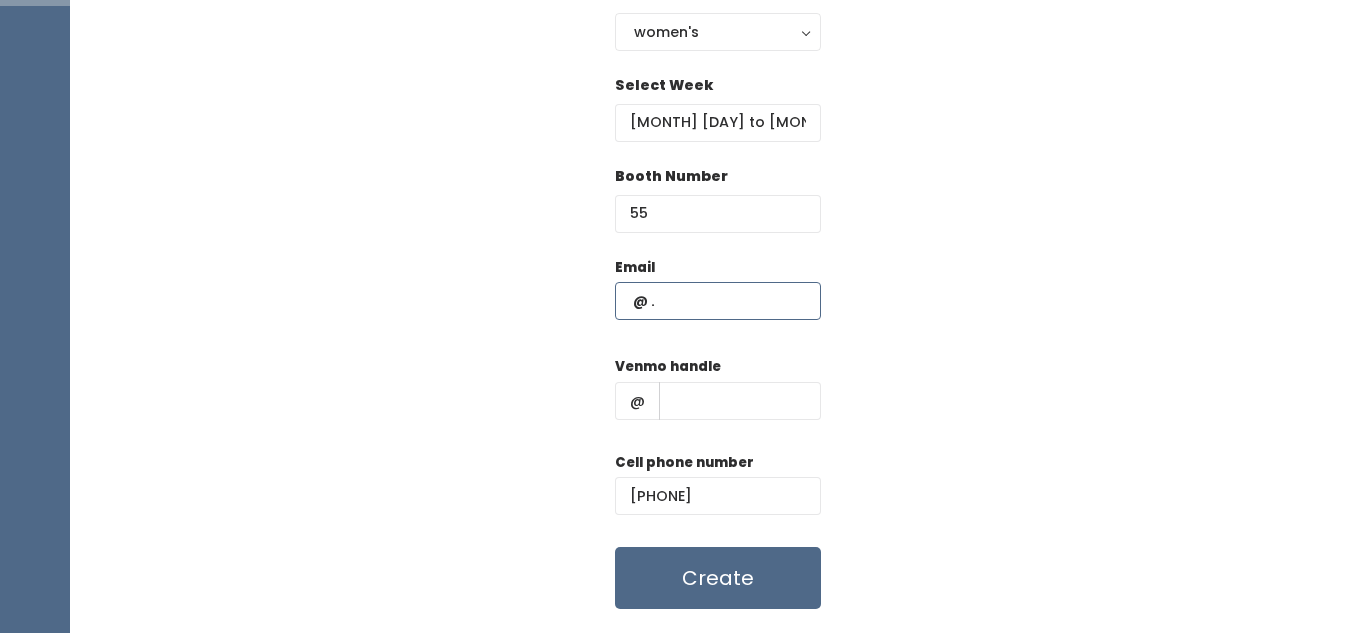click at bounding box center (718, 301) 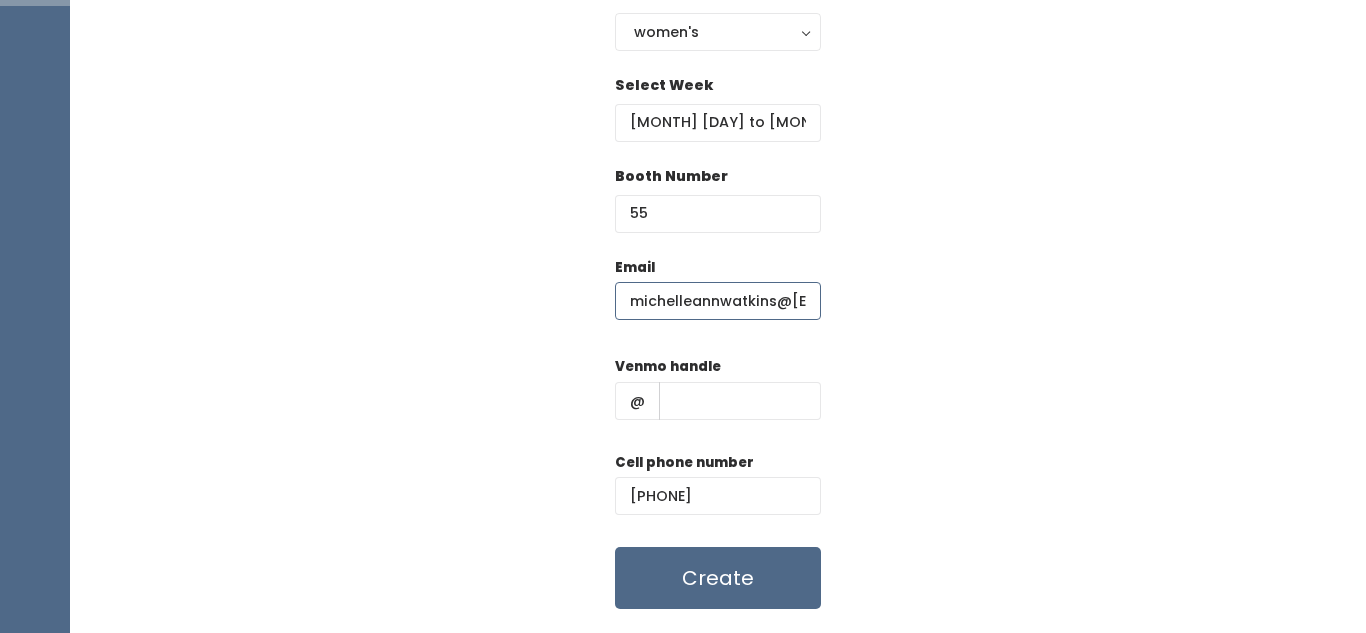scroll, scrollTop: 0, scrollLeft: 61, axis: horizontal 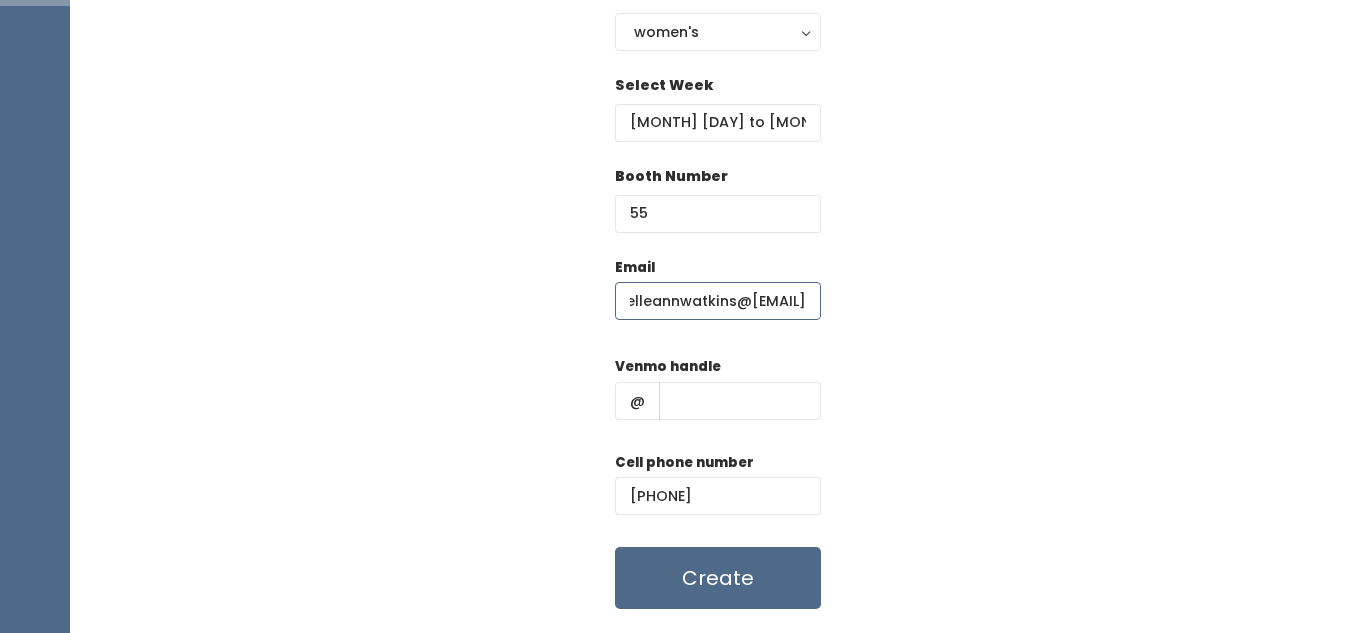 type on "michelleannwatkins@gmail.com" 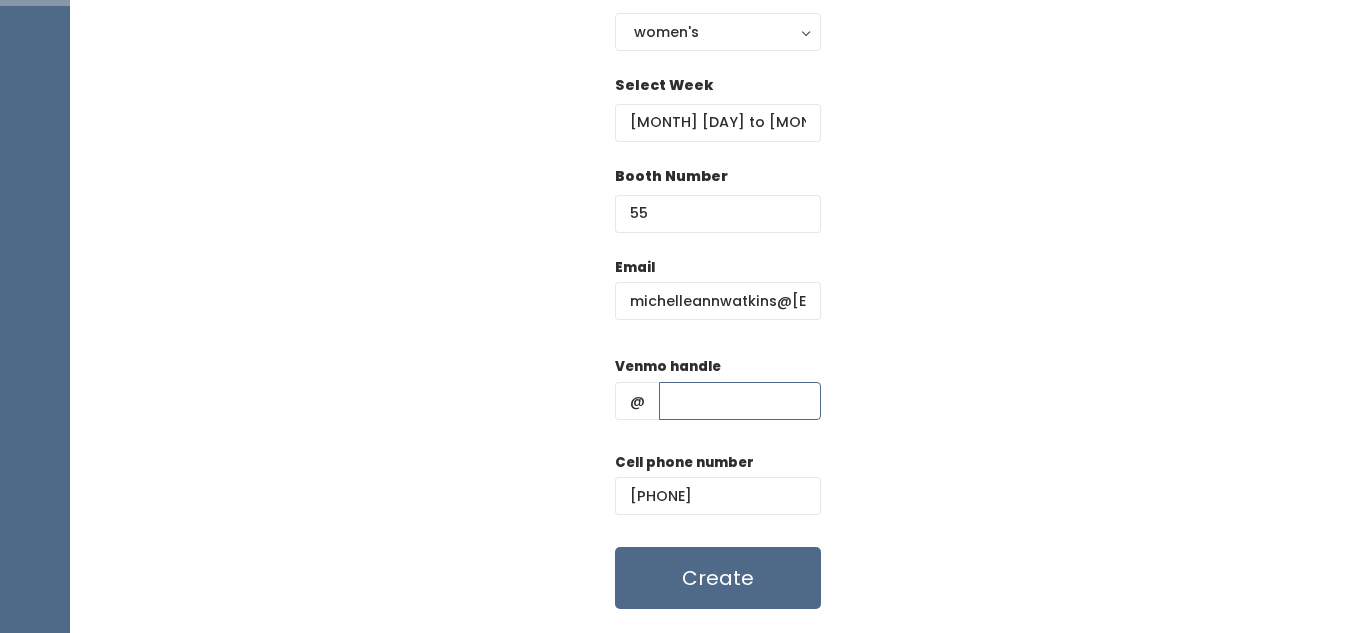 click at bounding box center (740, 401) 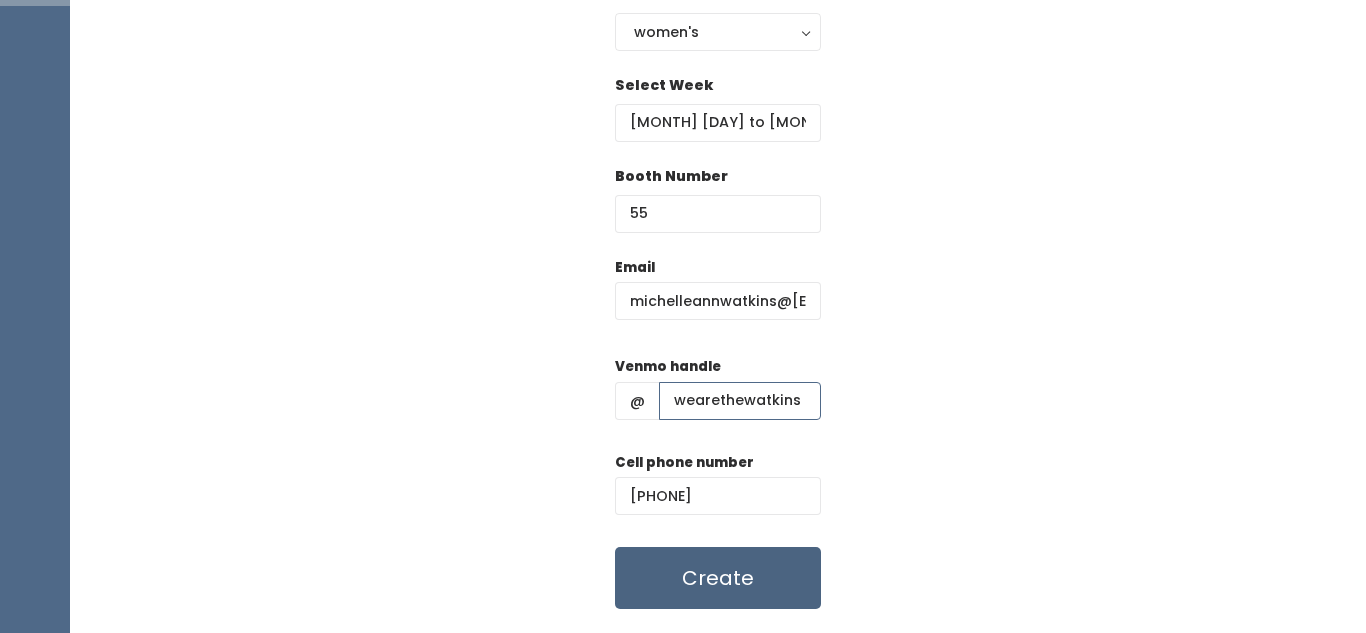 type on "wearethewatkins" 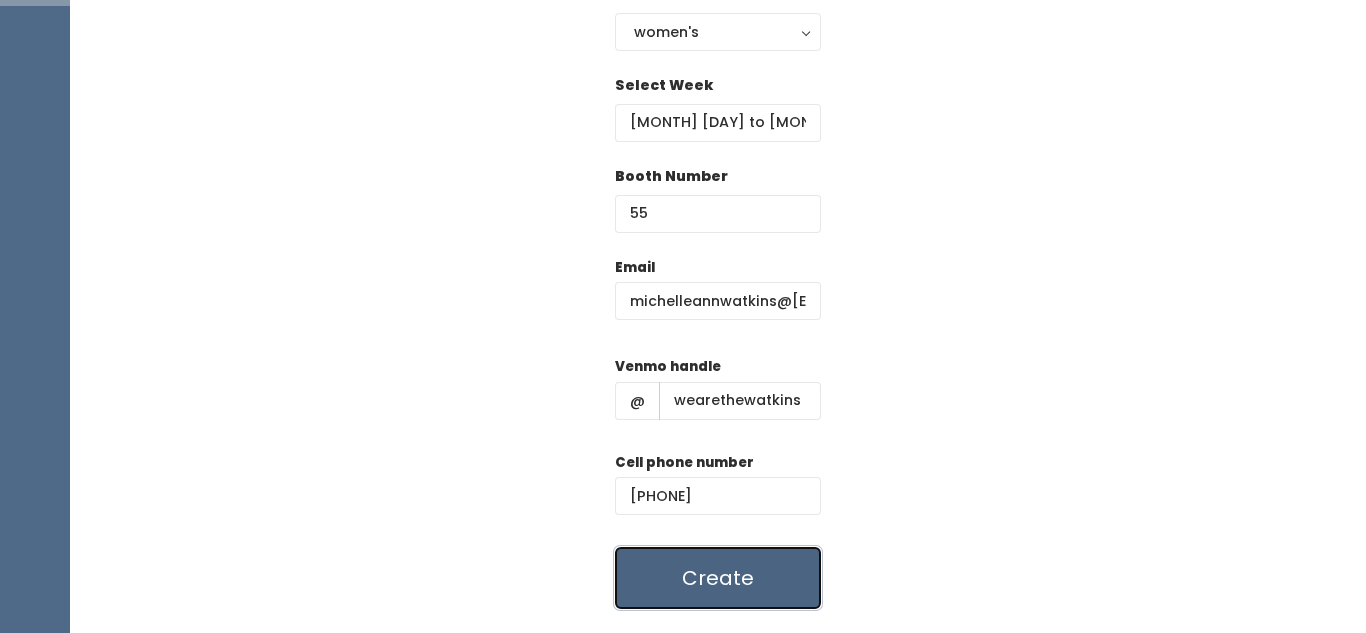 click on "Create" at bounding box center [718, 578] 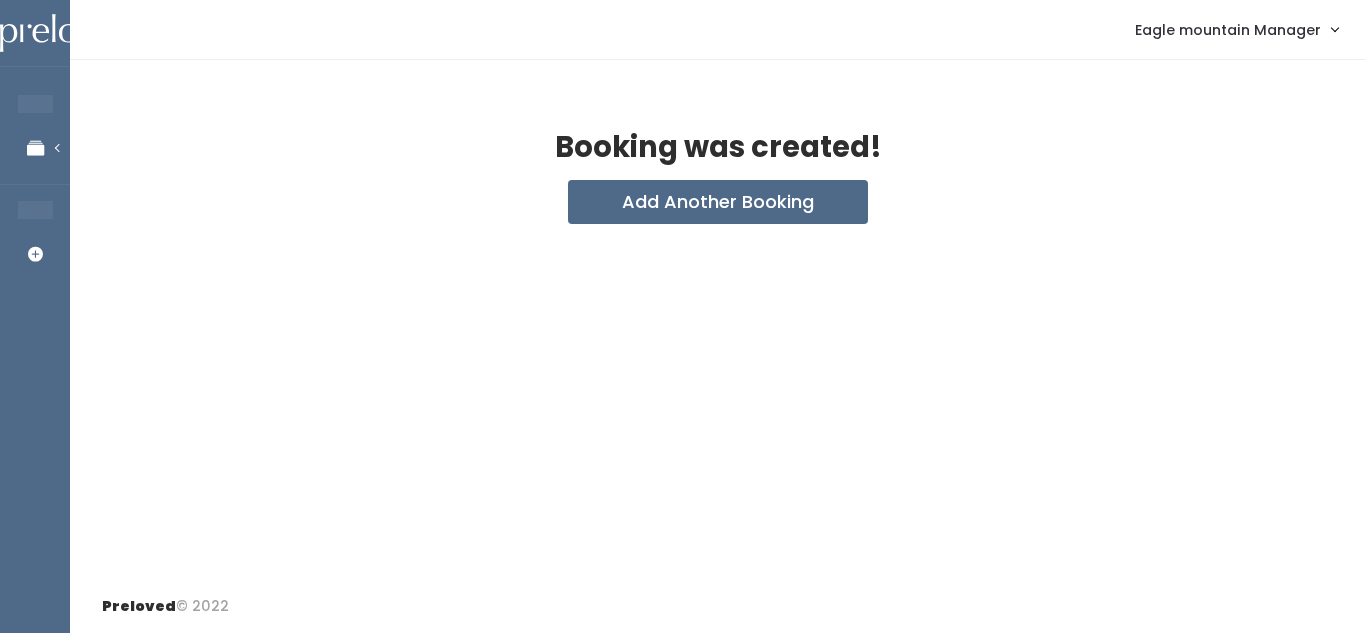 scroll, scrollTop: 0, scrollLeft: 0, axis: both 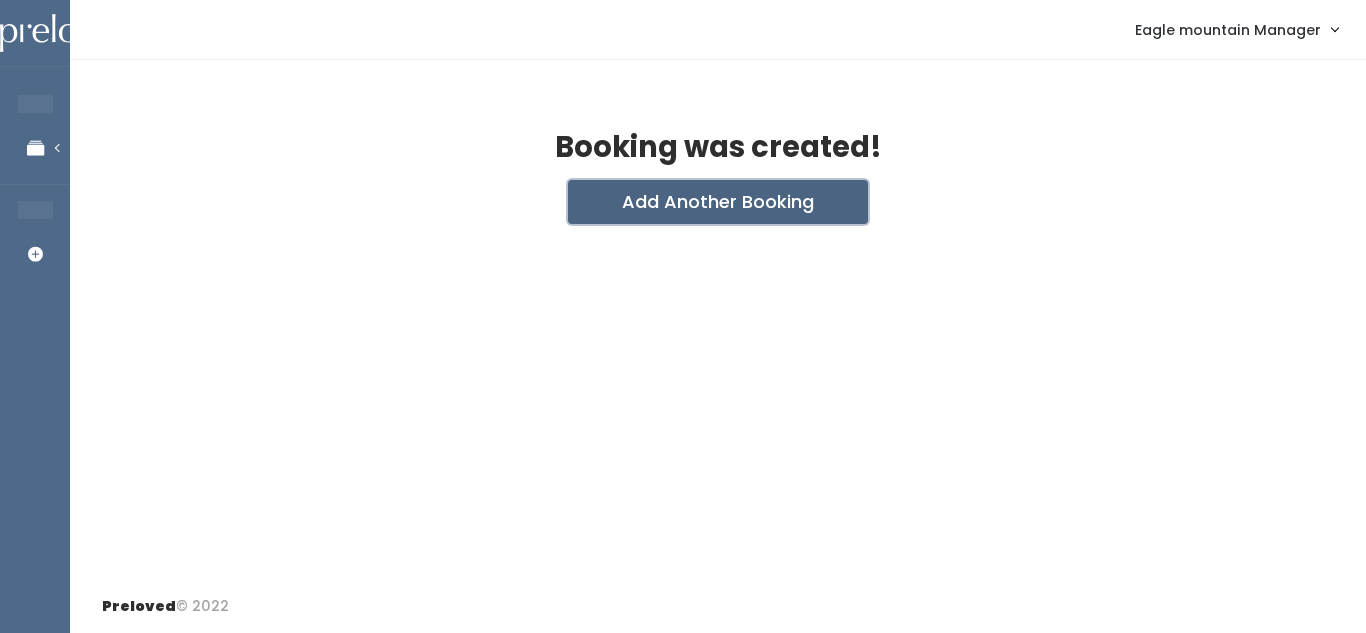click on "Add Another Booking" at bounding box center (718, 202) 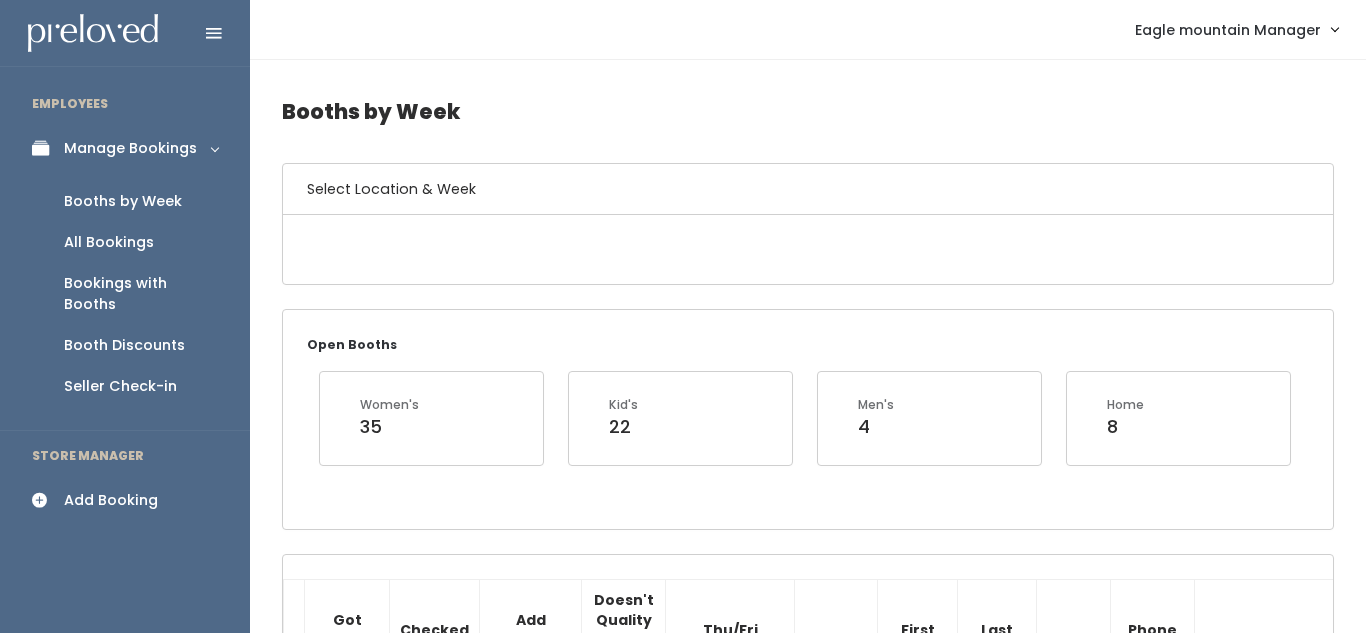 scroll, scrollTop: 1209, scrollLeft: 0, axis: vertical 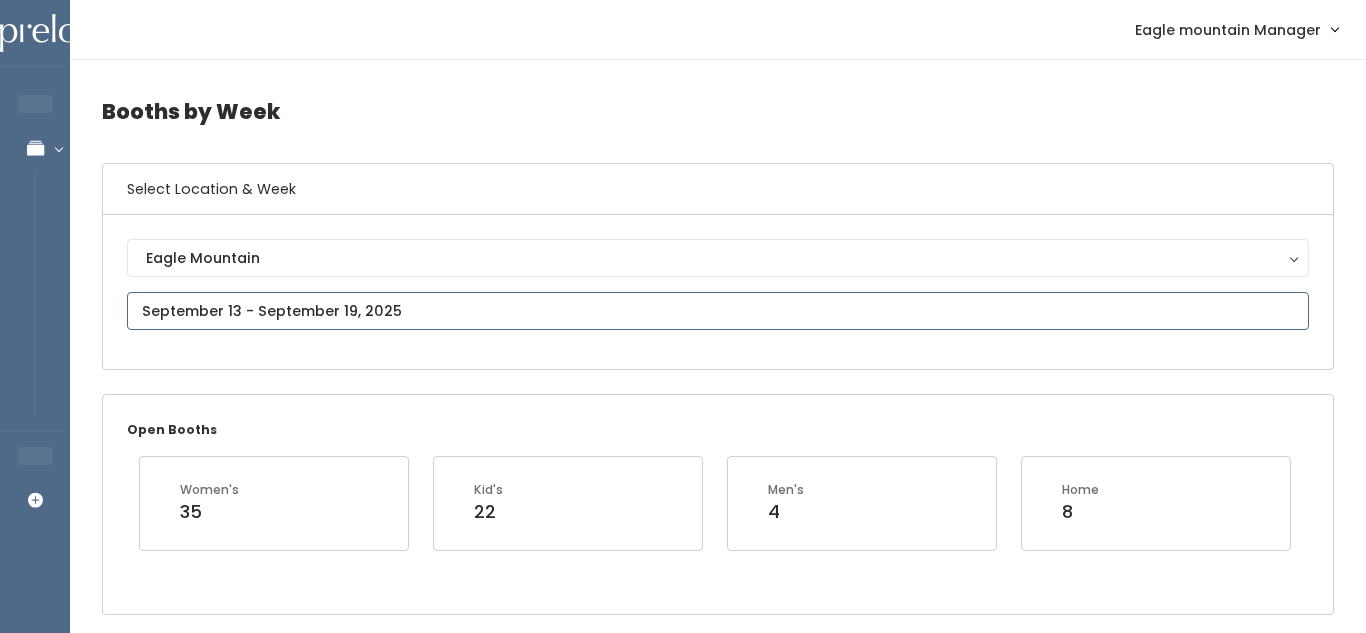 click at bounding box center (718, 311) 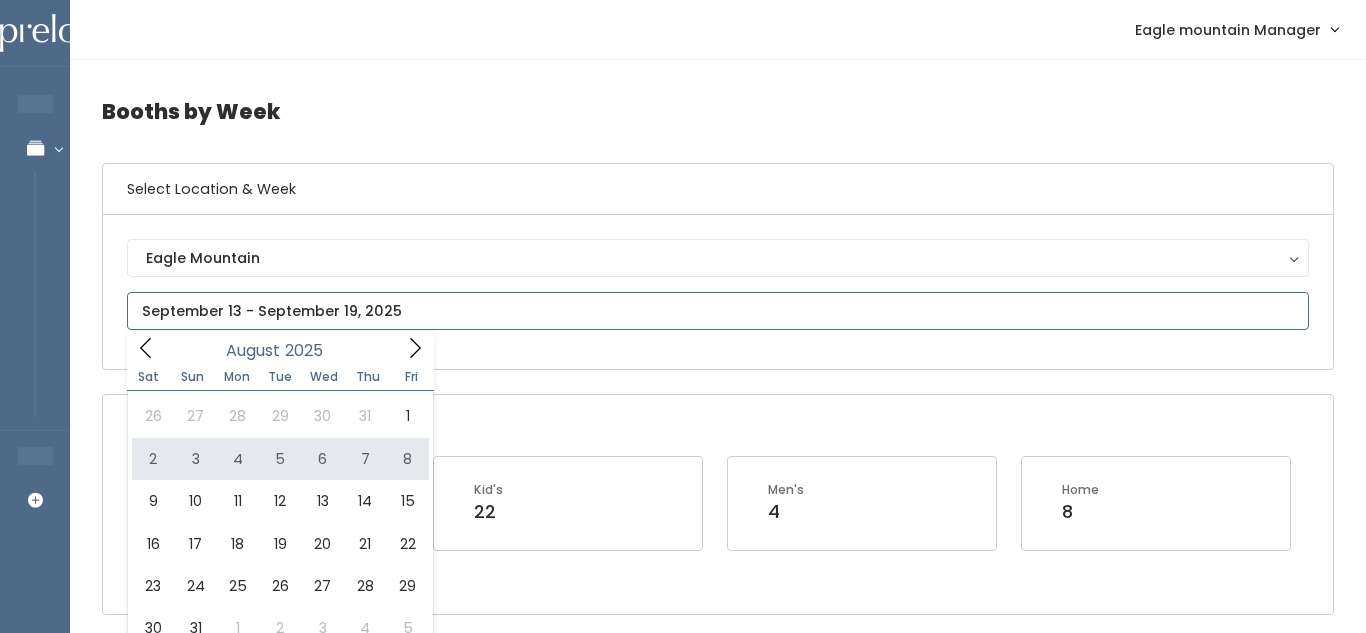 type on "August 2 to August 8" 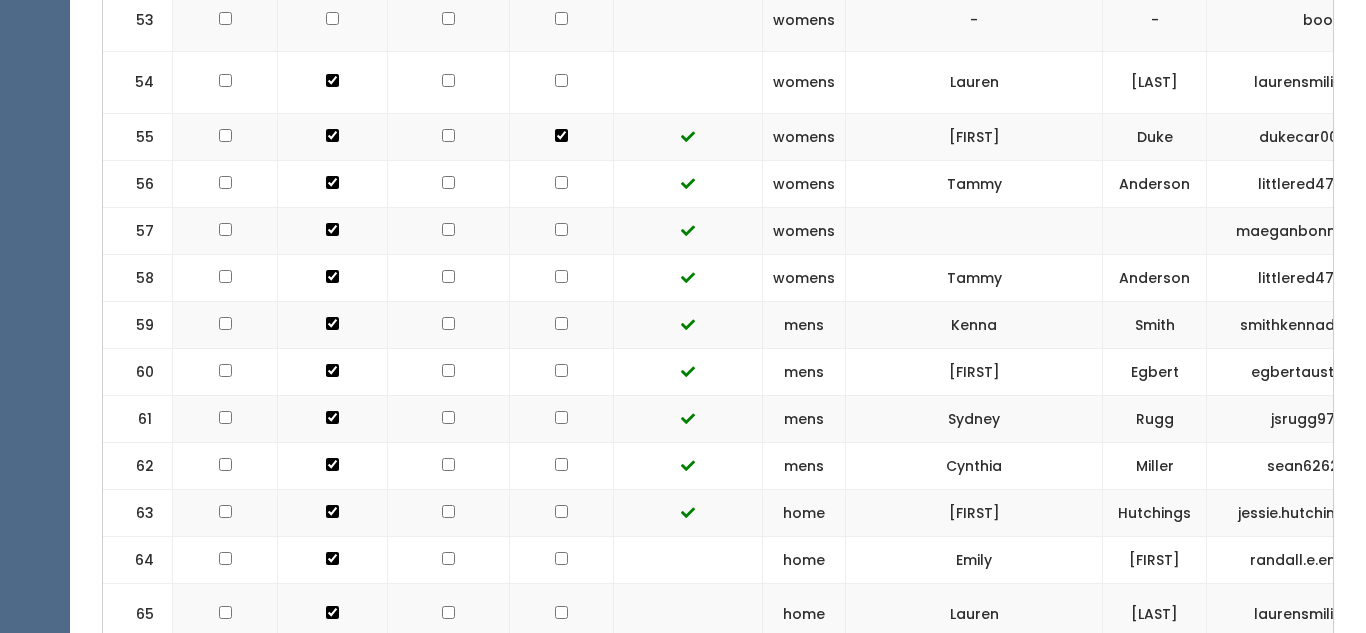 scroll, scrollTop: 0, scrollLeft: 0, axis: both 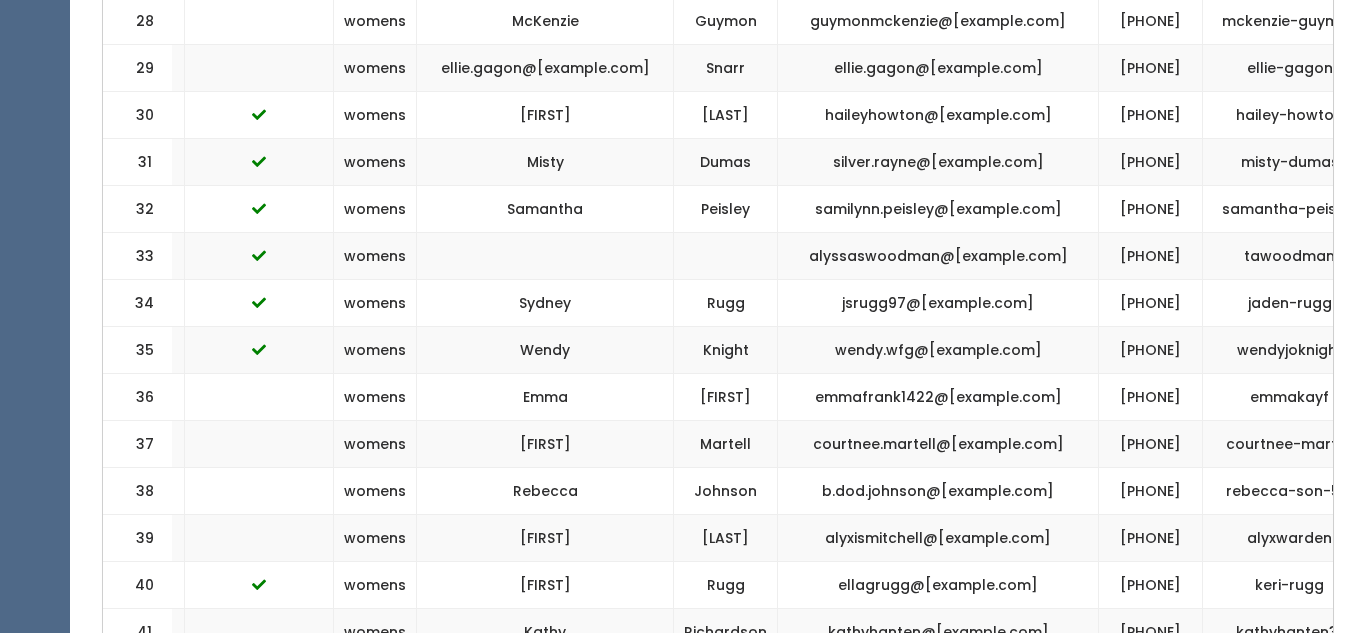 drag, startPoint x: 756, startPoint y: 127, endPoint x: 932, endPoint y: 136, distance: 176.22997 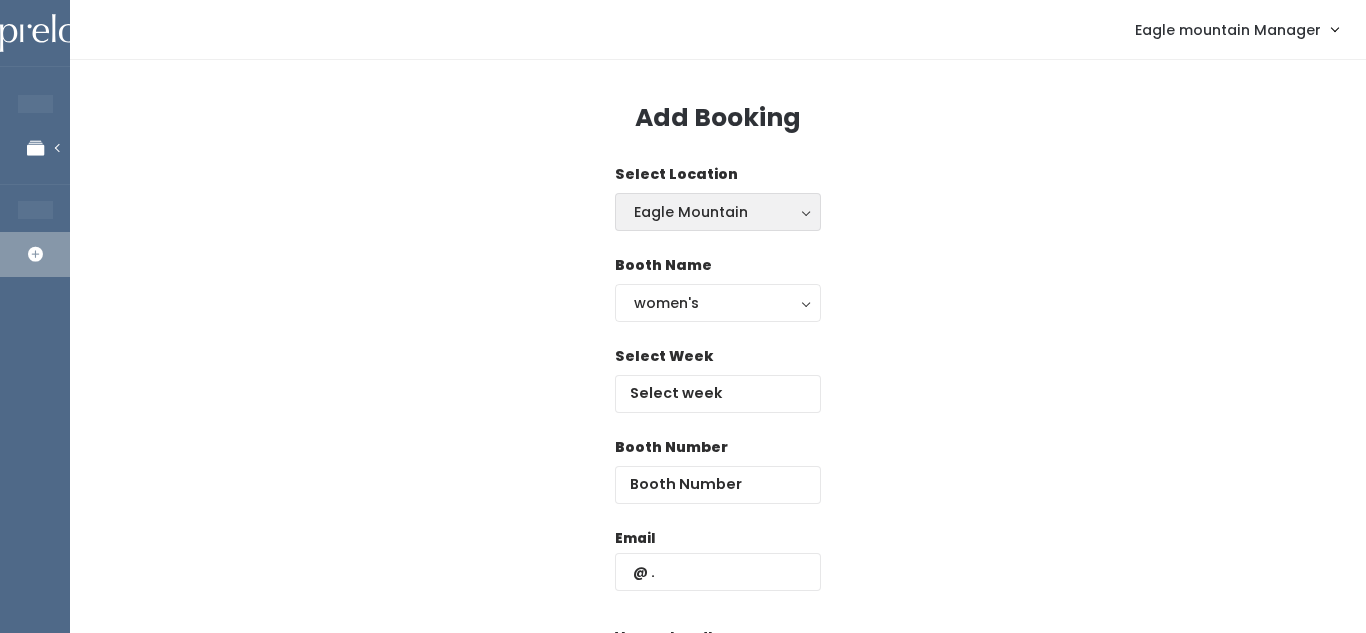scroll, scrollTop: 0, scrollLeft: 0, axis: both 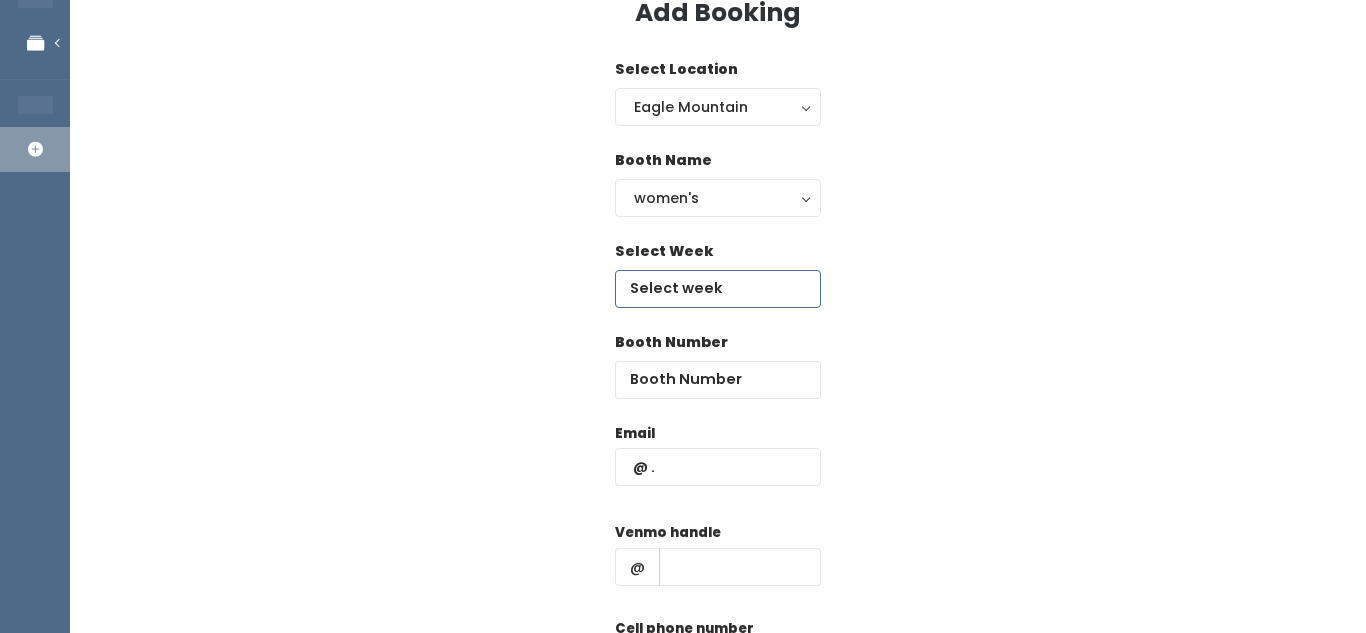 click at bounding box center (718, 289) 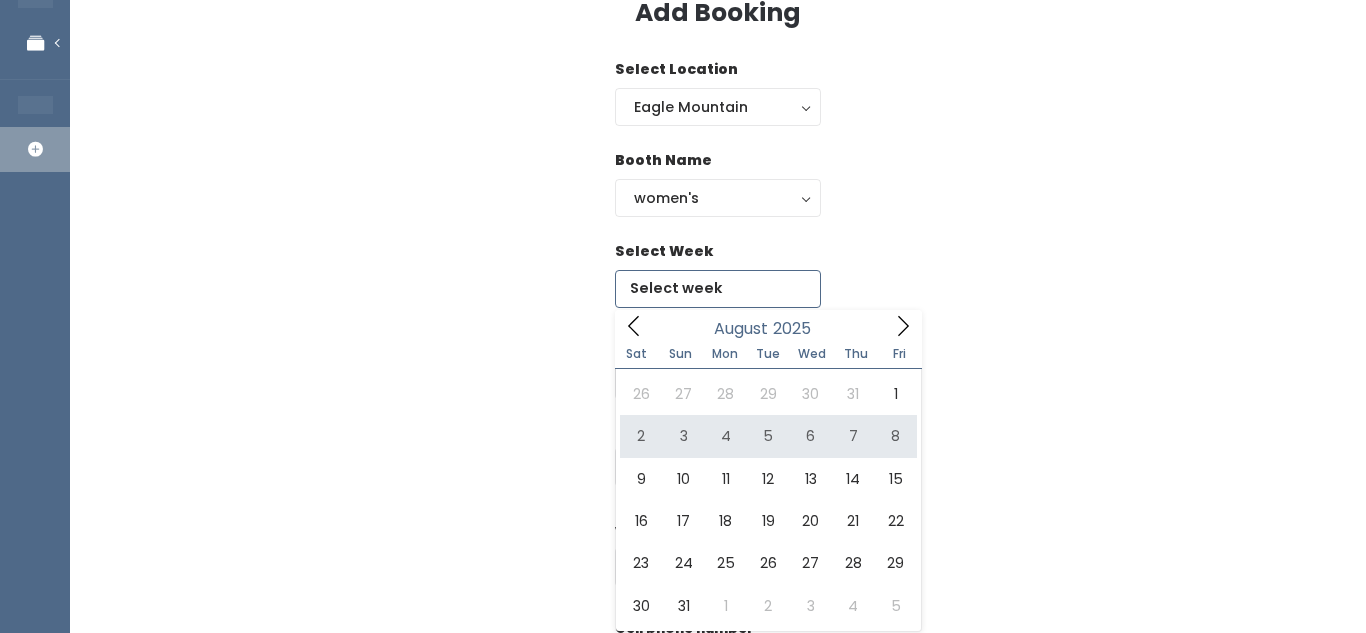 type on "August 2 to August 8" 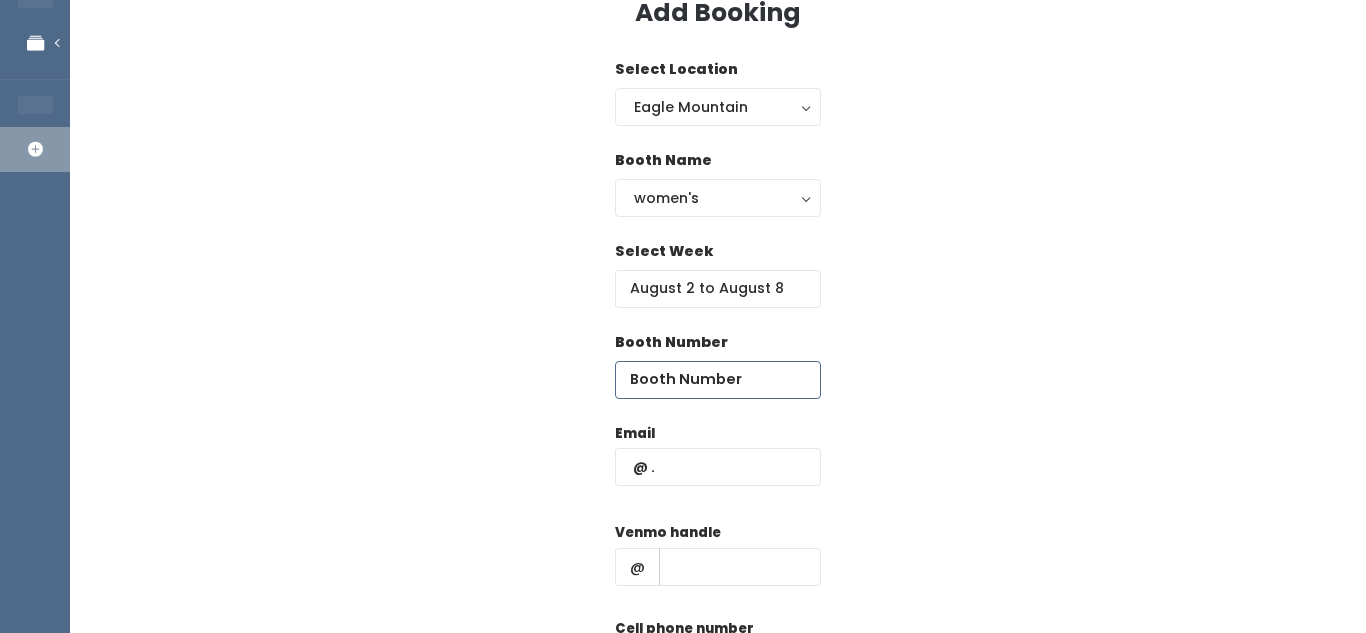 click at bounding box center (718, 380) 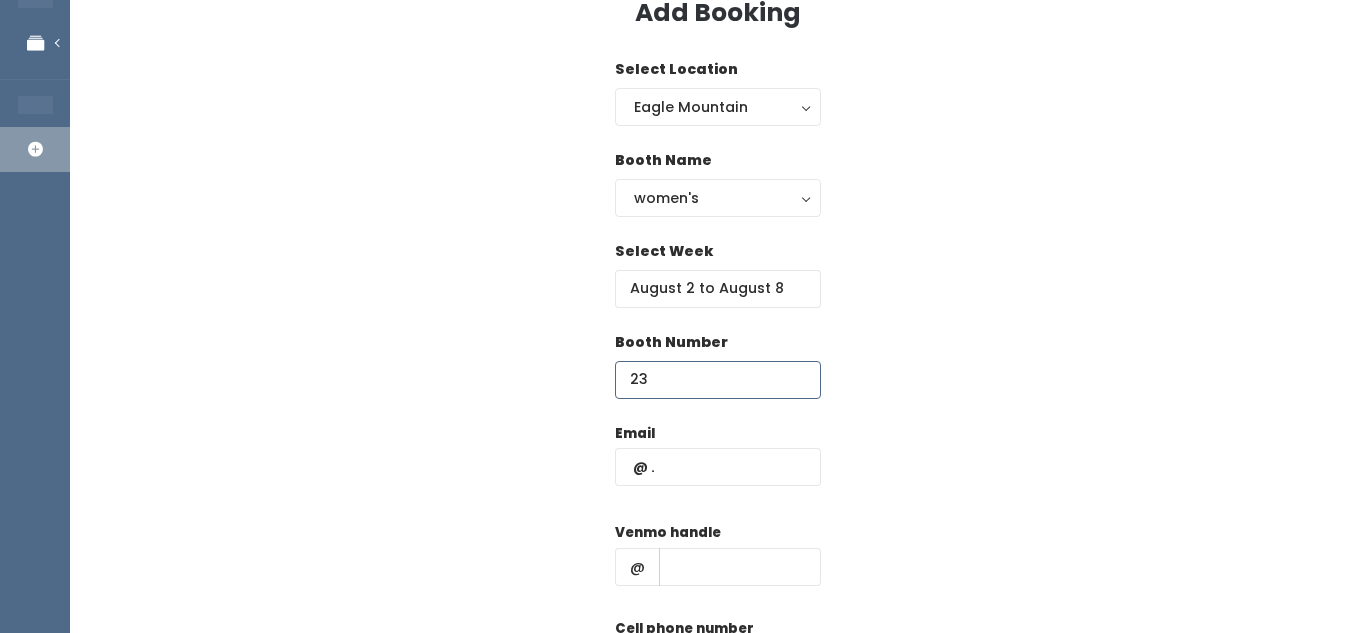 type on "23" 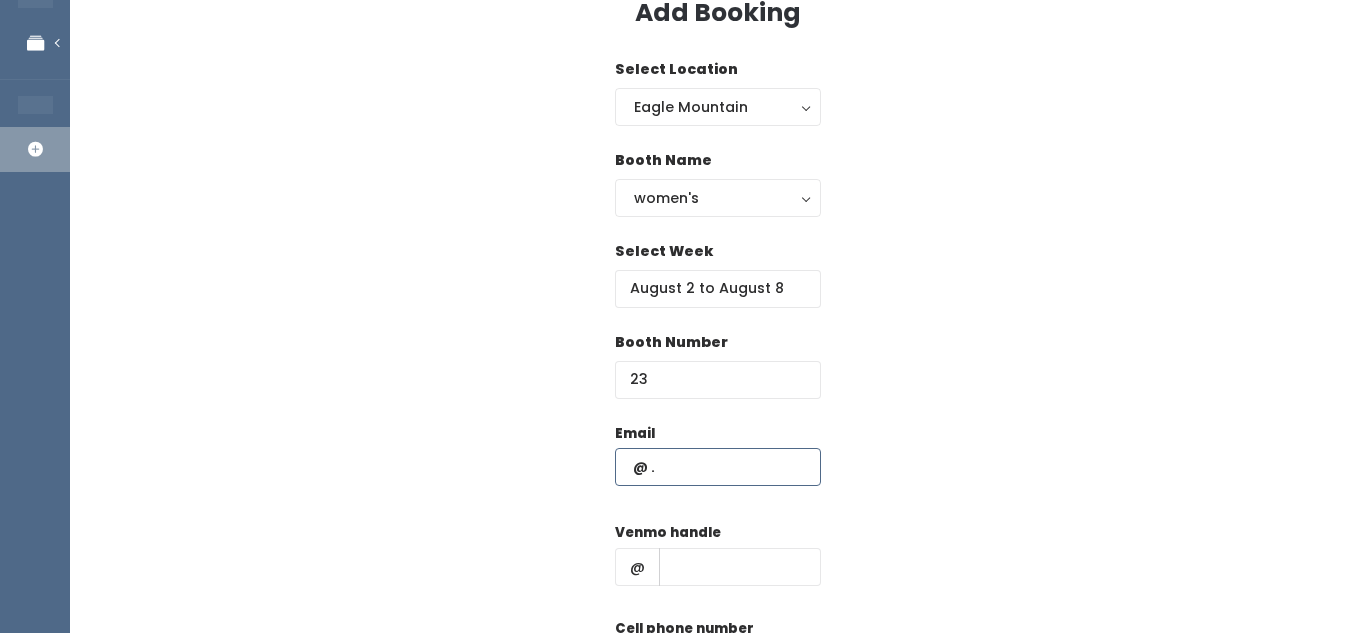 click at bounding box center (718, 467) 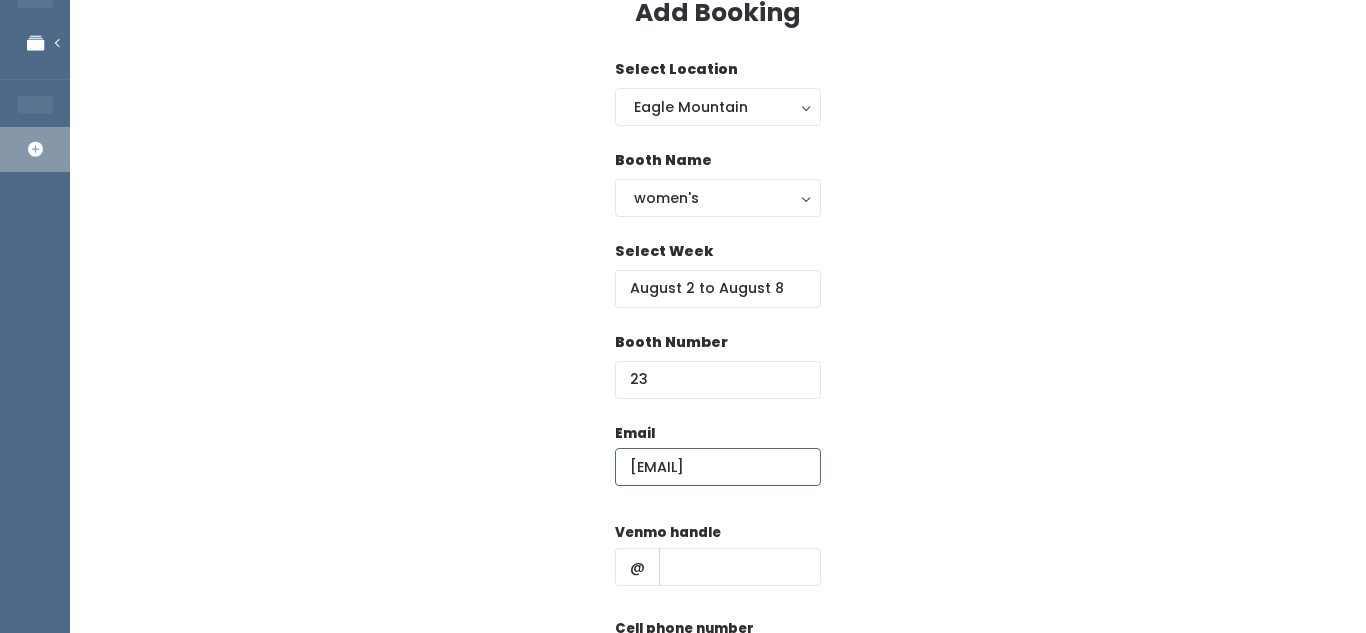 scroll, scrollTop: 0, scrollLeft: 1, axis: horizontal 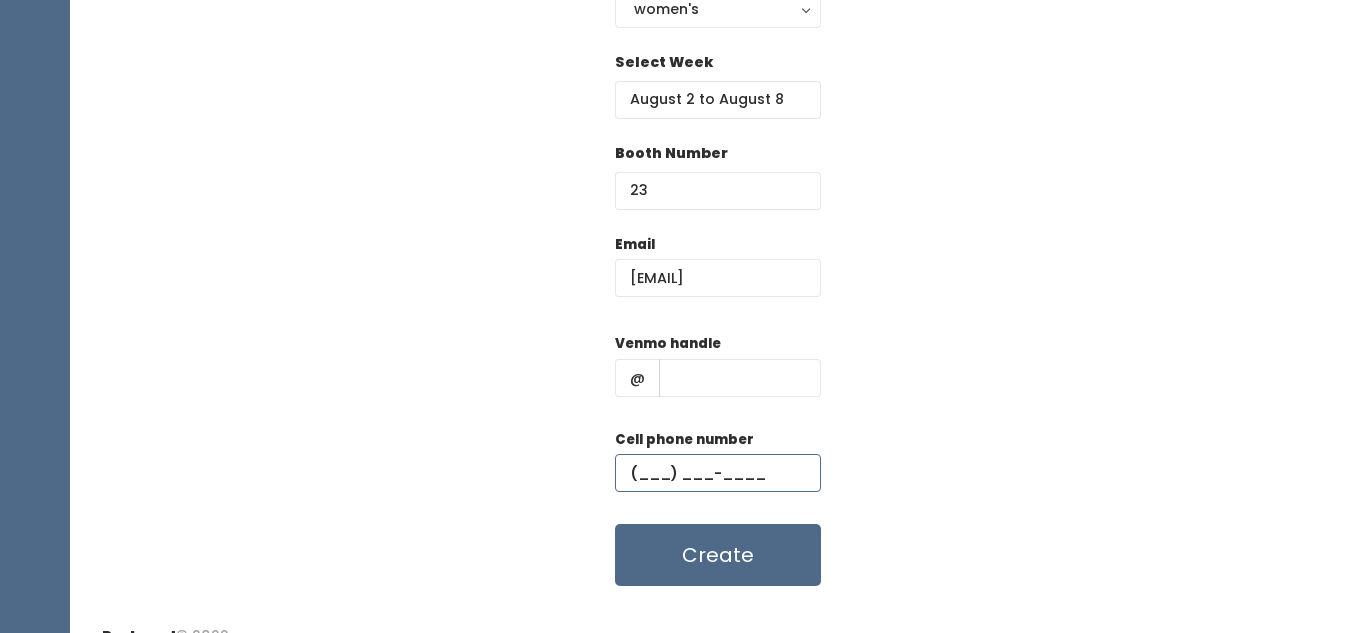 click at bounding box center (718, 473) 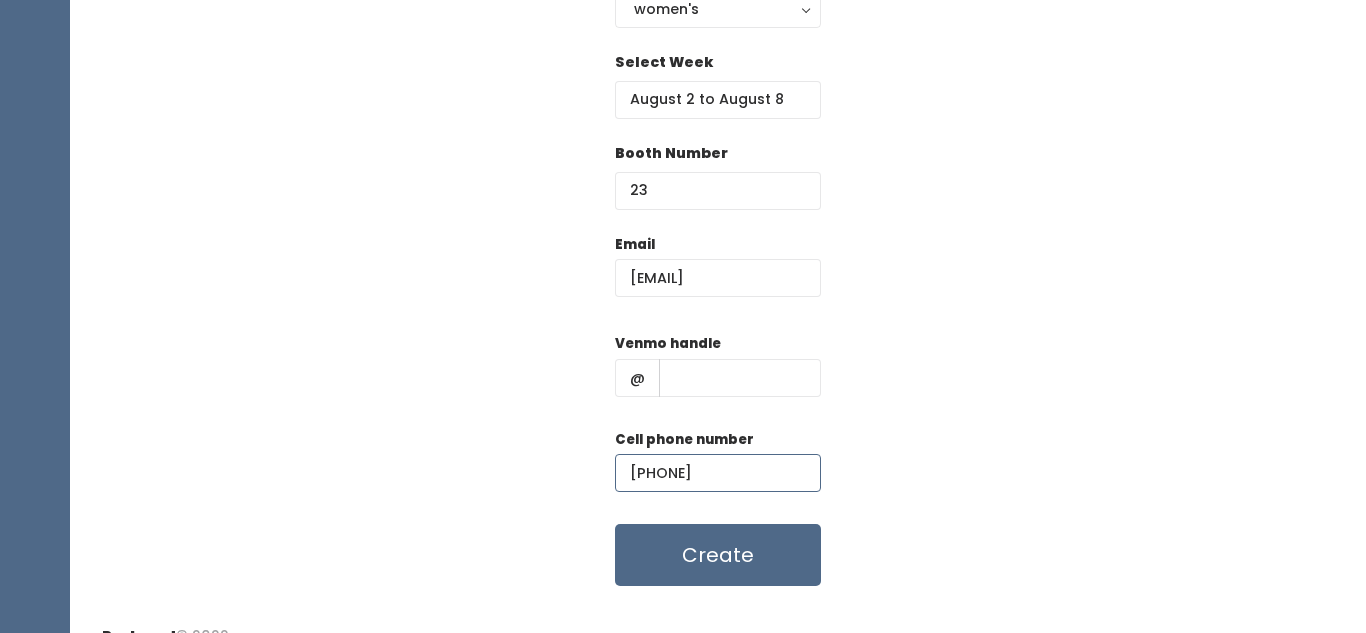 type on "[PHONE]" 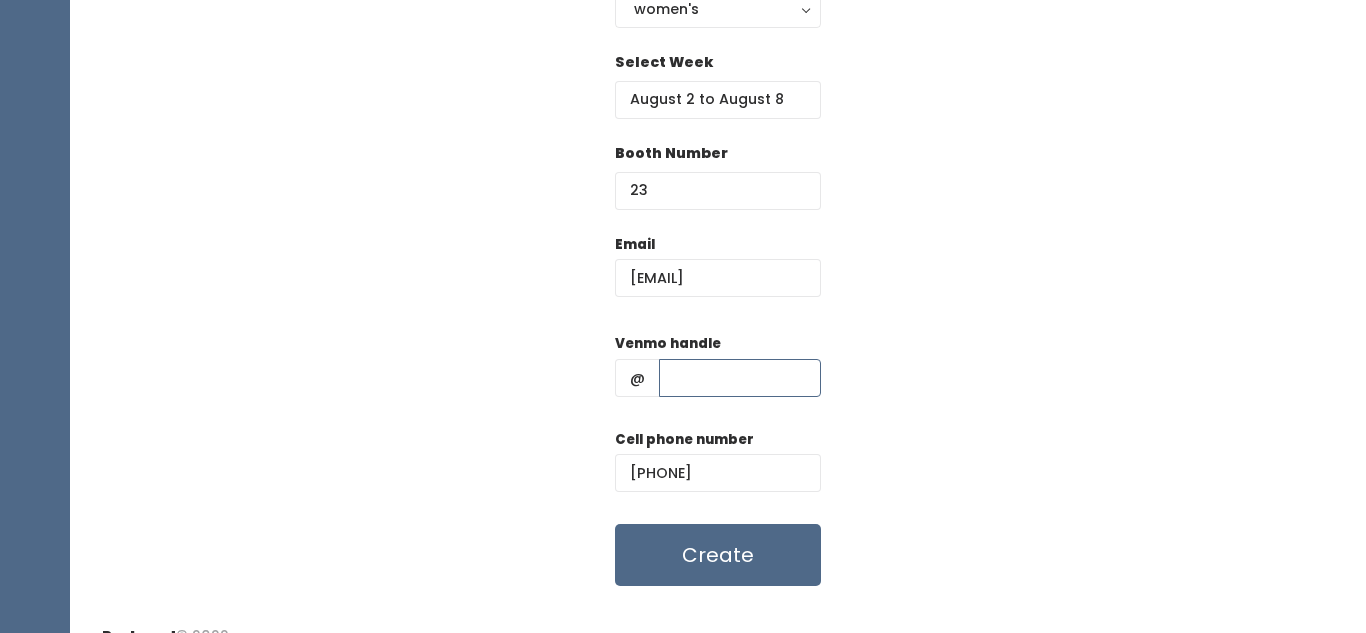 click at bounding box center (740, 378) 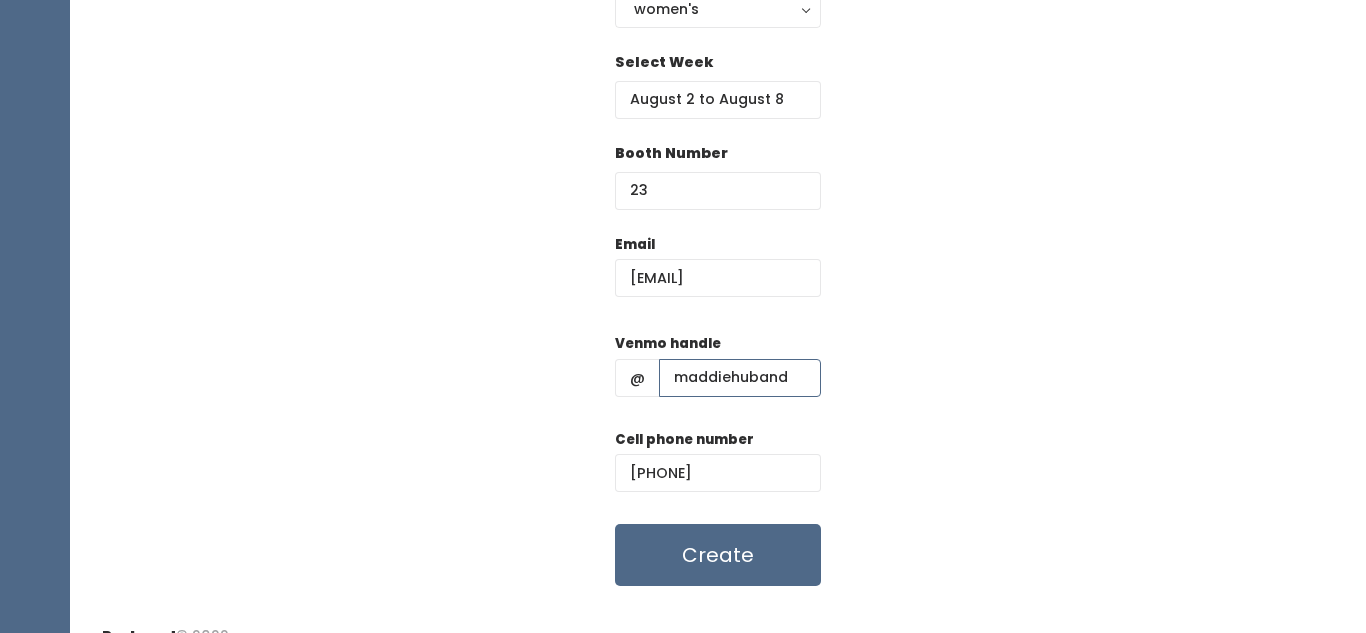 type on "maddiehuband" 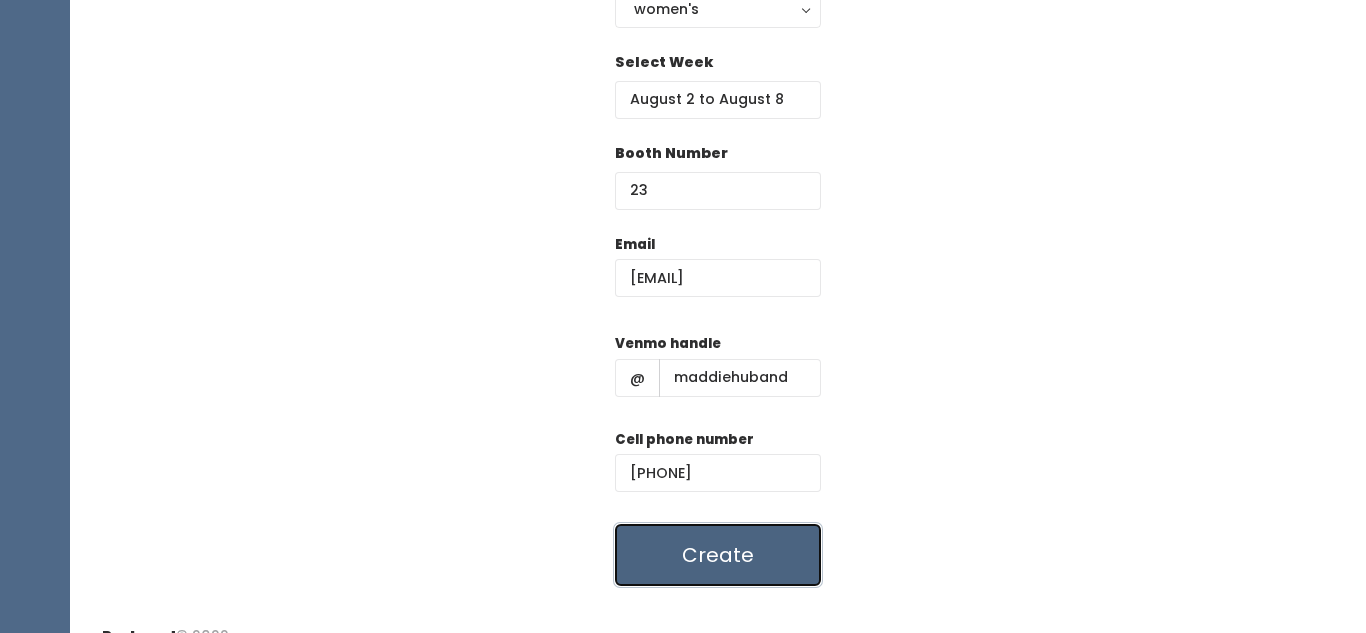 click on "Create" at bounding box center (718, 555) 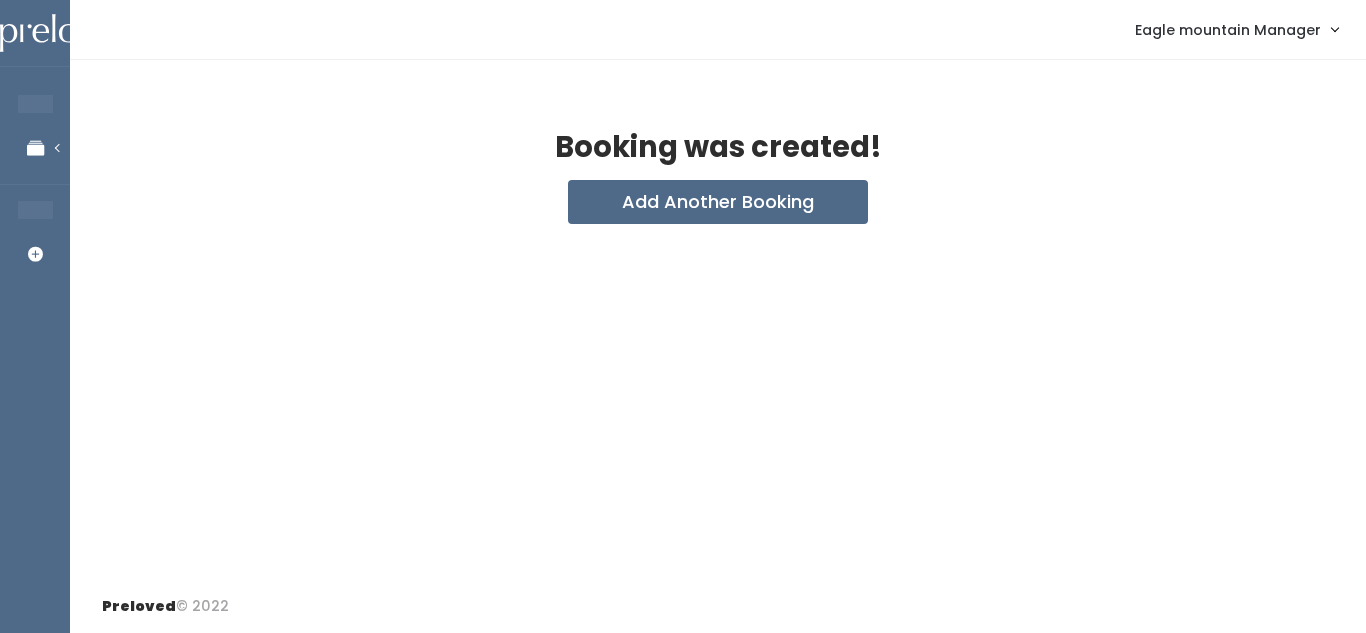 scroll, scrollTop: 0, scrollLeft: 0, axis: both 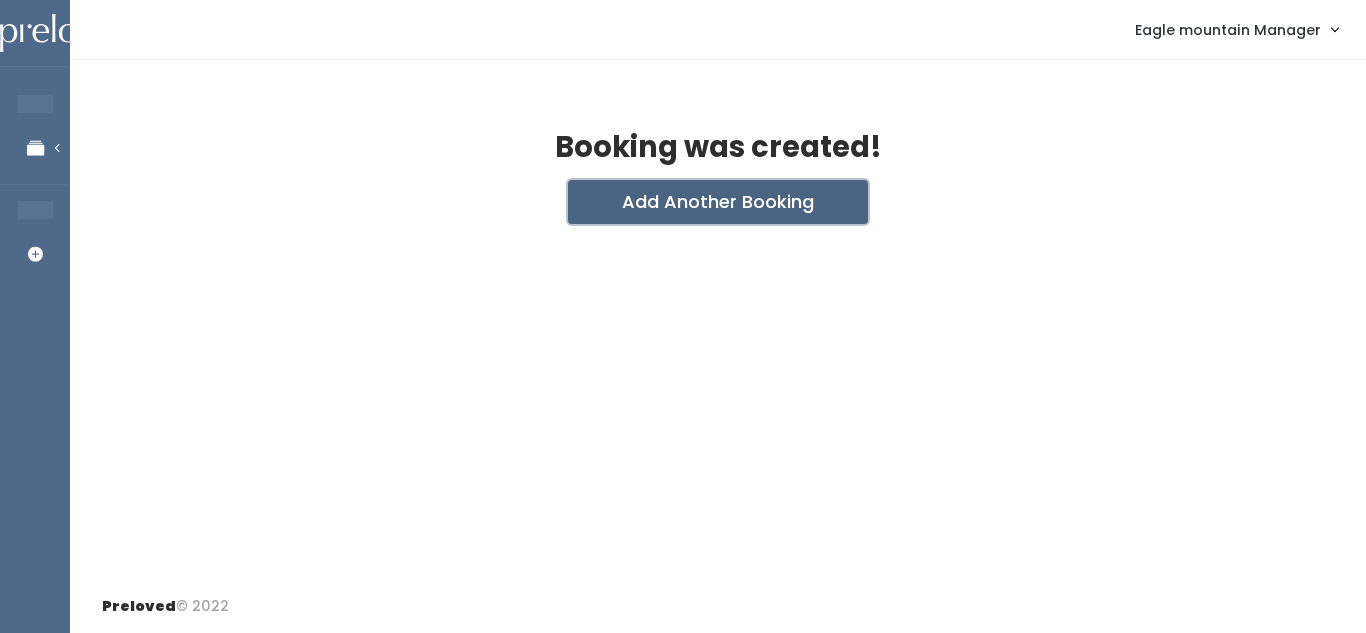 click on "Add Another Booking" at bounding box center [718, 202] 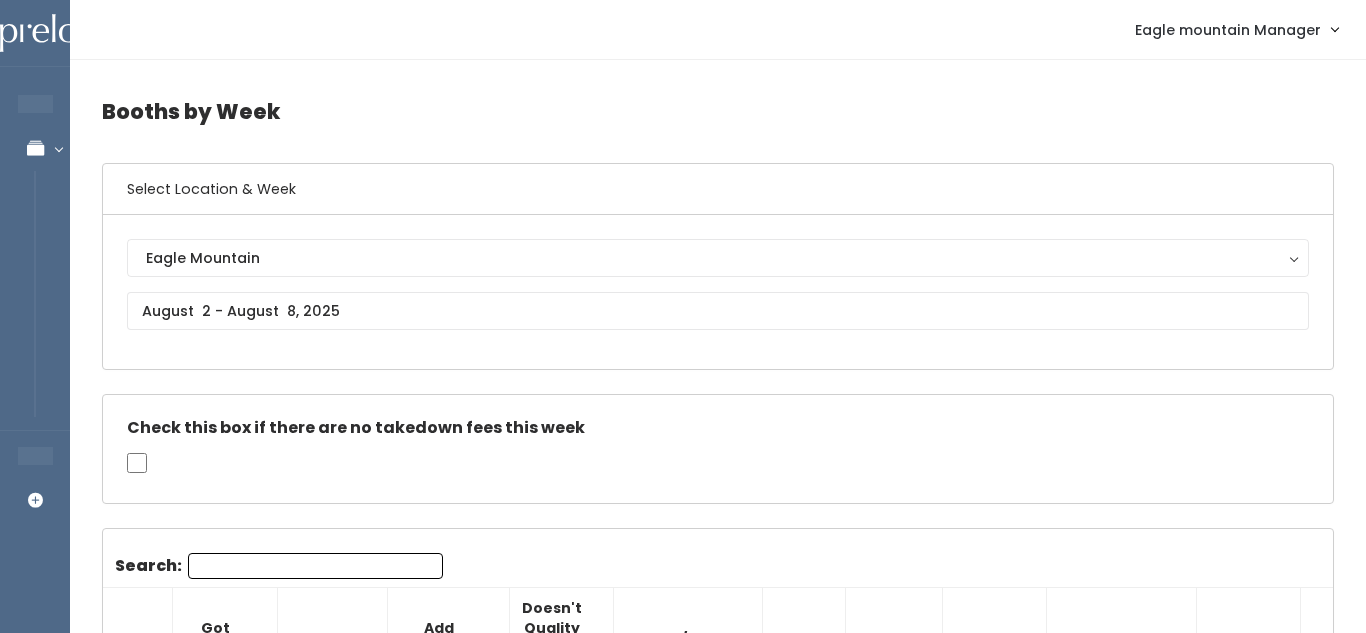 scroll, scrollTop: 1984, scrollLeft: 0, axis: vertical 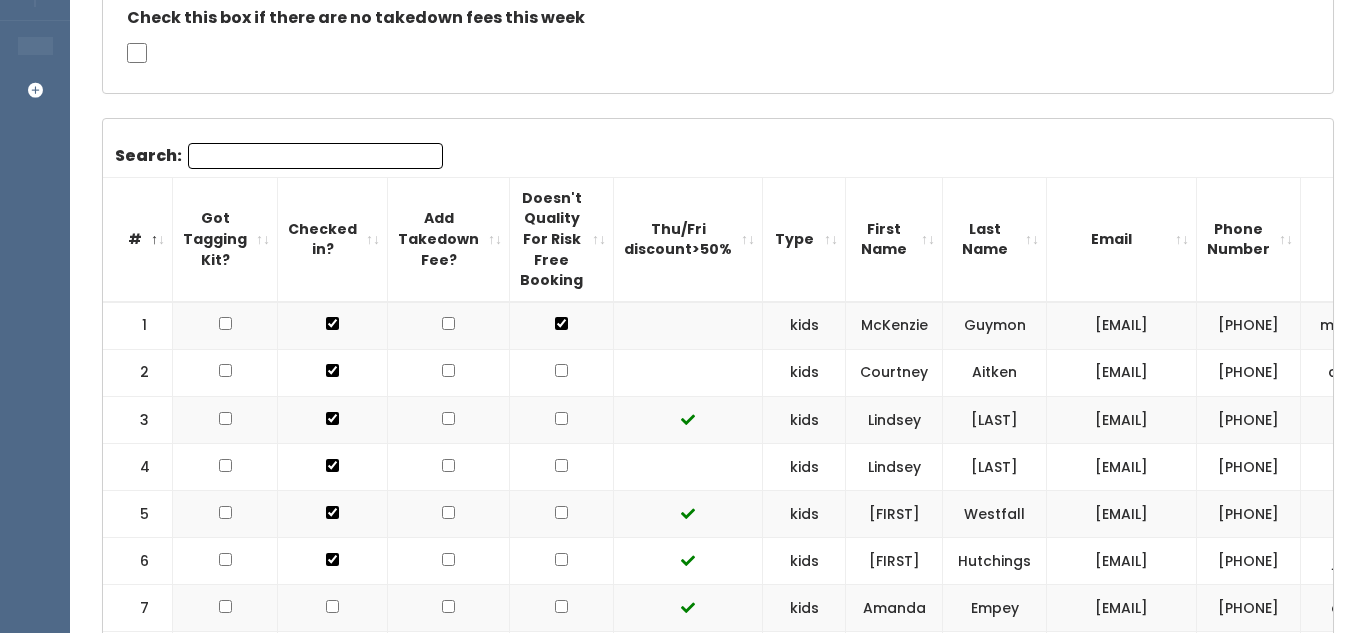 click at bounding box center (561, 323) 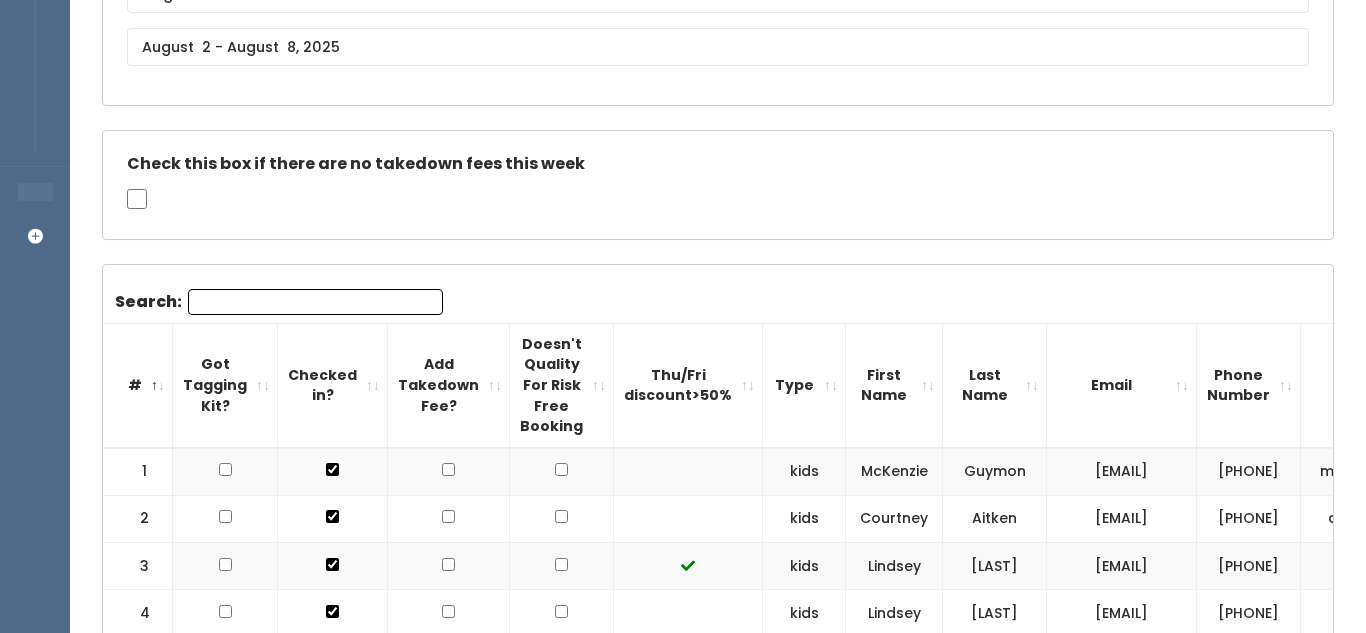 scroll, scrollTop: 0, scrollLeft: 0, axis: both 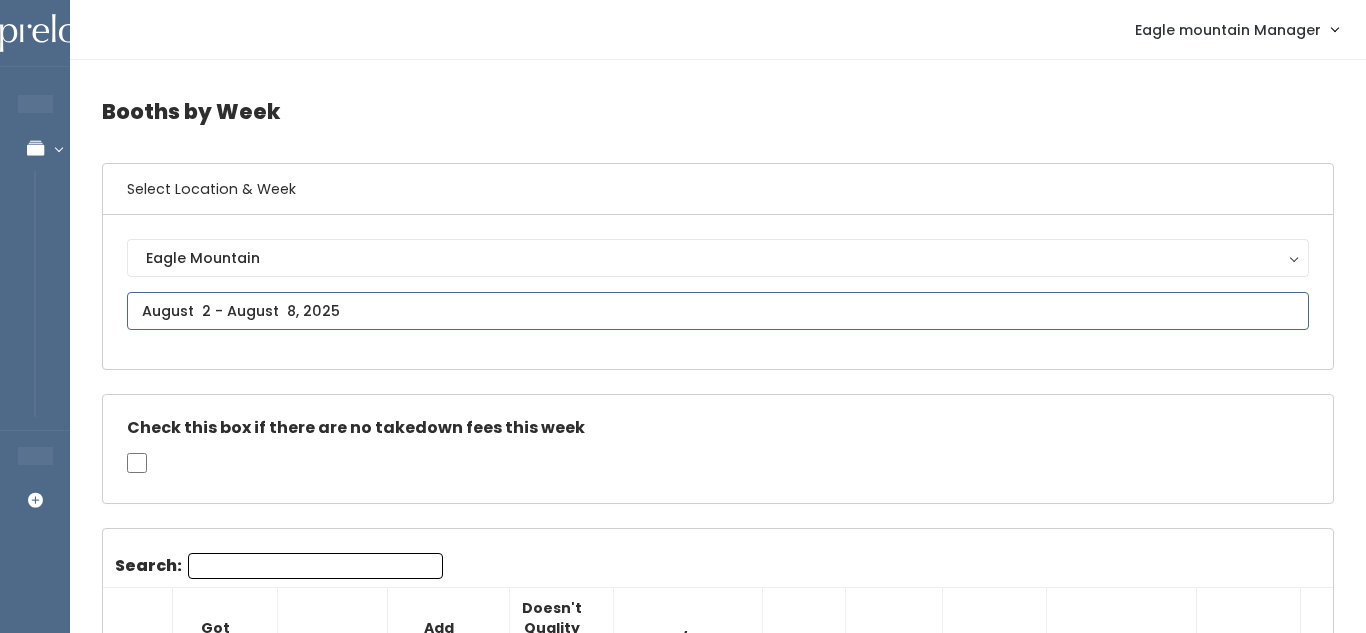 click at bounding box center (718, 311) 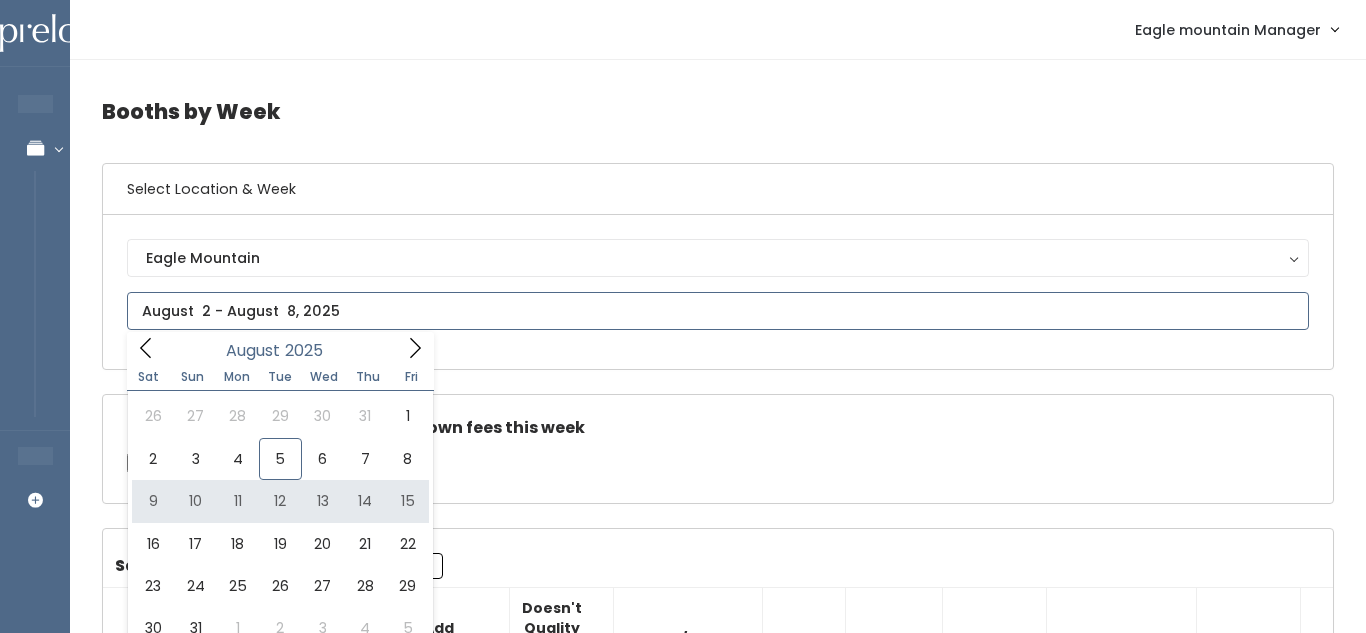 type on "August 9 to August 15" 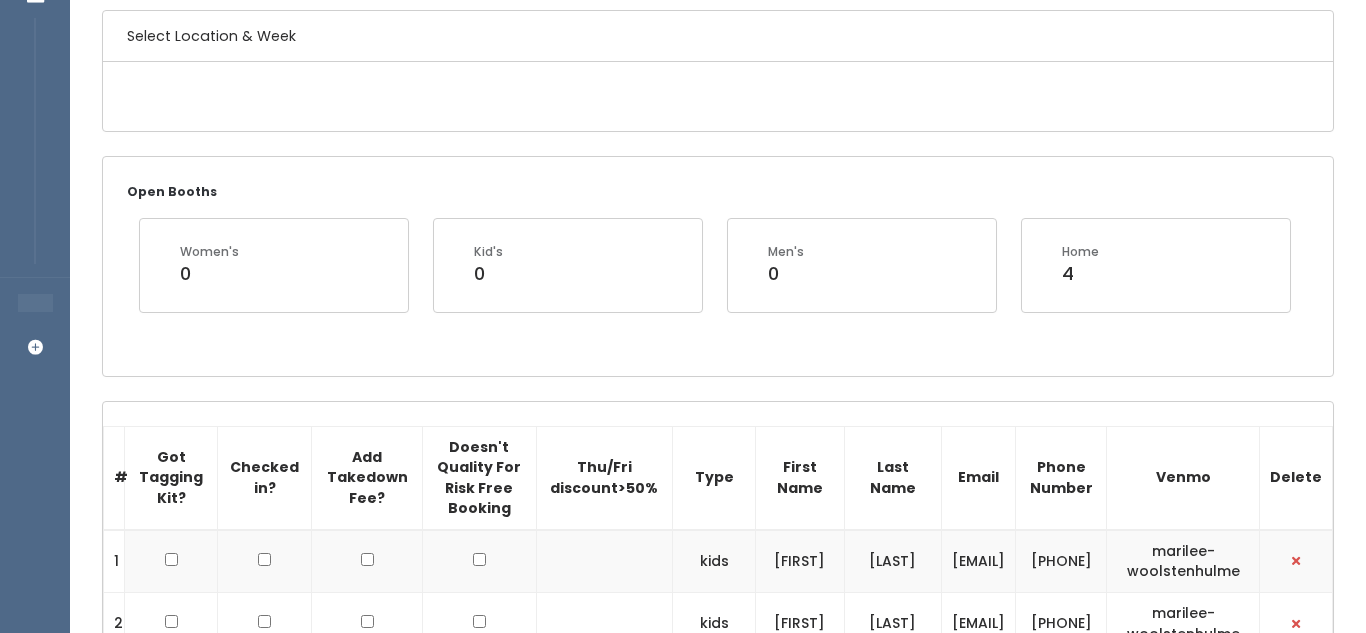 scroll, scrollTop: 0, scrollLeft: 0, axis: both 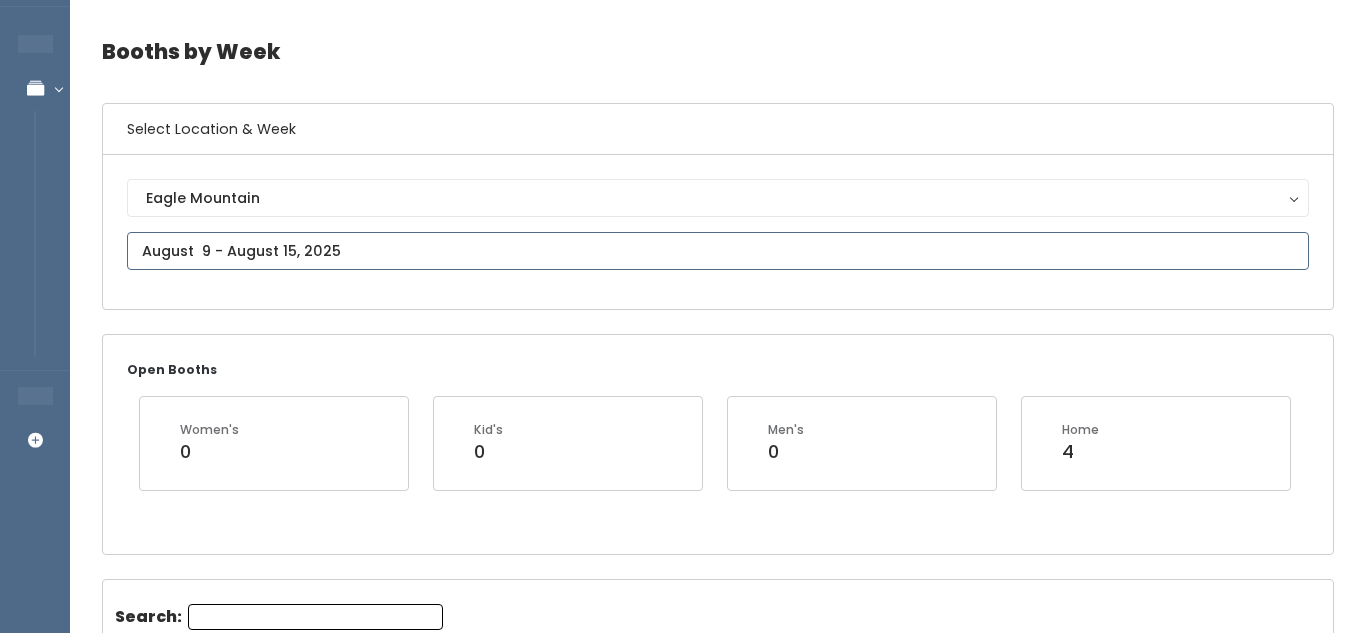 click at bounding box center [718, 251] 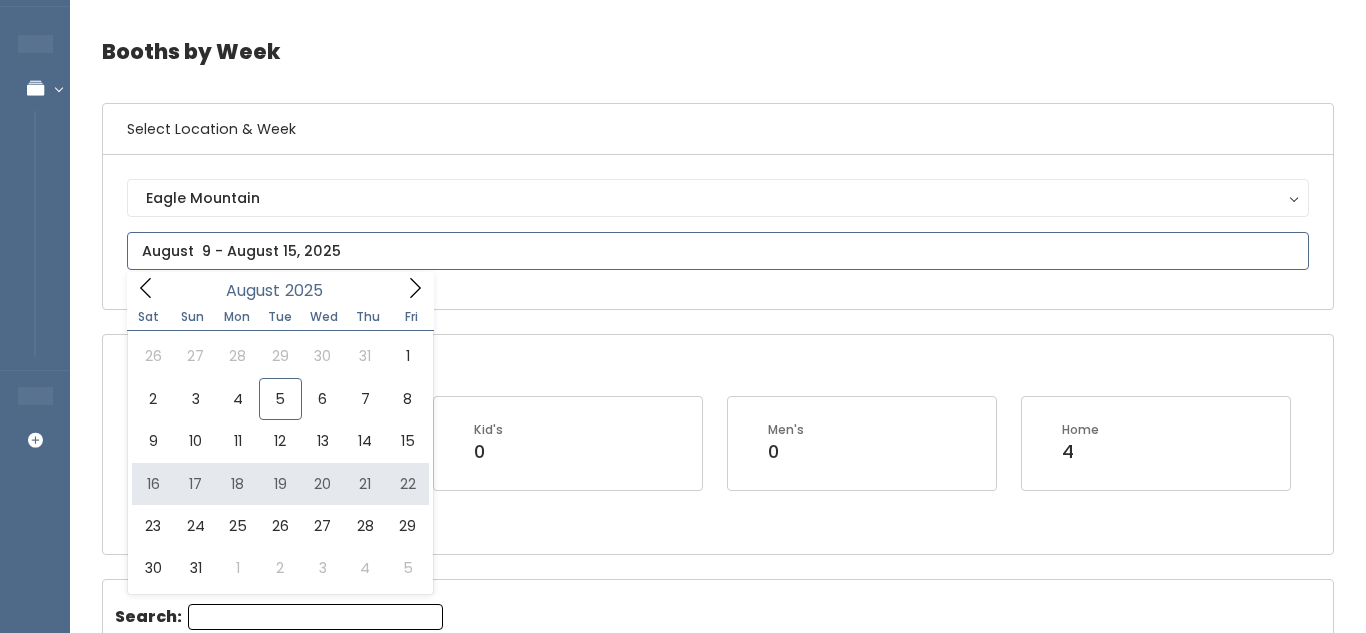 type on "[DATE_RANGE]" 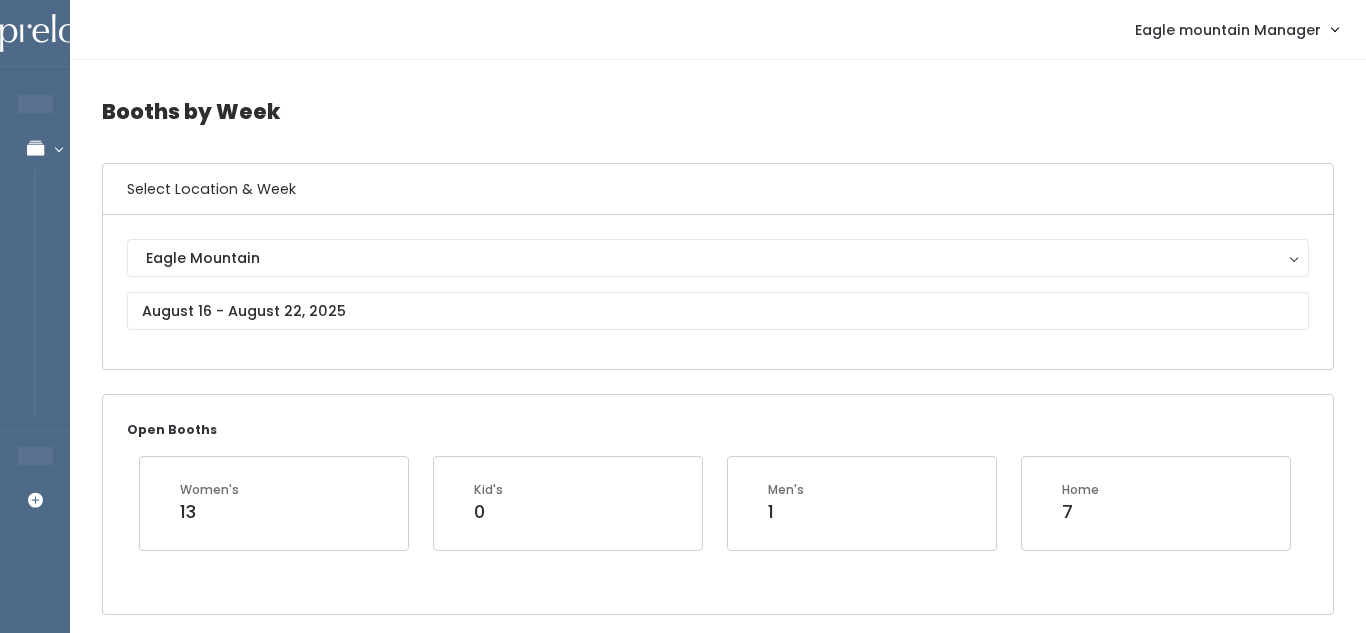 scroll, scrollTop: 0, scrollLeft: 0, axis: both 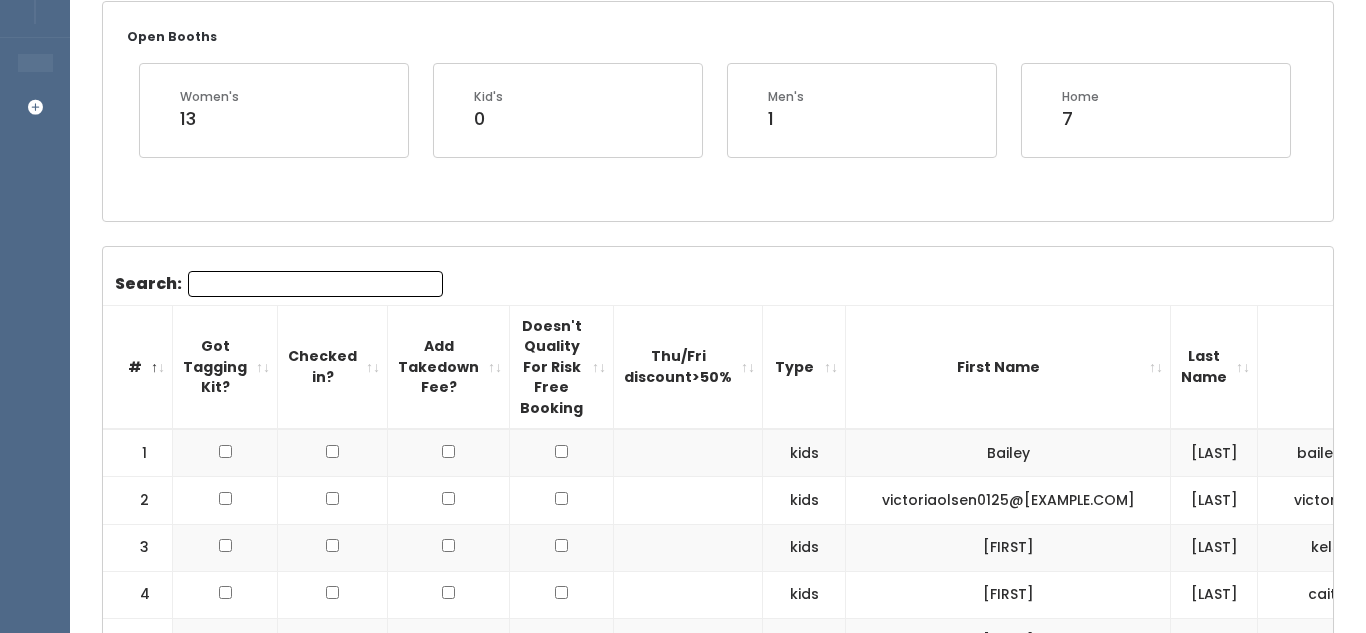 click on "Search:" at bounding box center (315, 284) 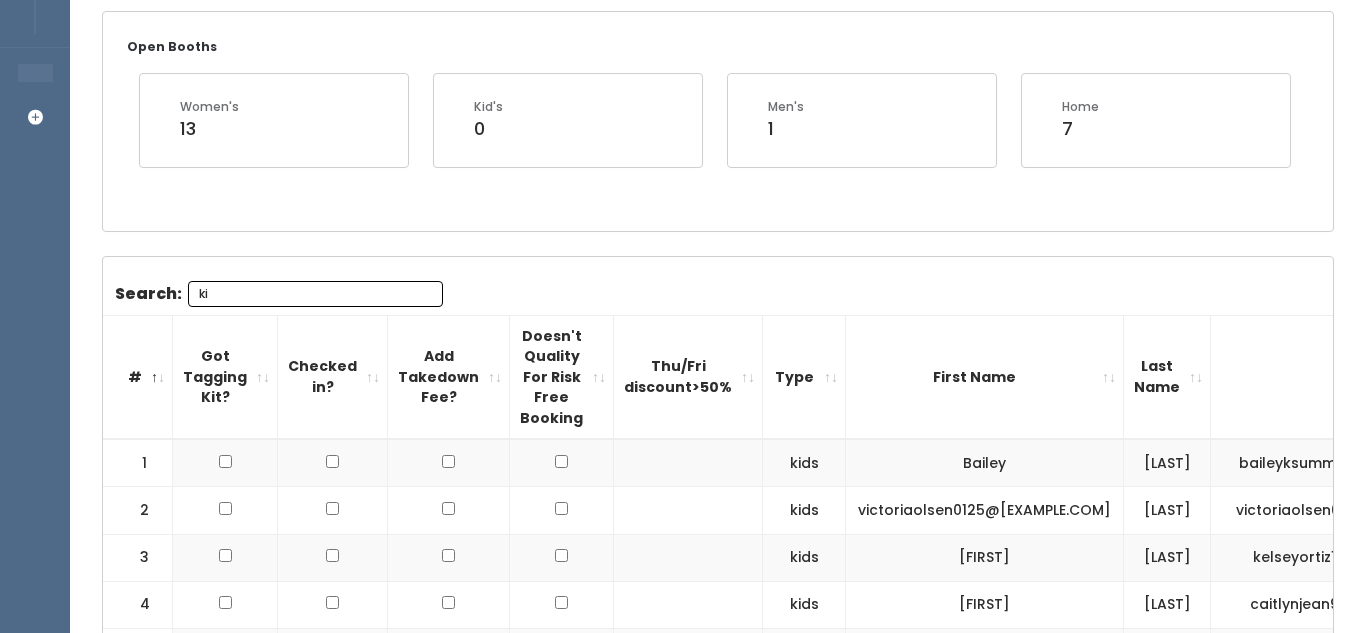 scroll, scrollTop: 393, scrollLeft: 0, axis: vertical 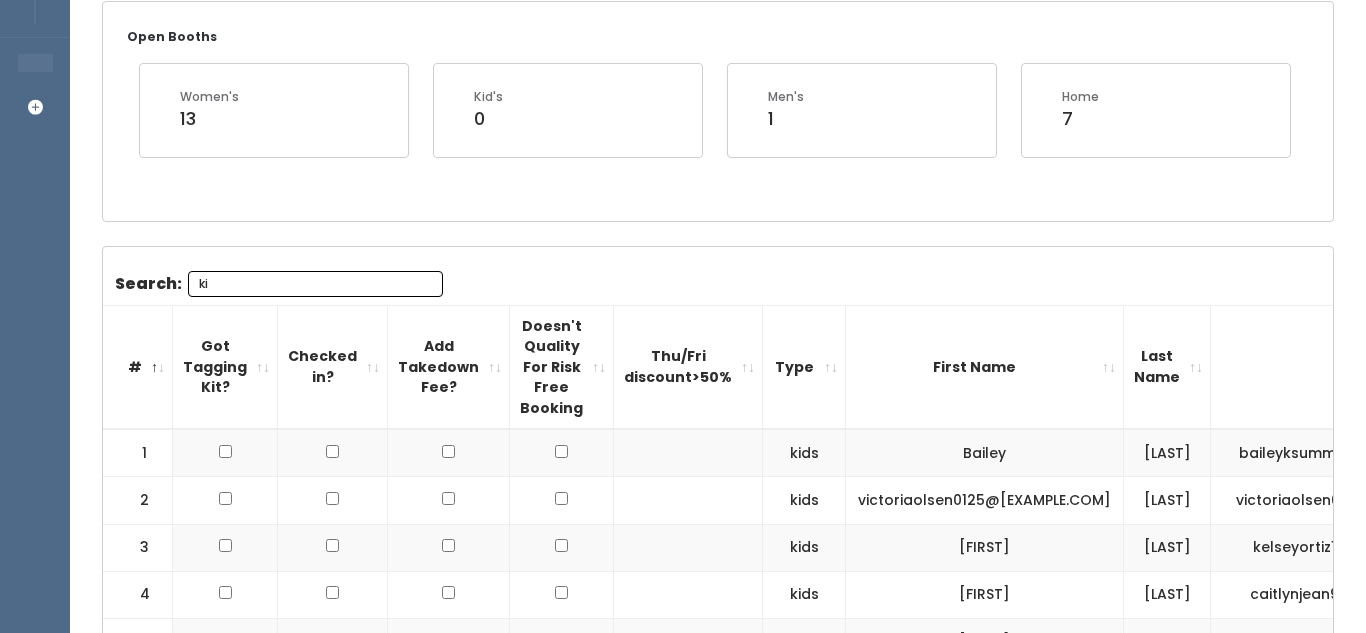 type on "k" 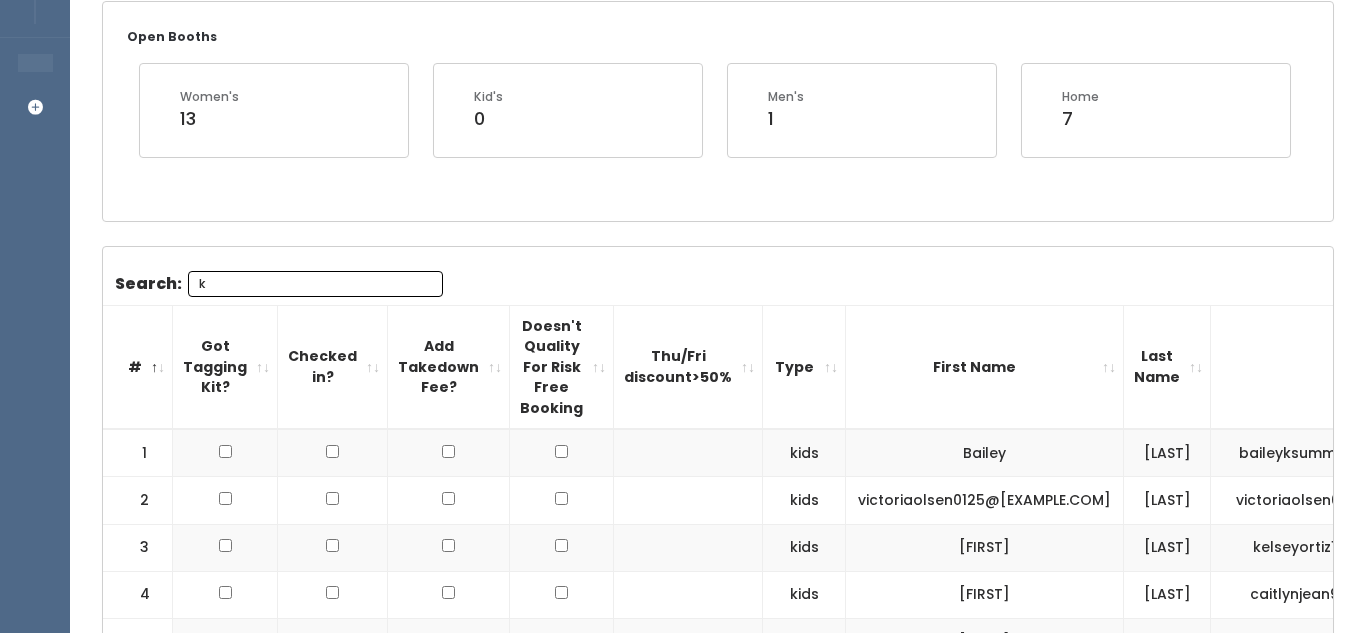 type 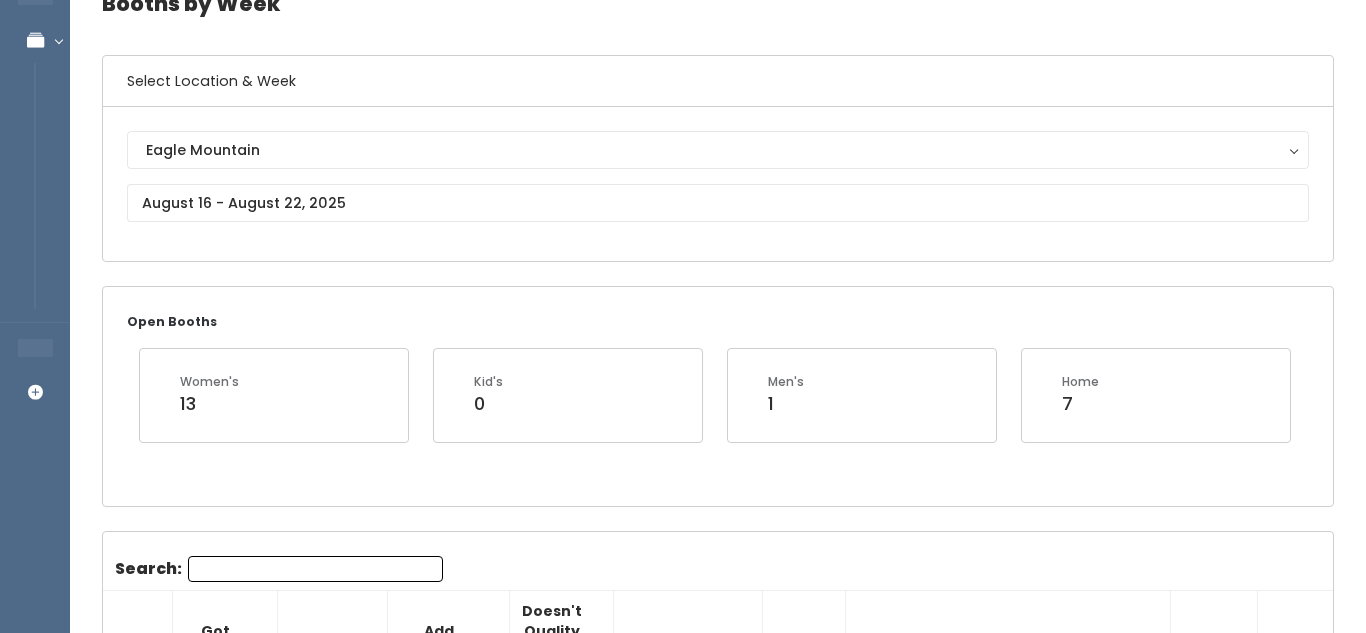 scroll, scrollTop: 102, scrollLeft: 0, axis: vertical 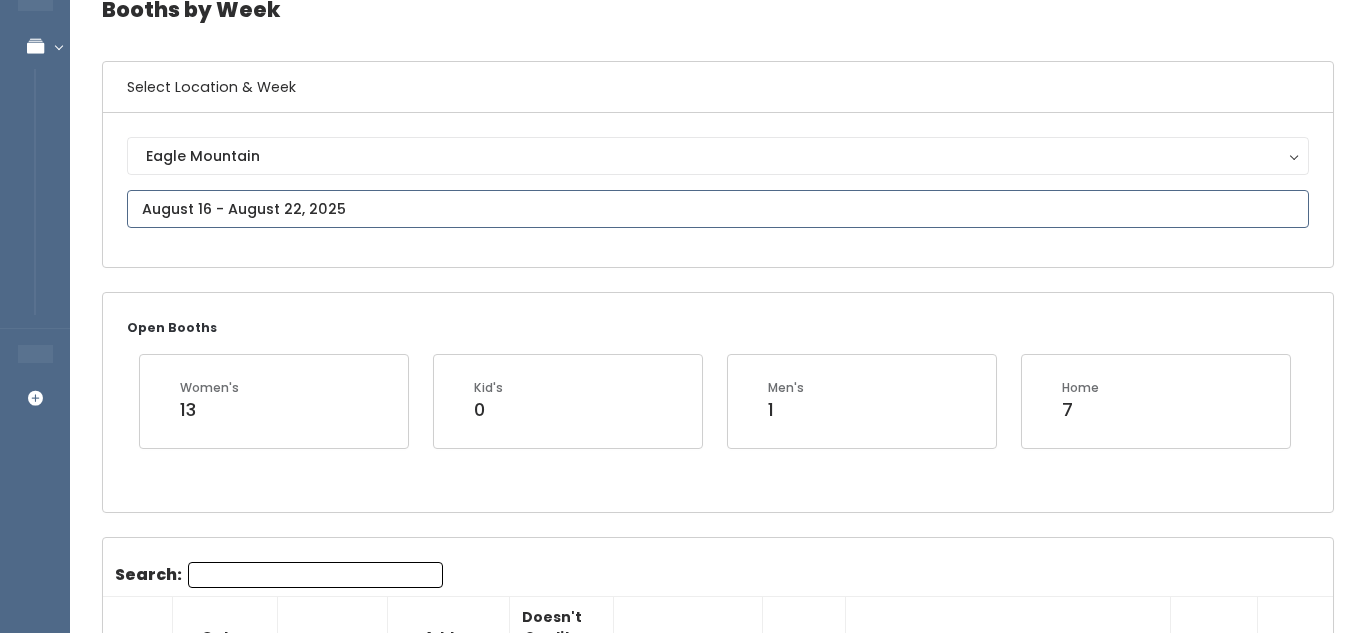 click at bounding box center (718, 209) 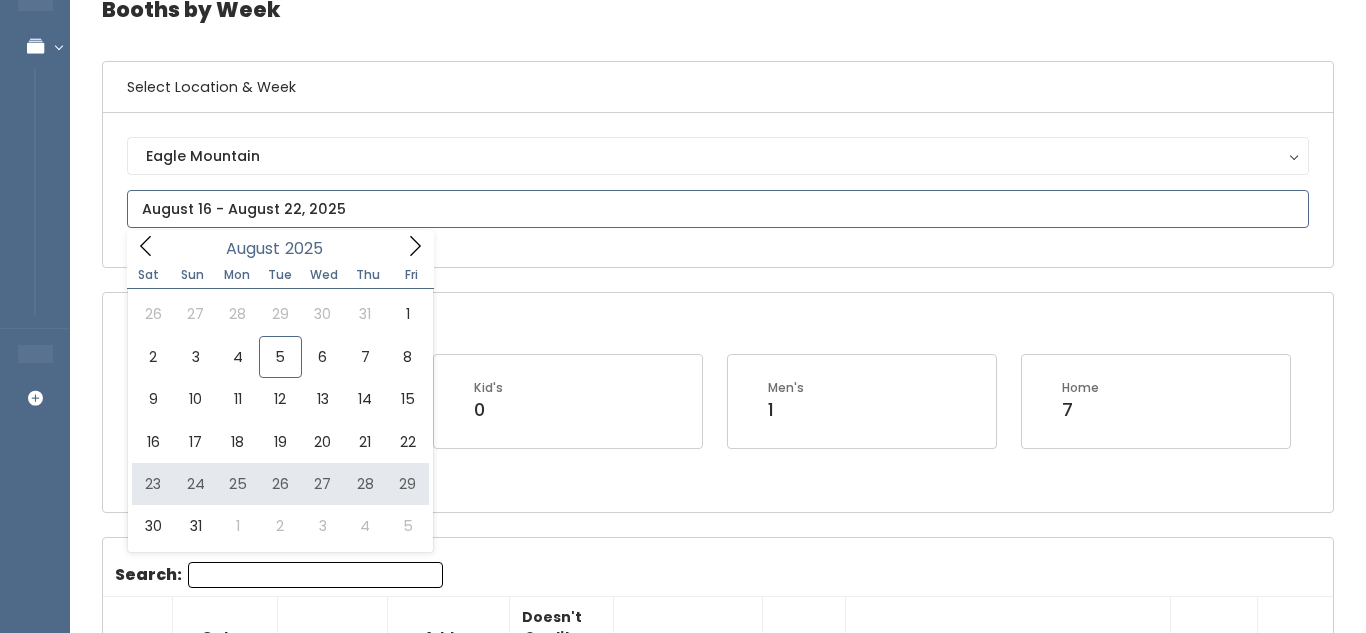 type on "August 23 to August 29" 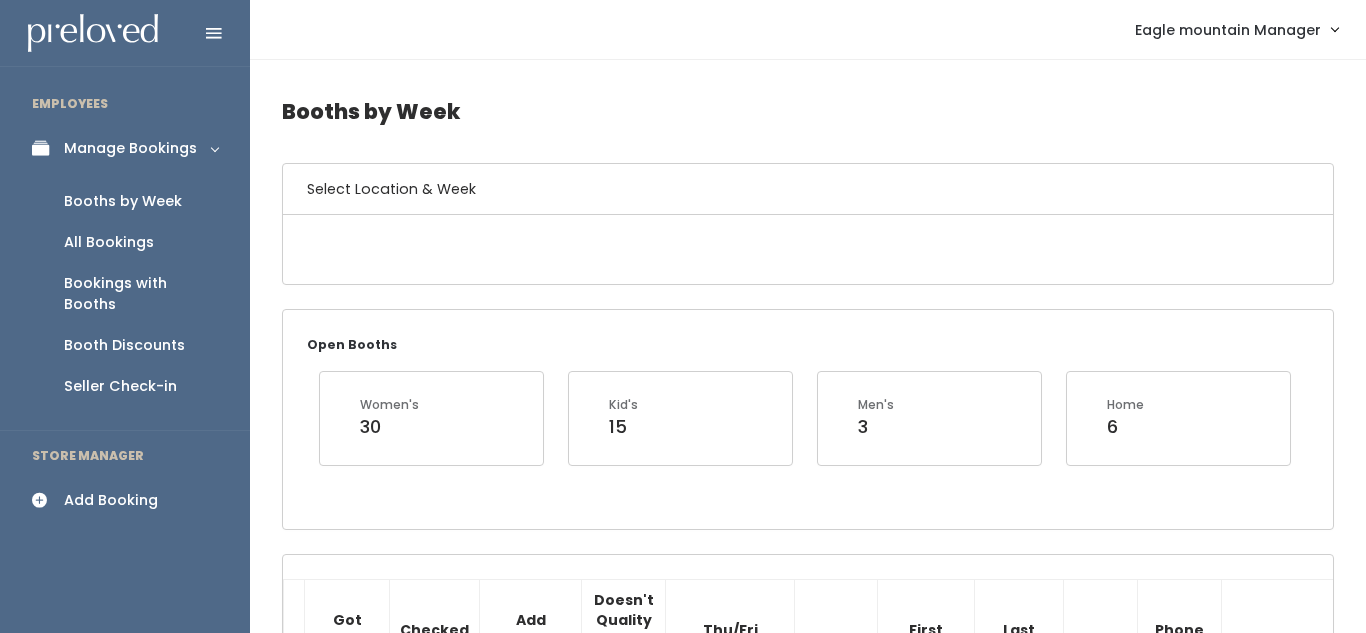 scroll, scrollTop: 0, scrollLeft: 0, axis: both 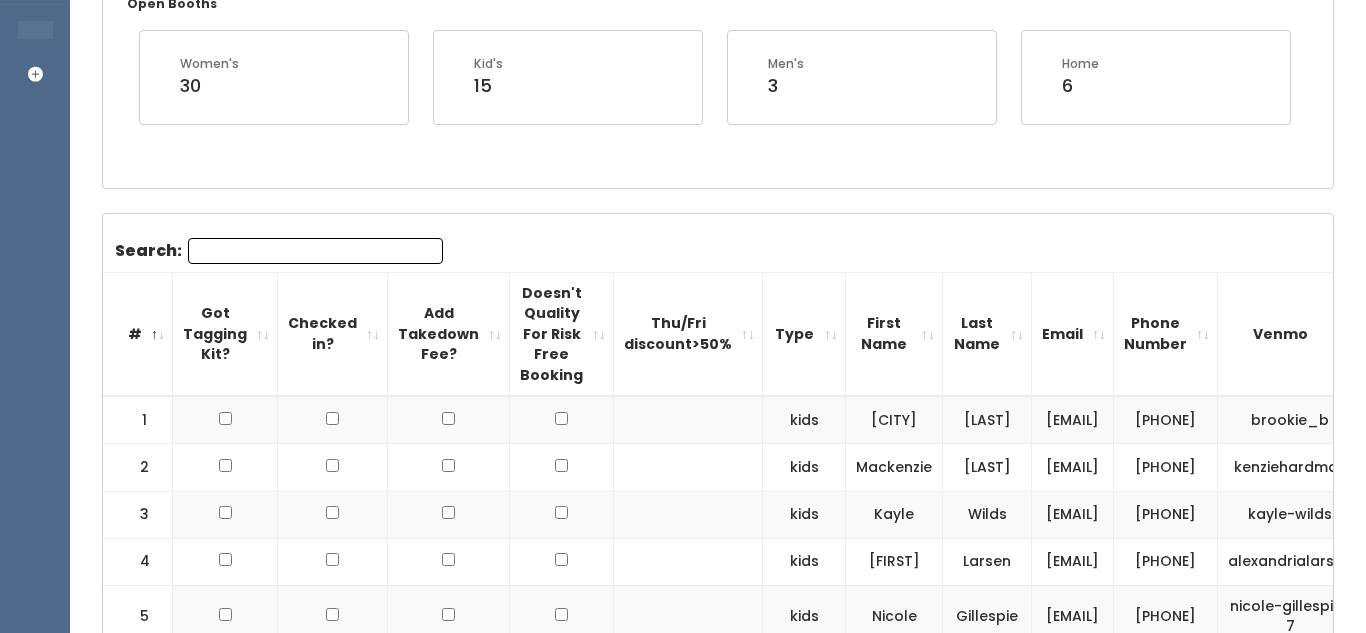 click on "Search:
# Got Tagging Kit? Checked in? Add Takedown Fee? Doesn't Quality For Risk Free Booking  Thu/Fri discount>50% Type First Name Last Name Email Phone Number Venmo Delete
1
kids   2" at bounding box center [718, 1842] 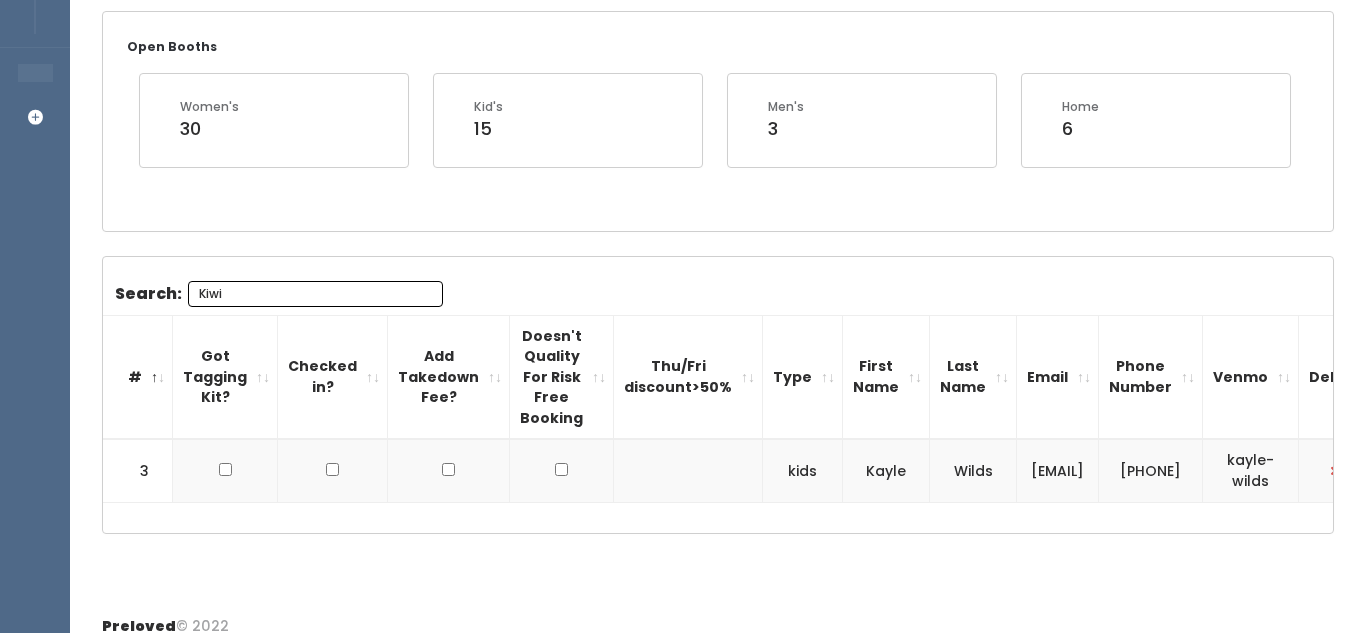 scroll, scrollTop: 403, scrollLeft: 0, axis: vertical 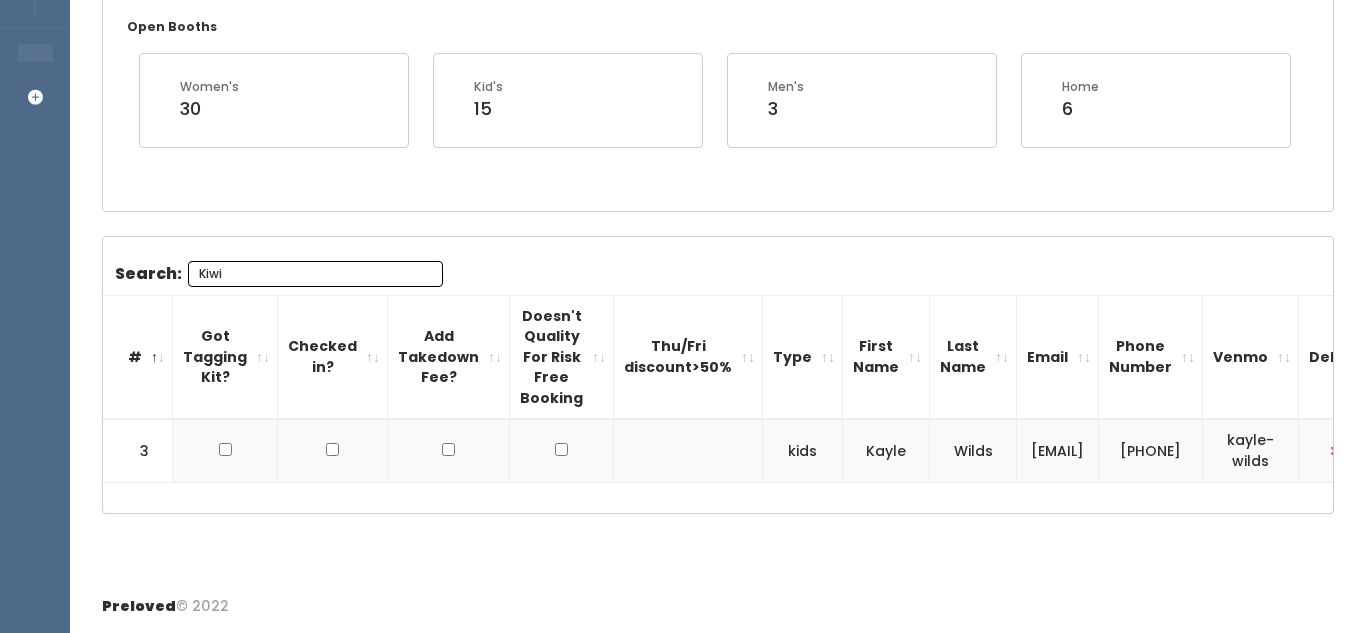 type on "Kiwi" 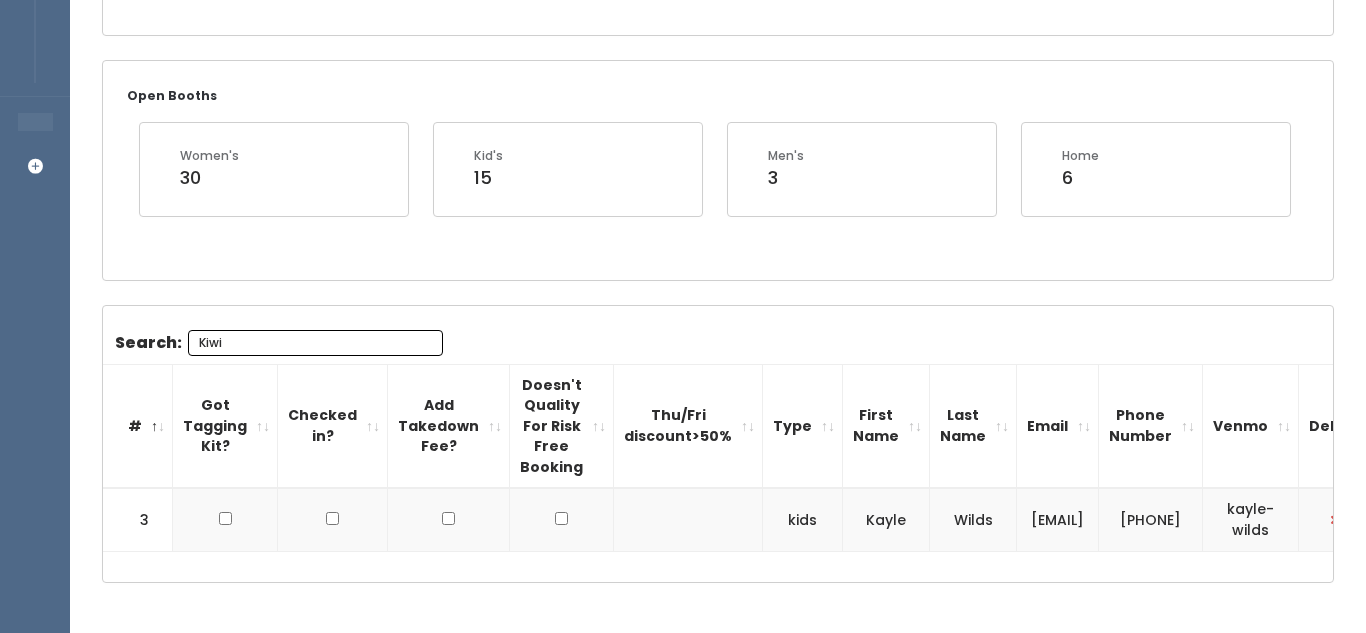 scroll, scrollTop: 341, scrollLeft: 0, axis: vertical 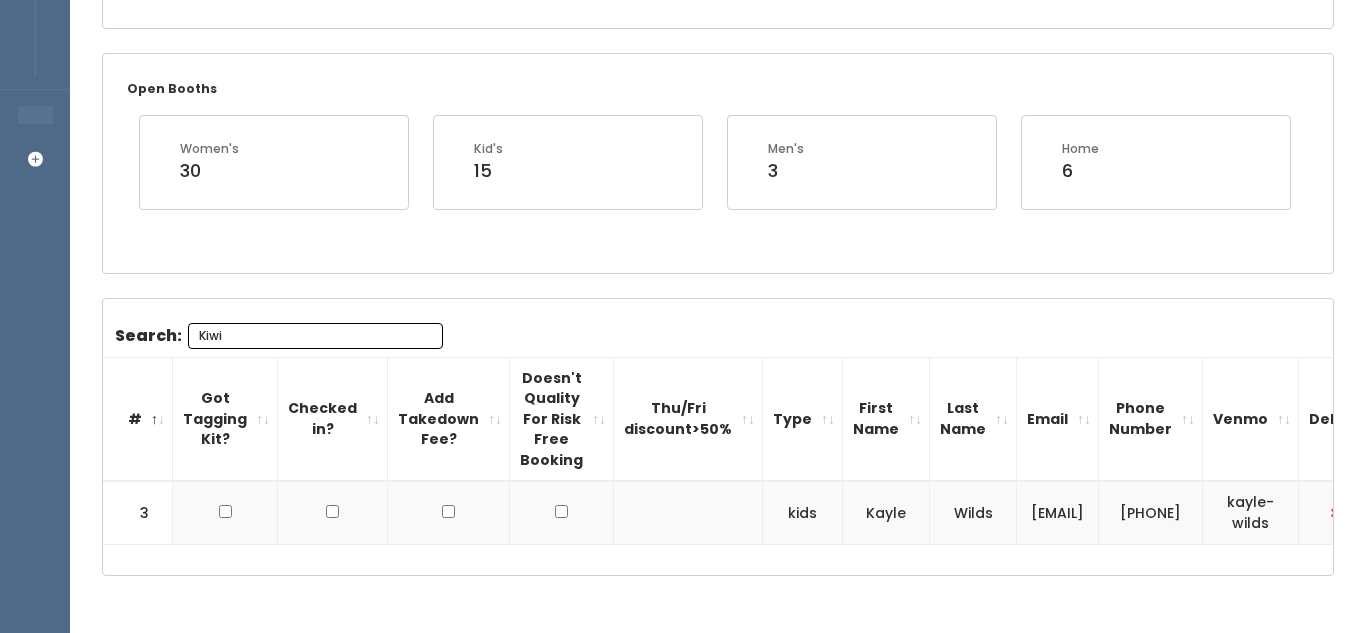 drag, startPoint x: 985, startPoint y: 508, endPoint x: 1125, endPoint y: 522, distance: 140.69826 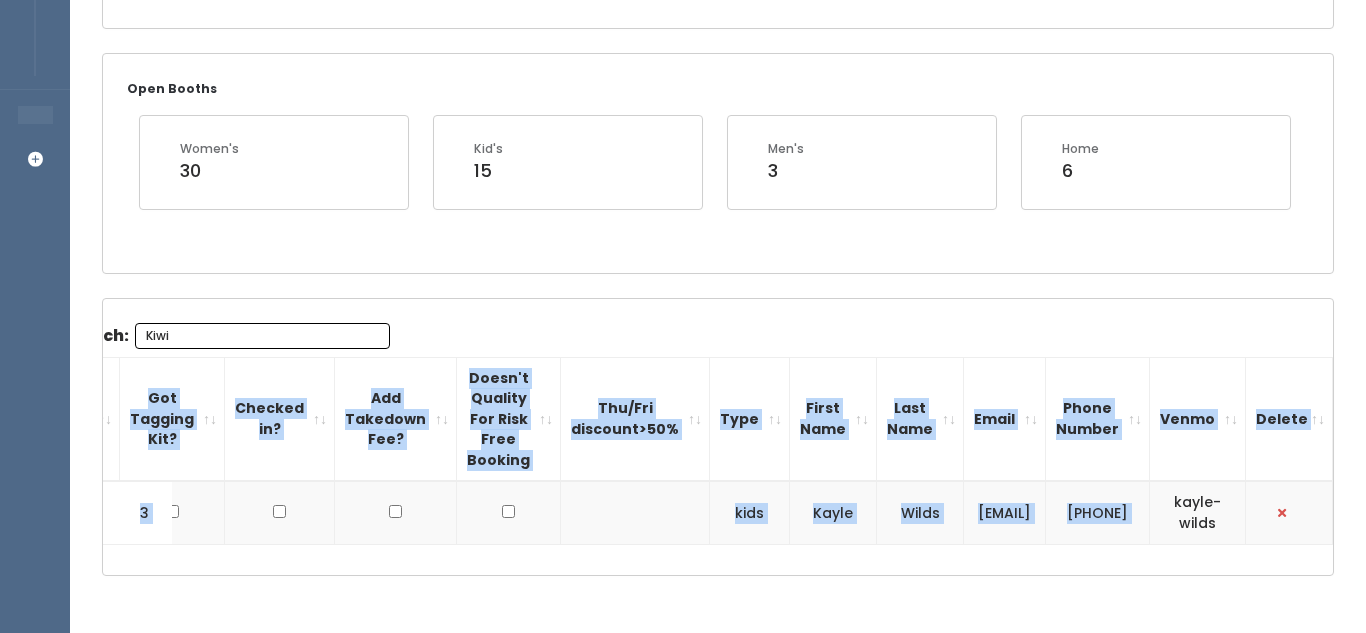 scroll, scrollTop: 0, scrollLeft: 76, axis: horizontal 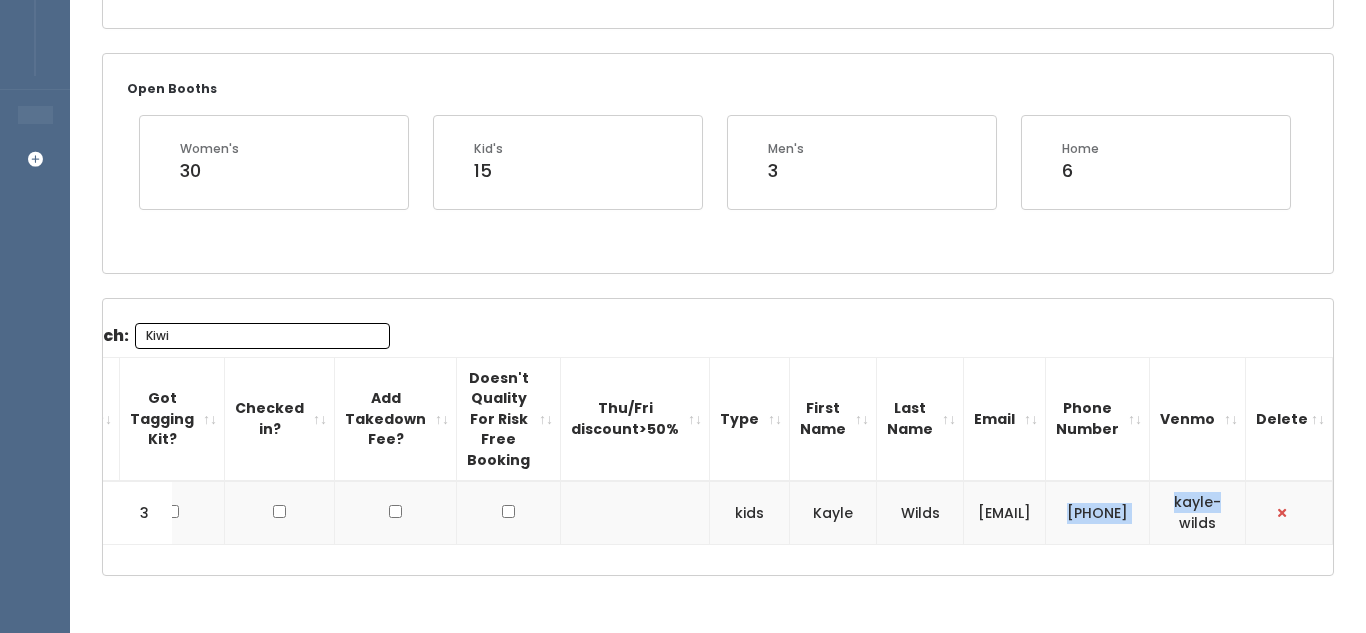 drag, startPoint x: 1074, startPoint y: 502, endPoint x: 1175, endPoint y: 539, distance: 107.563934 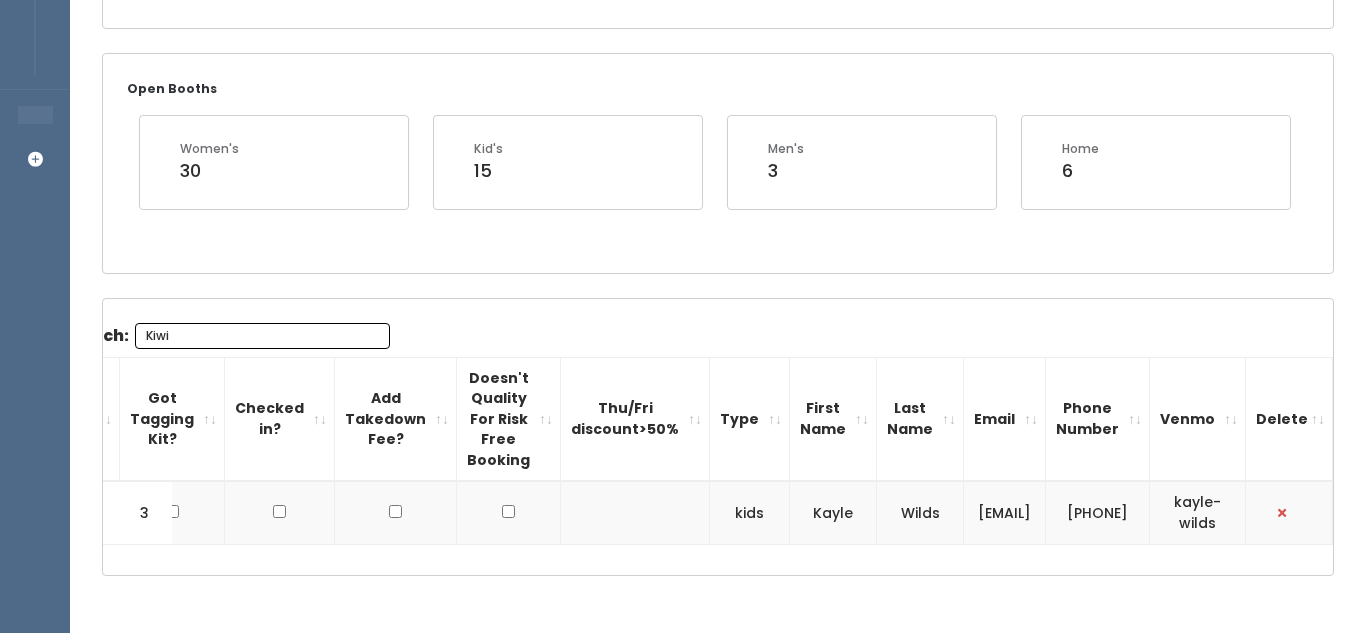 drag, startPoint x: 1078, startPoint y: 501, endPoint x: 1127, endPoint y: 524, distance: 54.129475 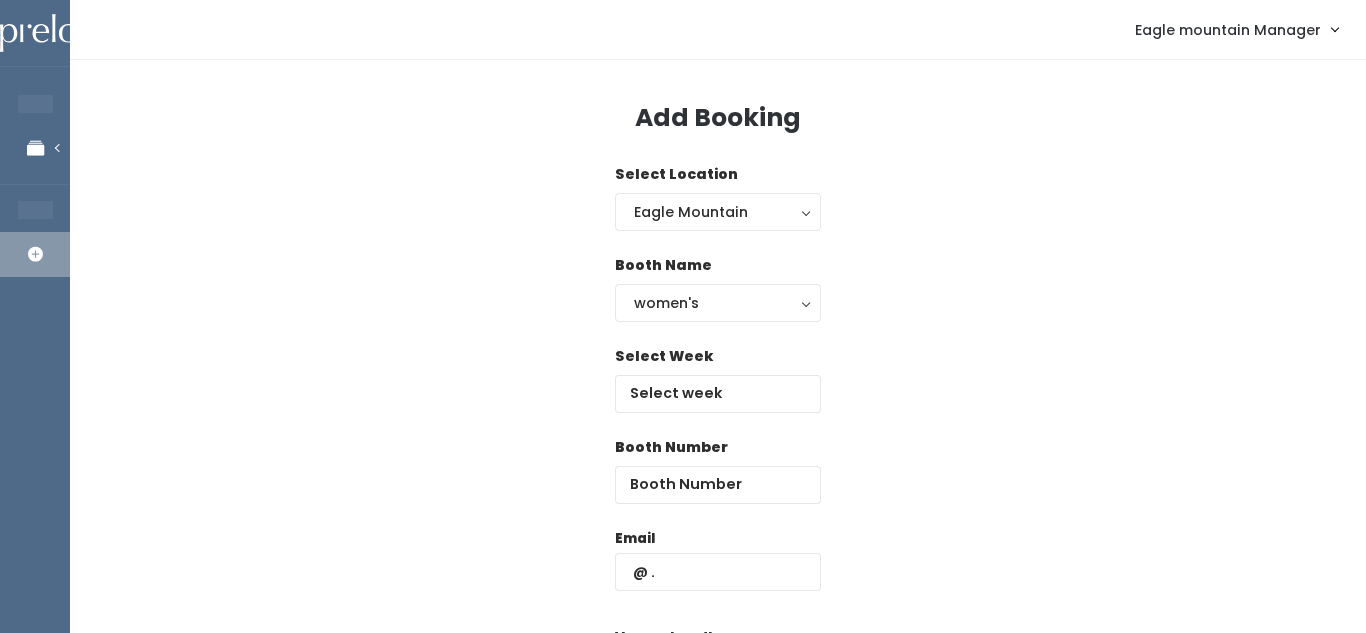scroll, scrollTop: 0, scrollLeft: 0, axis: both 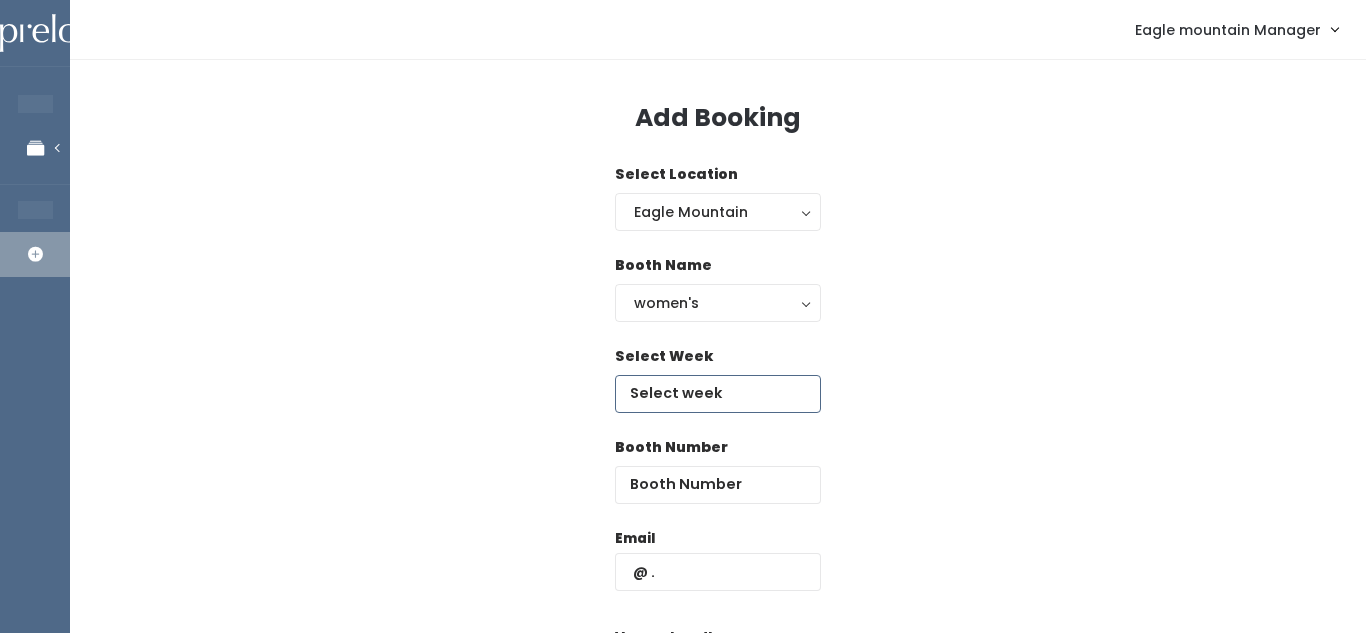 click at bounding box center [718, 394] 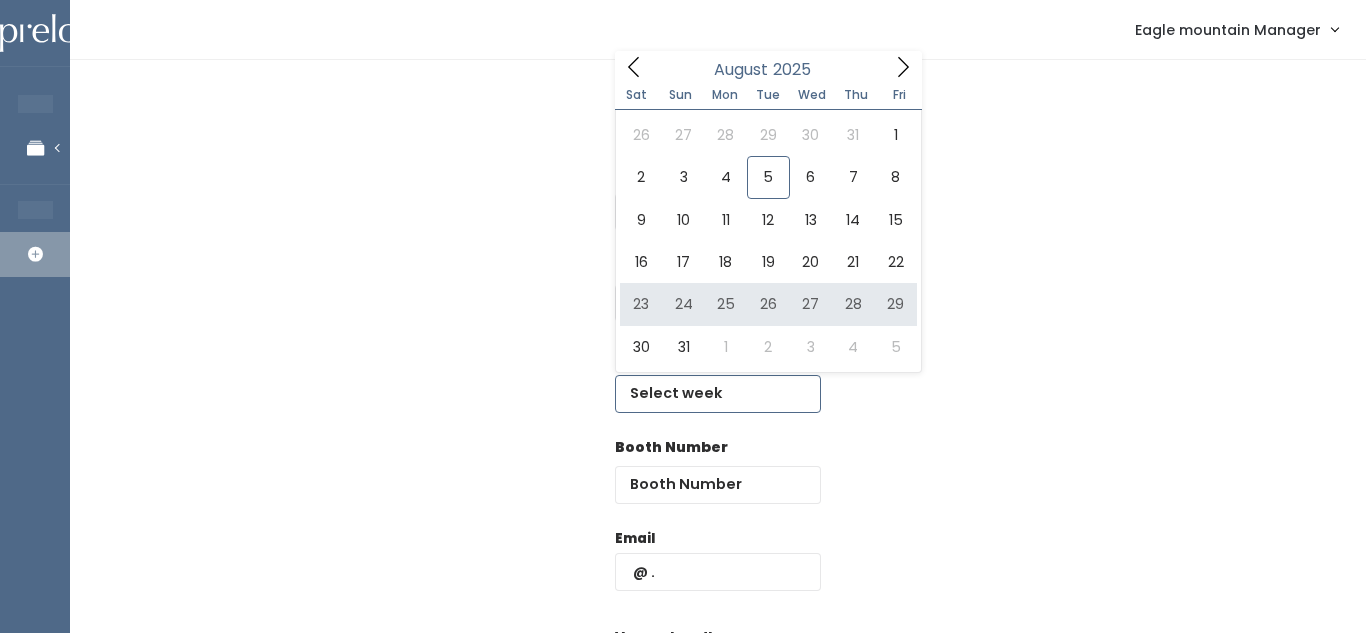 type on "[MONTH] [NUMBER] to [MONTH] [NUMBER]" 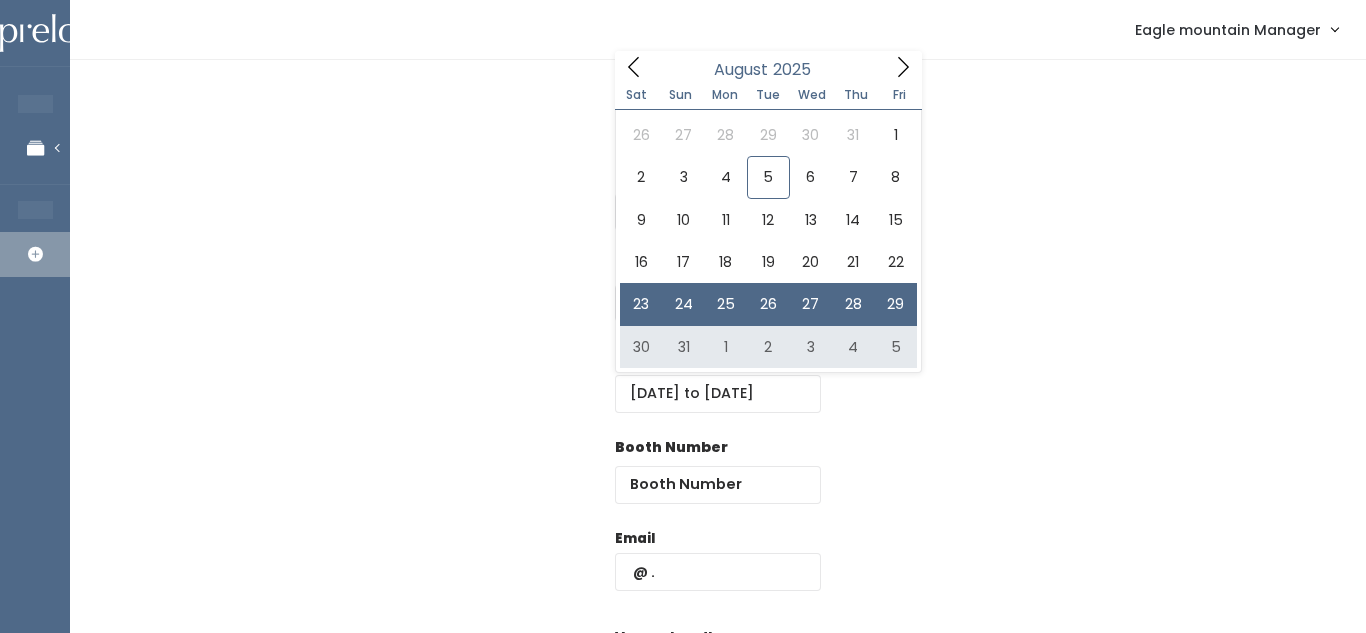 click on "Booth Number" at bounding box center [718, 482] 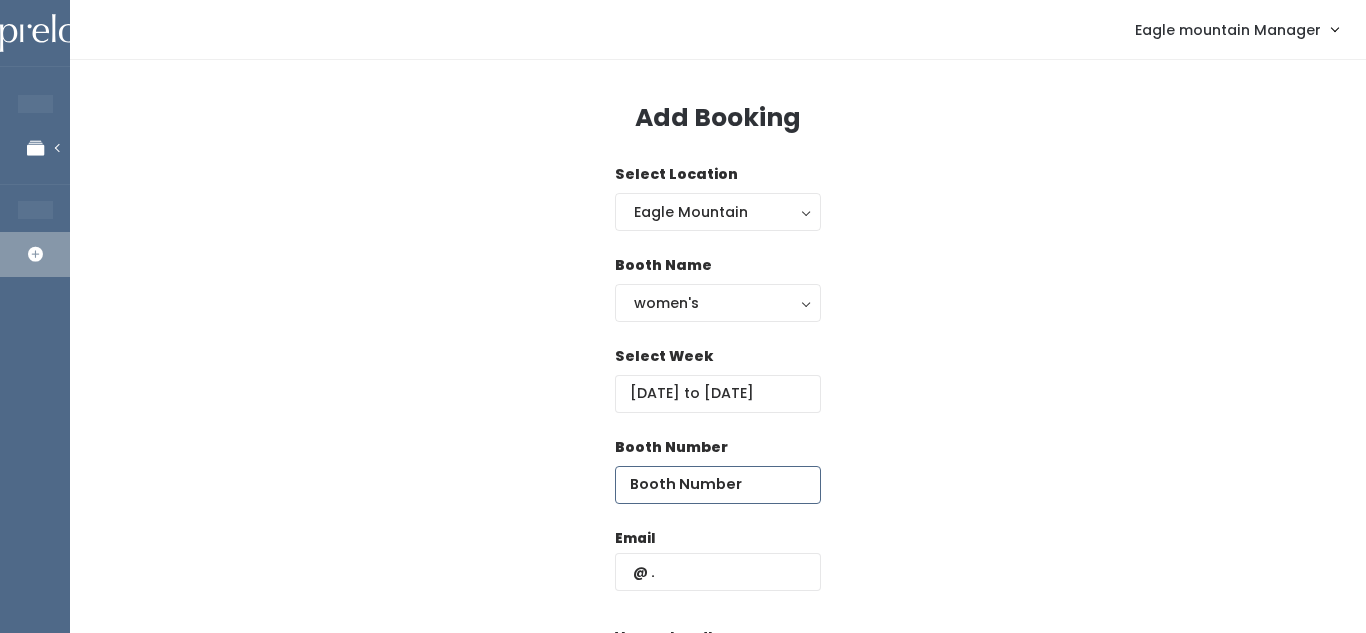 click at bounding box center (718, 485) 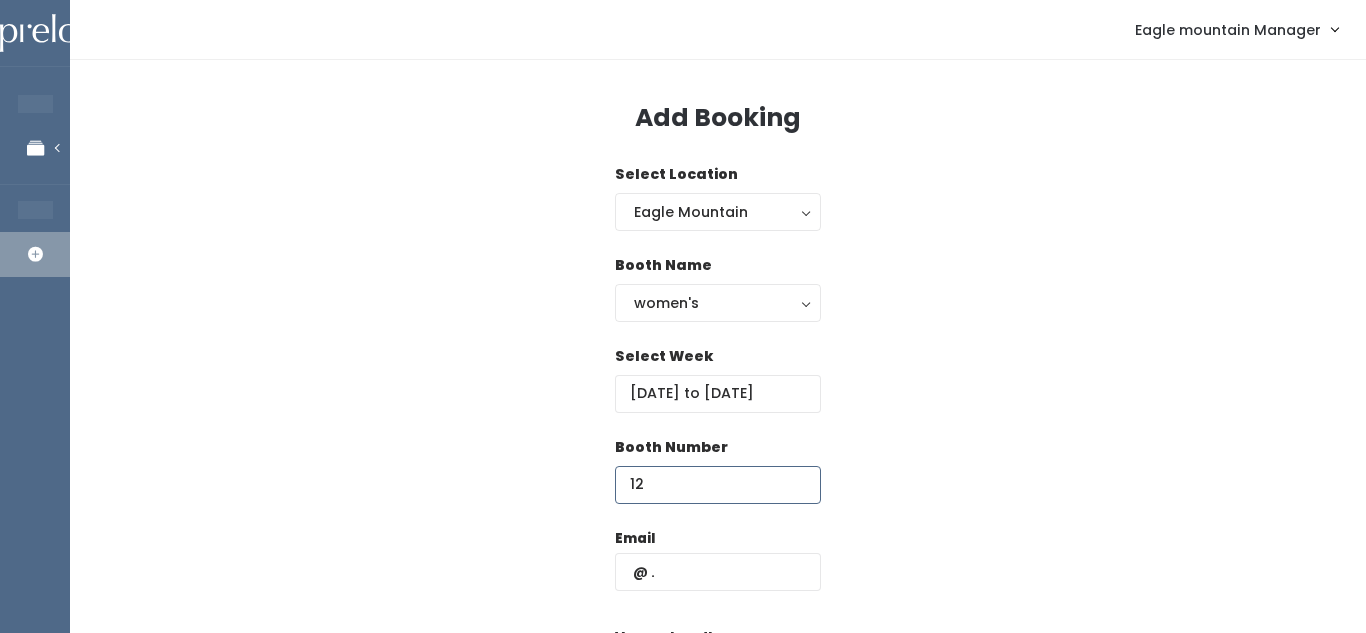 type on "12" 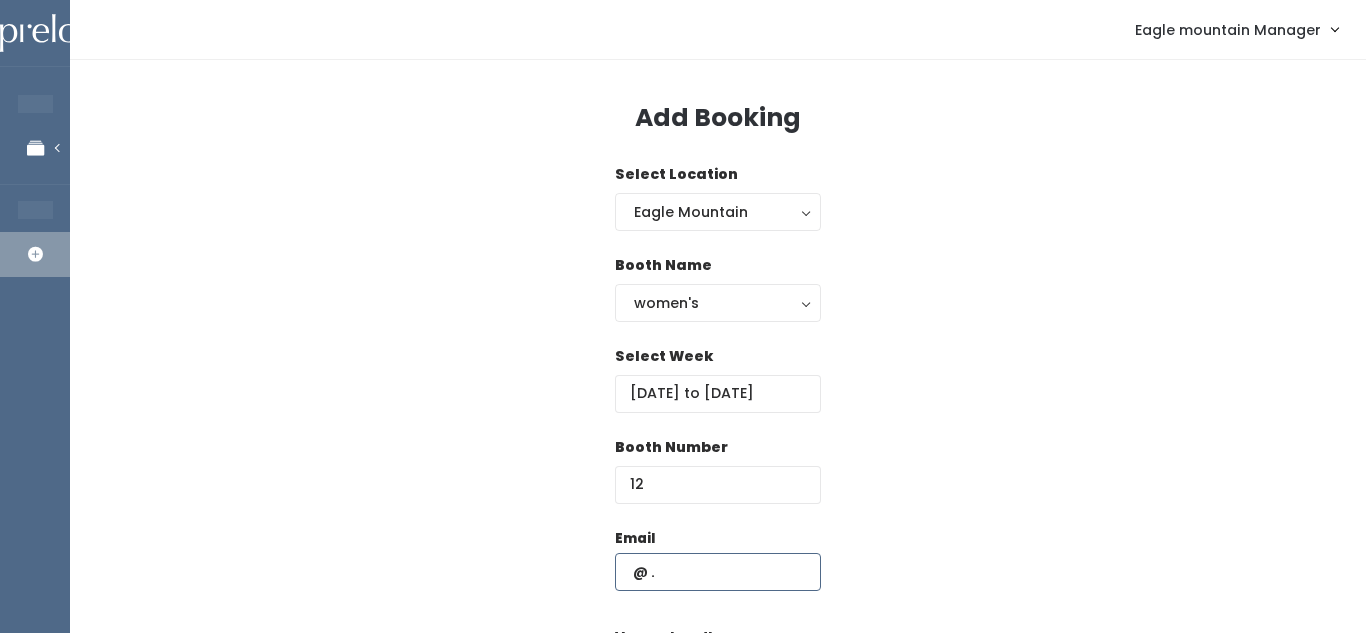 click at bounding box center [718, 572] 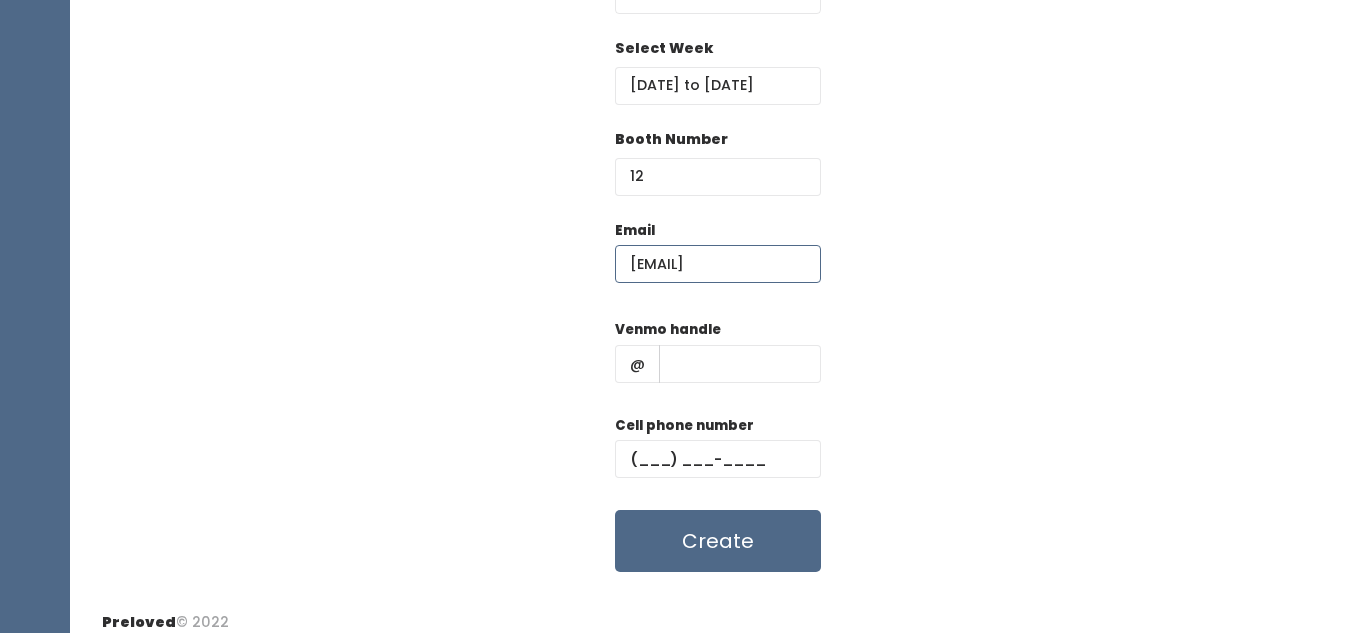 scroll, scrollTop: 324, scrollLeft: 0, axis: vertical 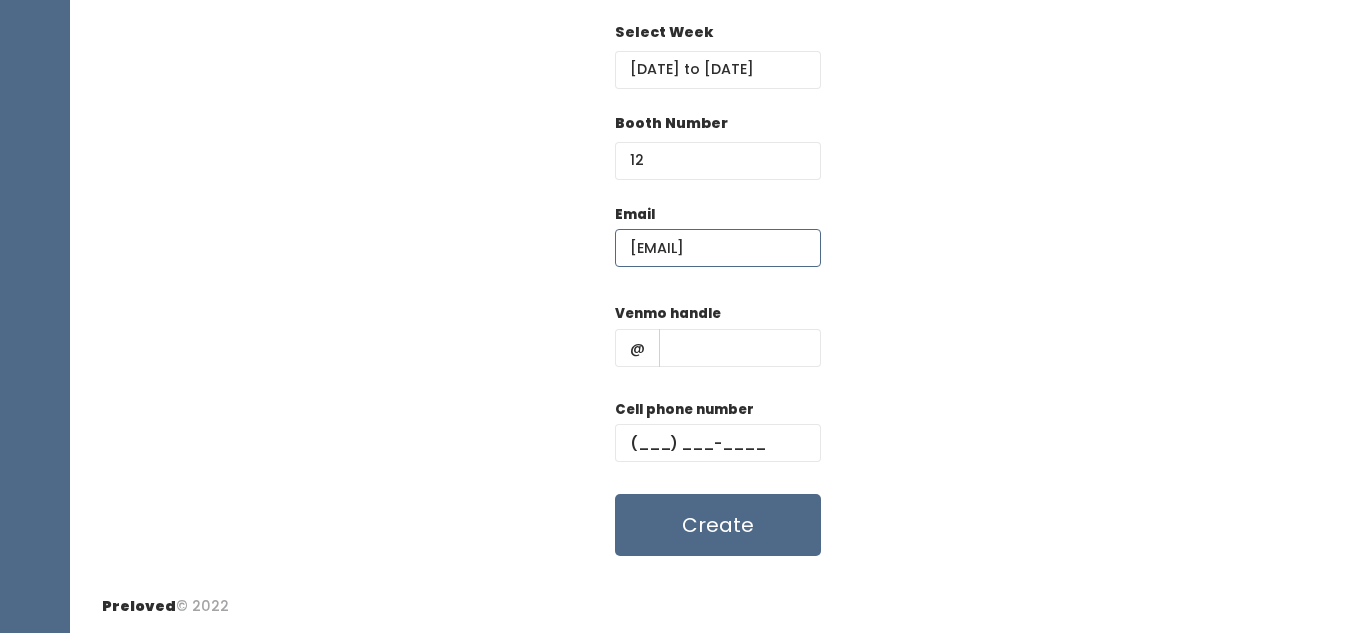 type on "[EMAIL]" 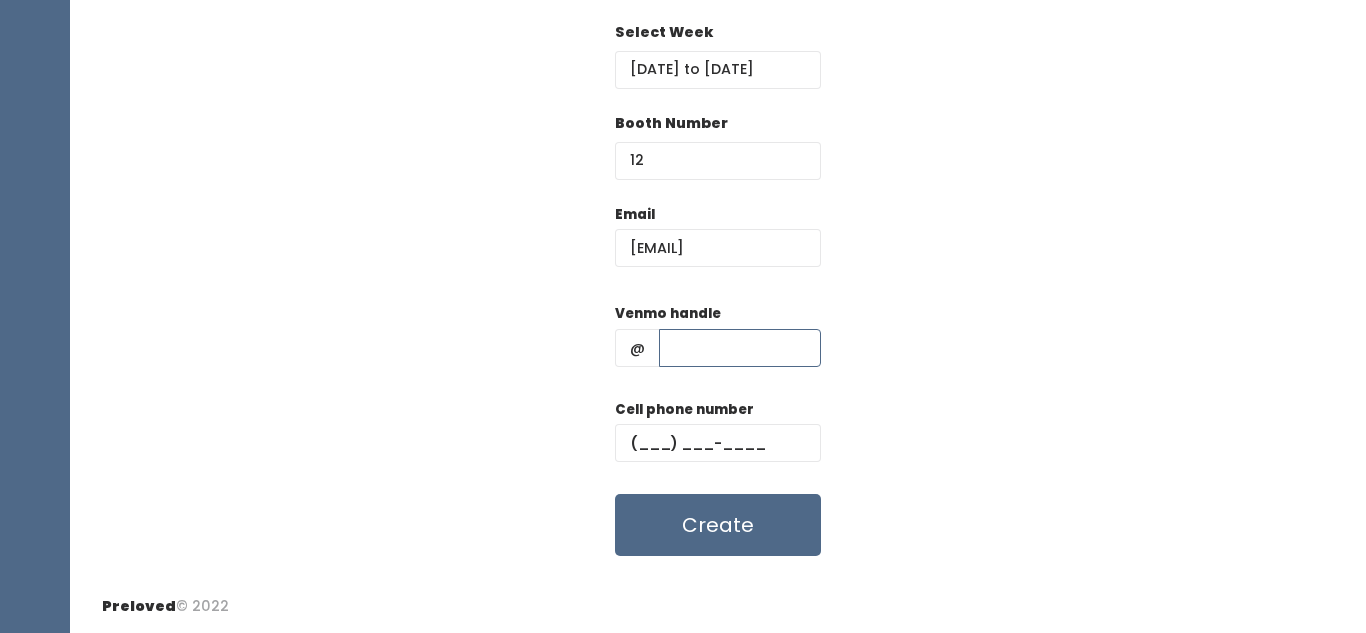 click at bounding box center [740, 348] 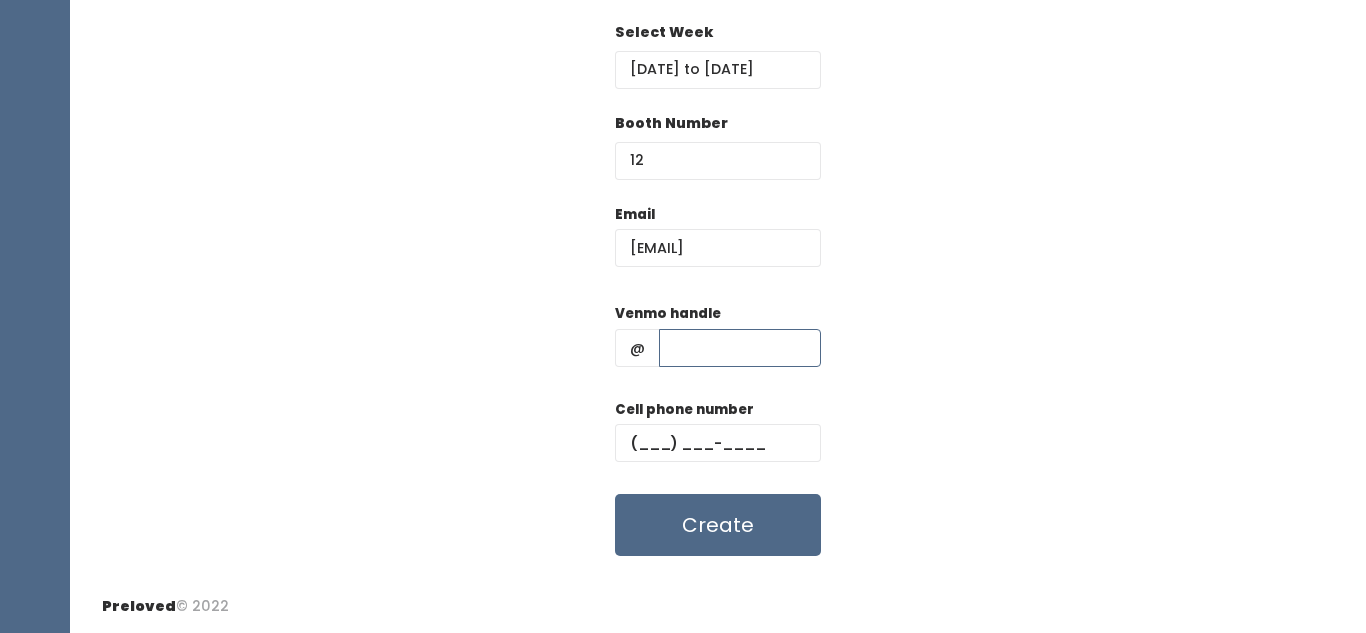 paste on "kayle-wilds" 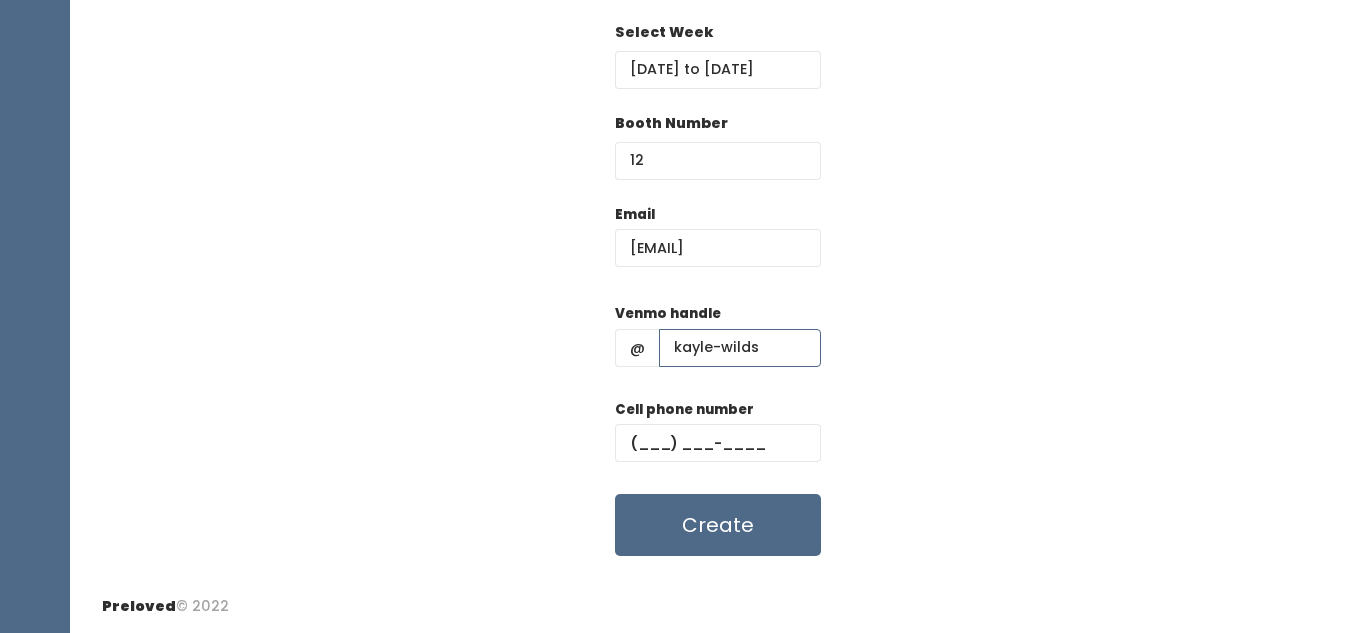 type on "kayle-wilds" 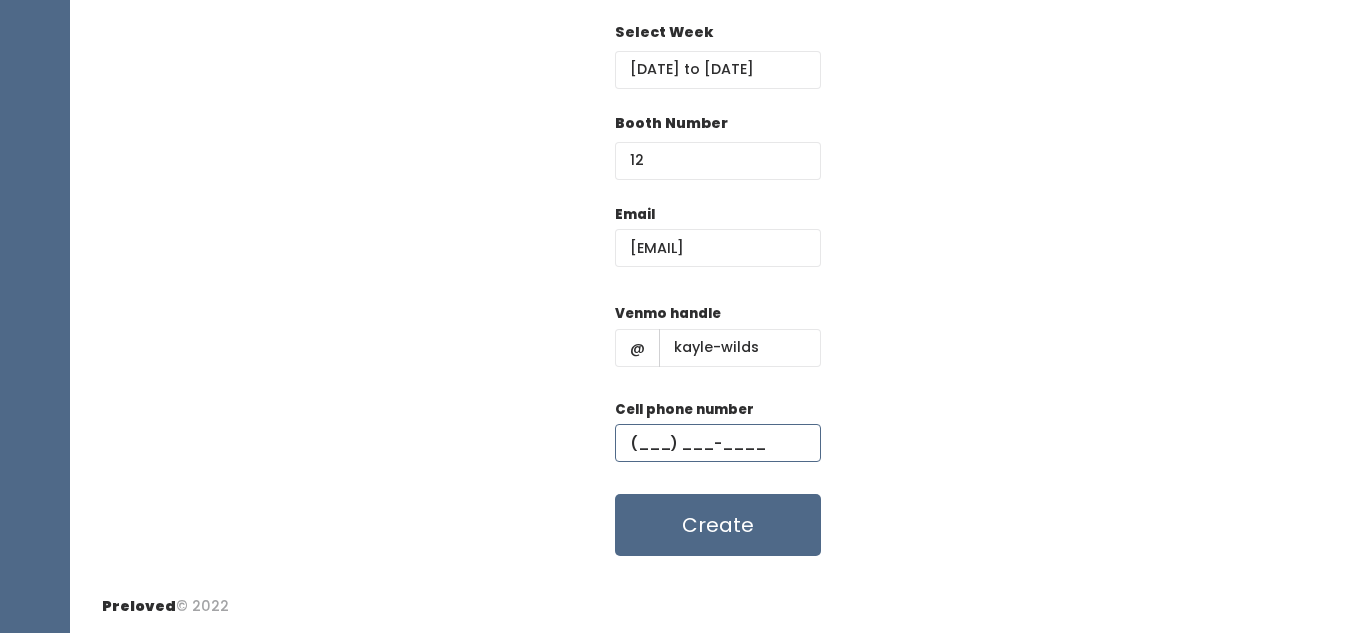 click at bounding box center (718, 443) 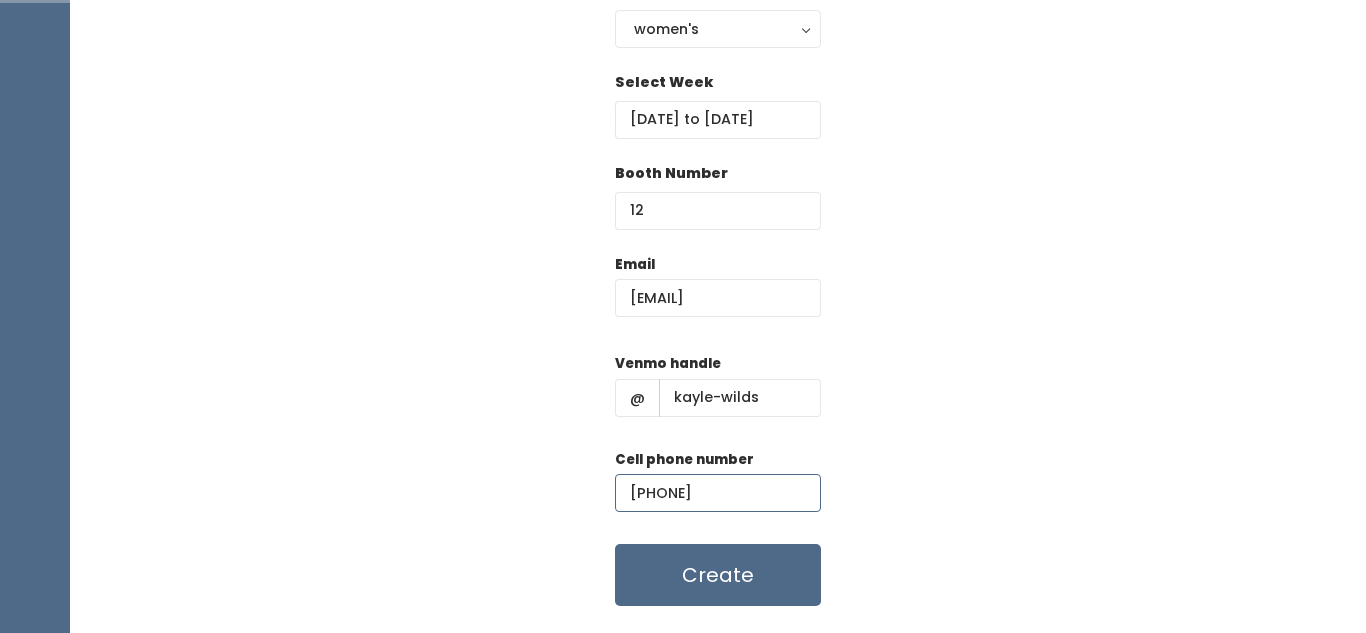 scroll, scrollTop: 319, scrollLeft: 0, axis: vertical 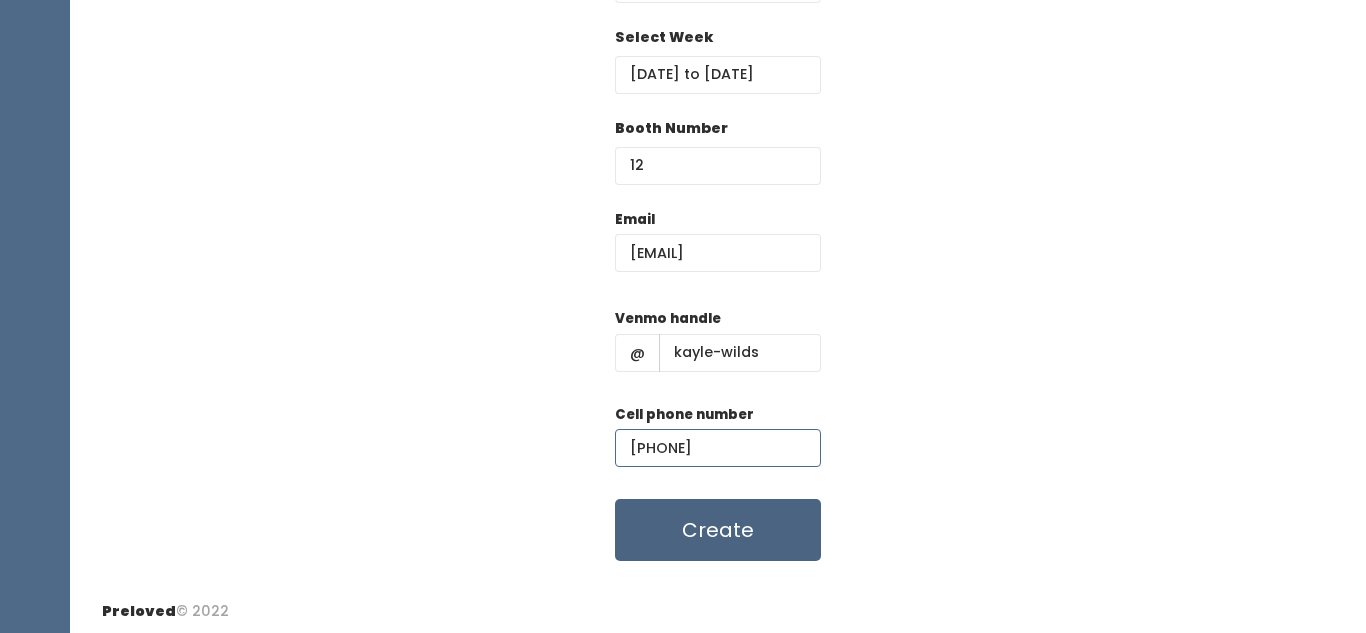 type on "[PHONE]" 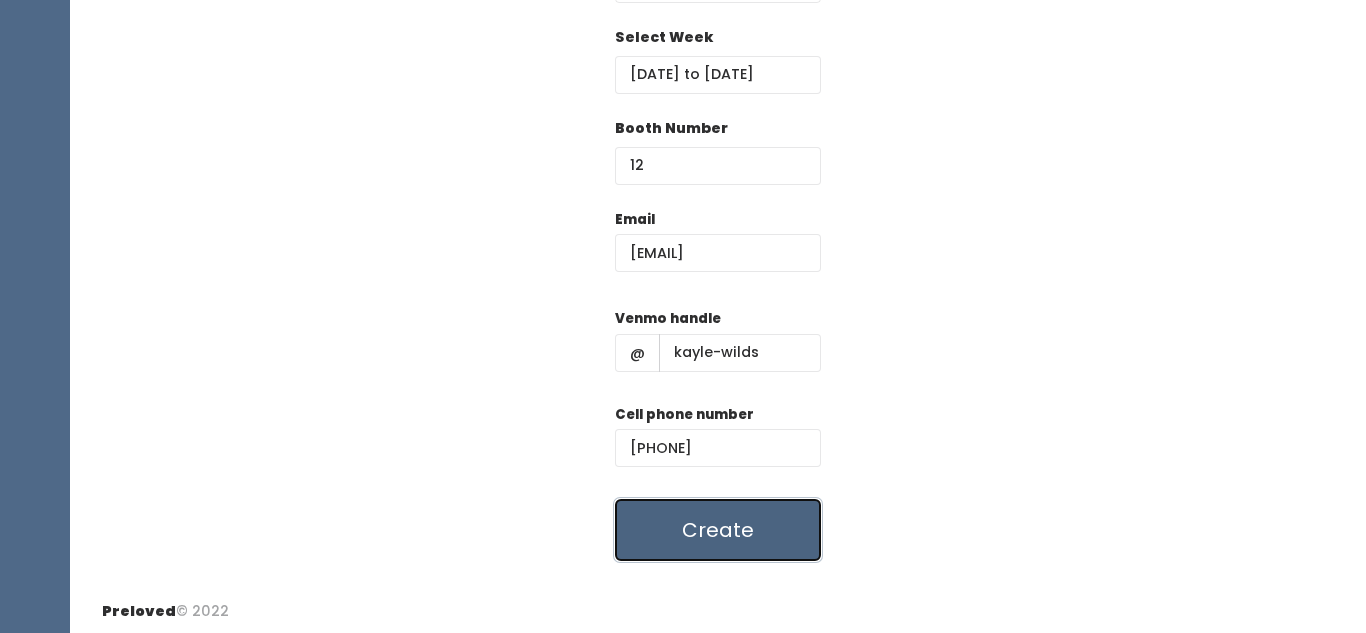 click on "Create" at bounding box center (718, 530) 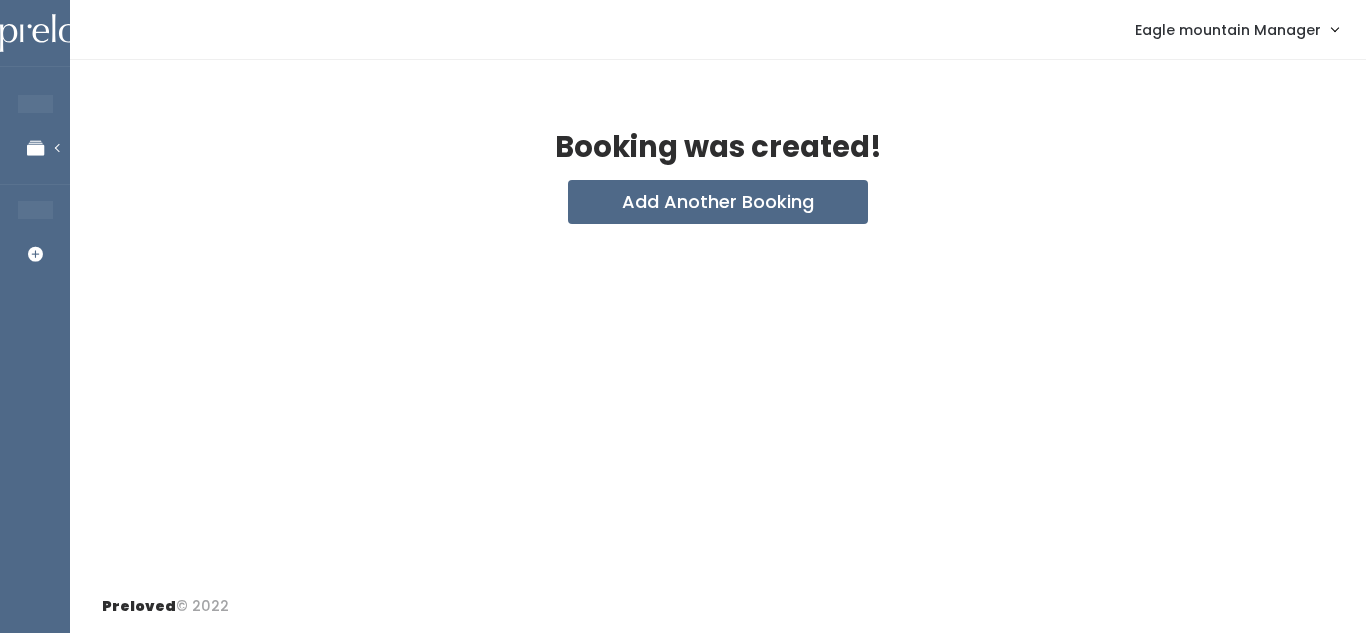 scroll, scrollTop: 0, scrollLeft: 0, axis: both 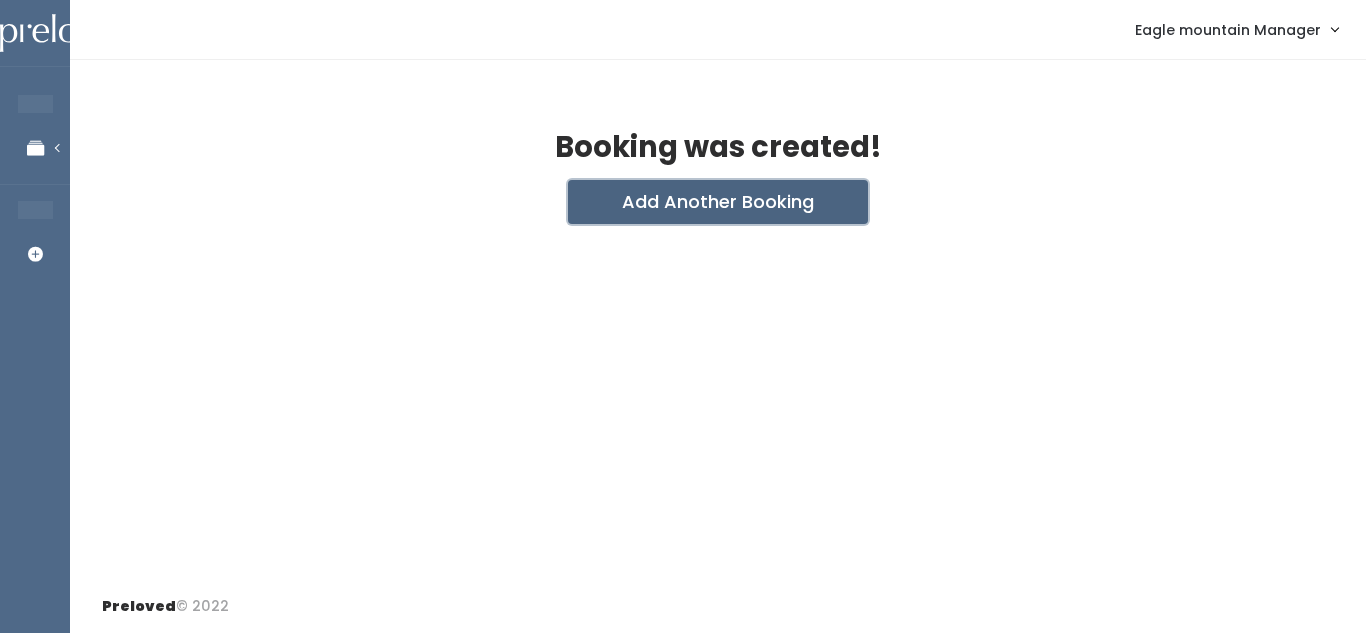 click on "Add Another Booking" at bounding box center (718, 202) 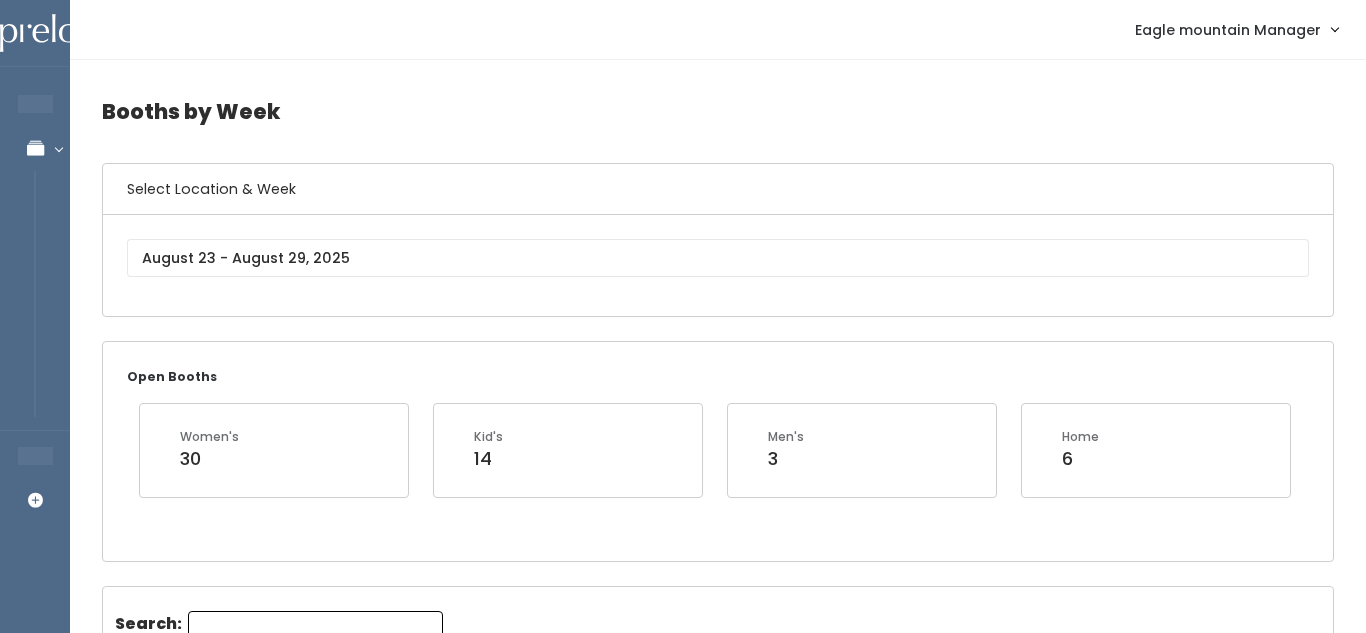 scroll, scrollTop: 341, scrollLeft: 0, axis: vertical 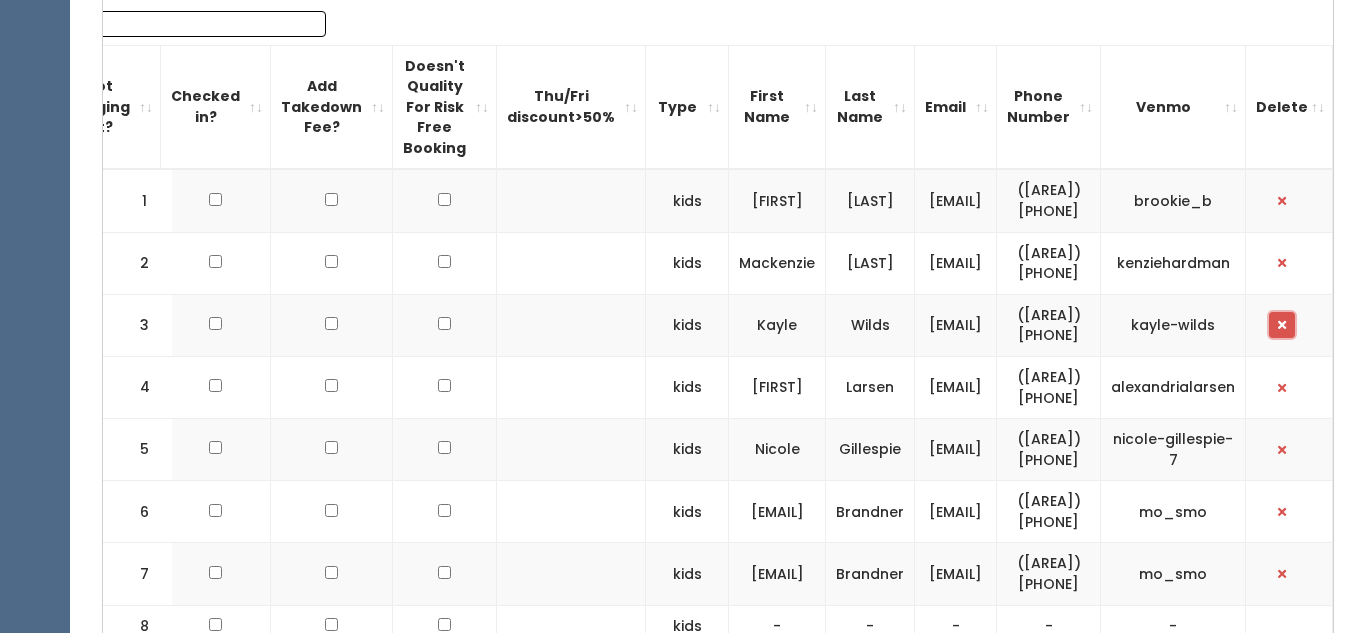 click at bounding box center [1282, 325] 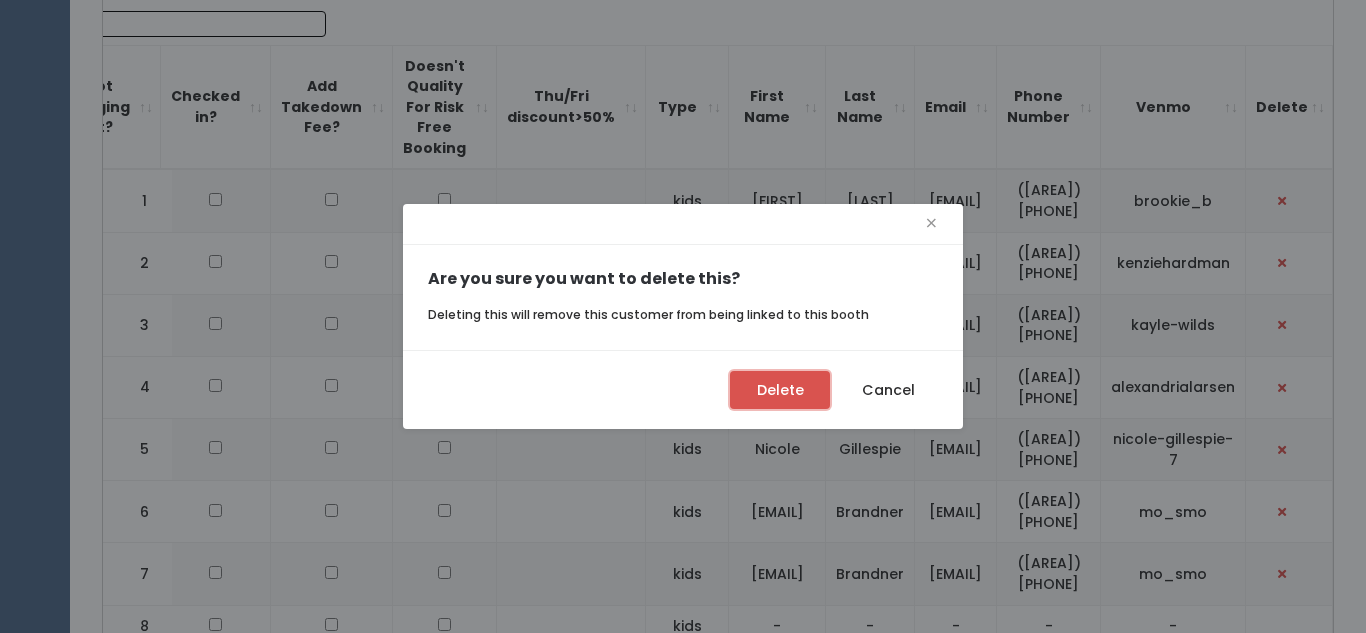 click on "Delete" at bounding box center [780, 390] 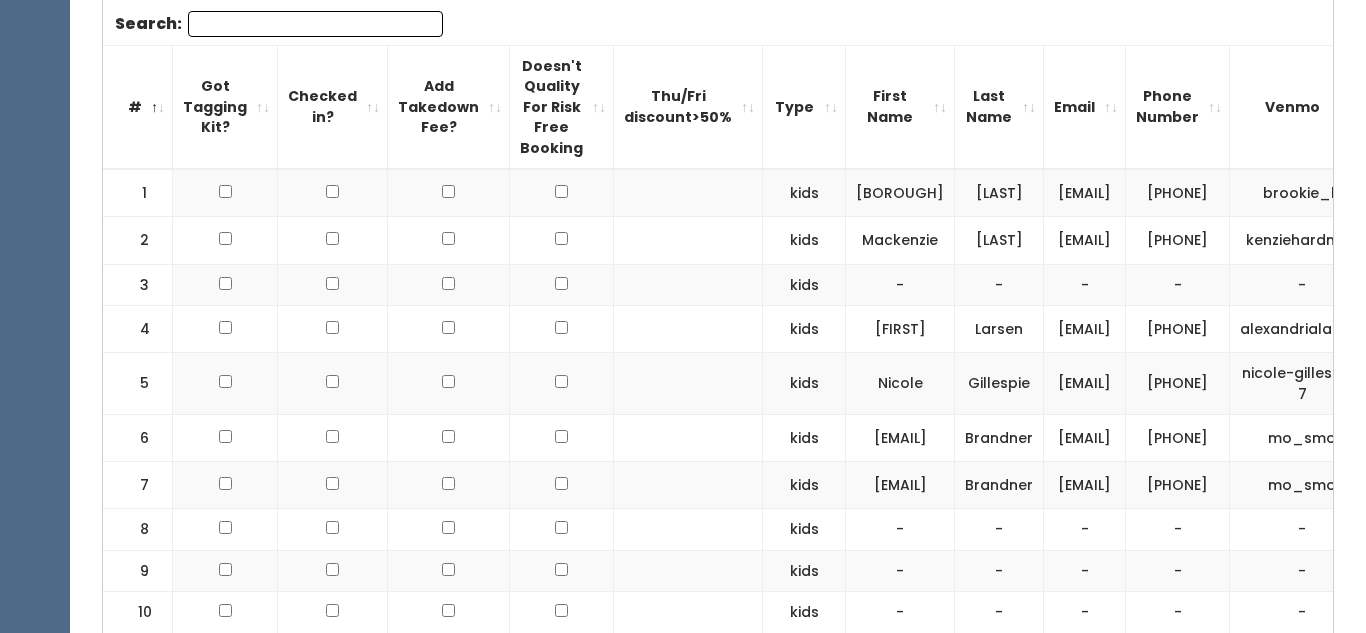 scroll, scrollTop: 653, scrollLeft: 0, axis: vertical 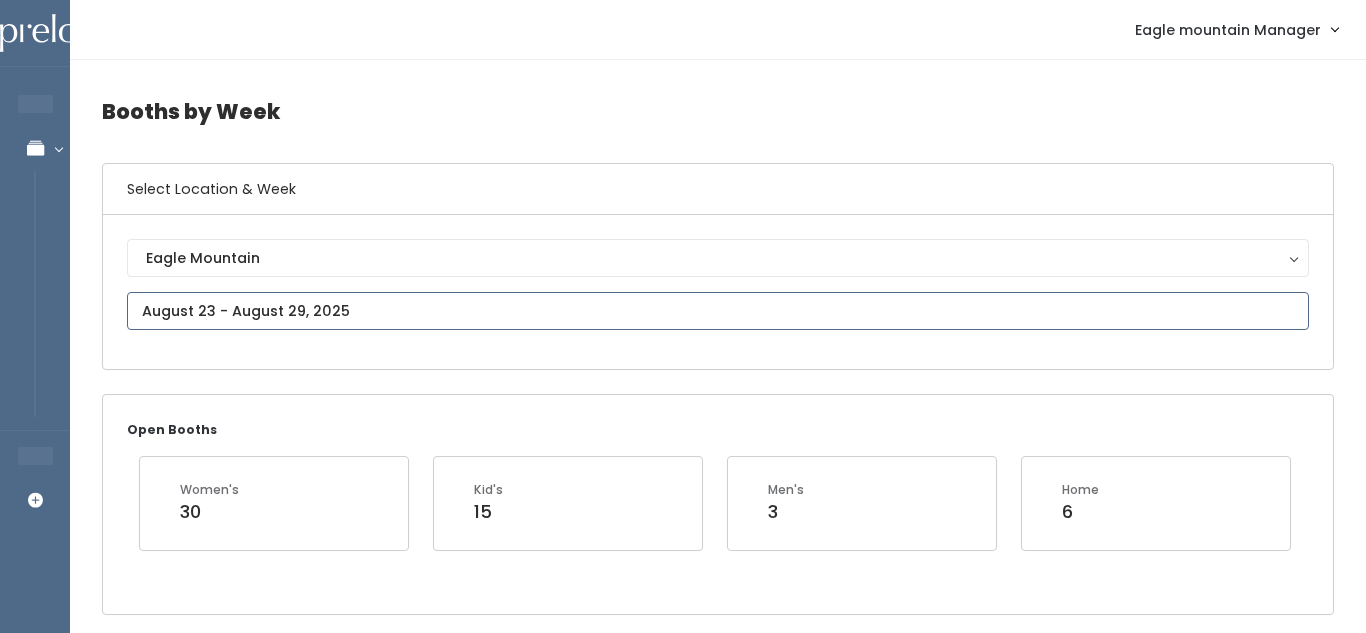click at bounding box center (718, 311) 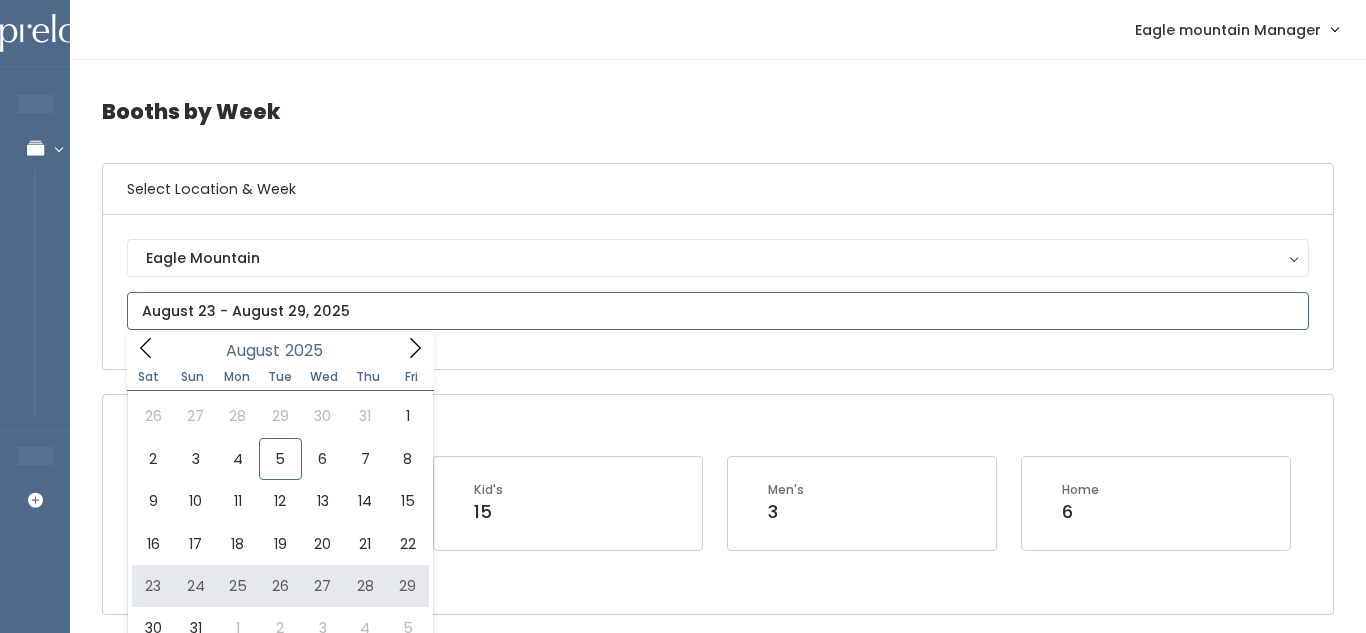 type on "August 23 to August 29" 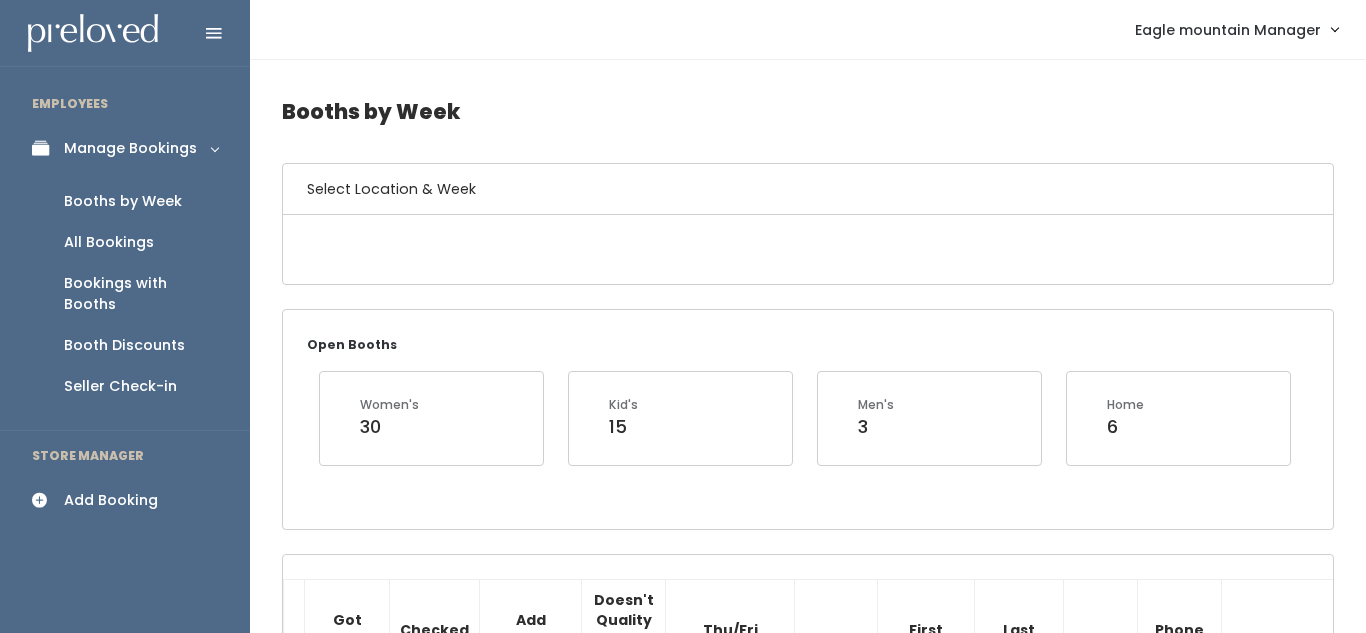 scroll, scrollTop: 0, scrollLeft: 0, axis: both 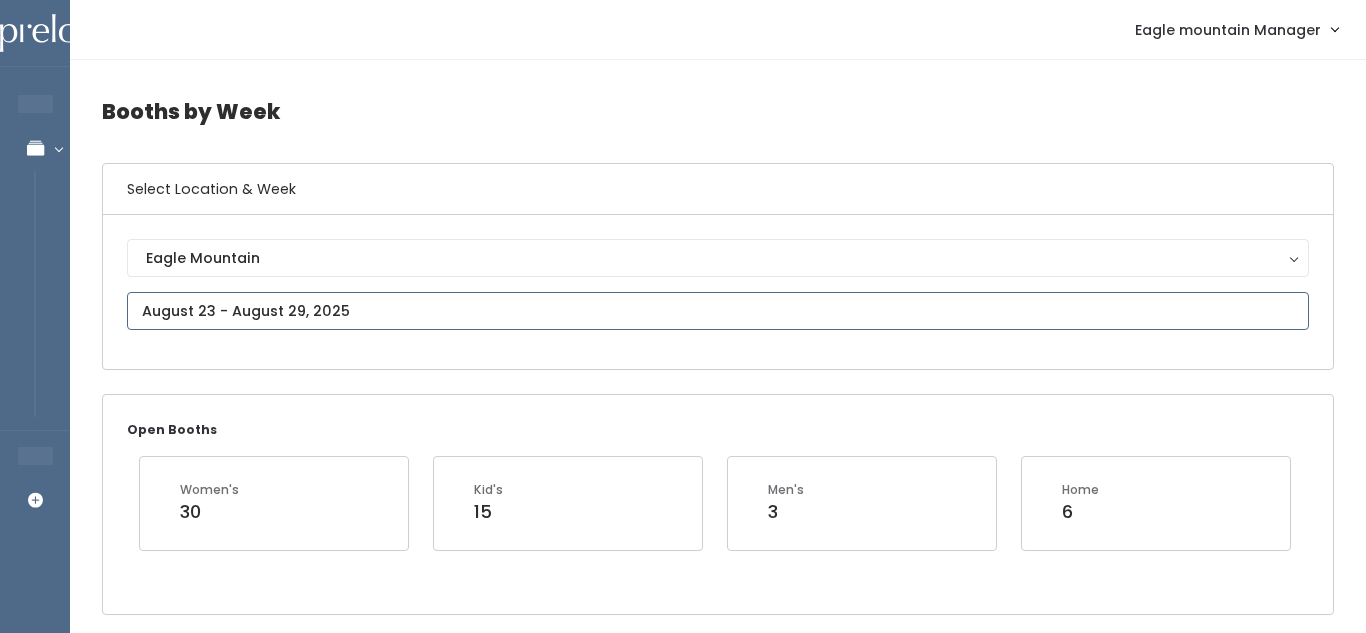 click at bounding box center (718, 311) 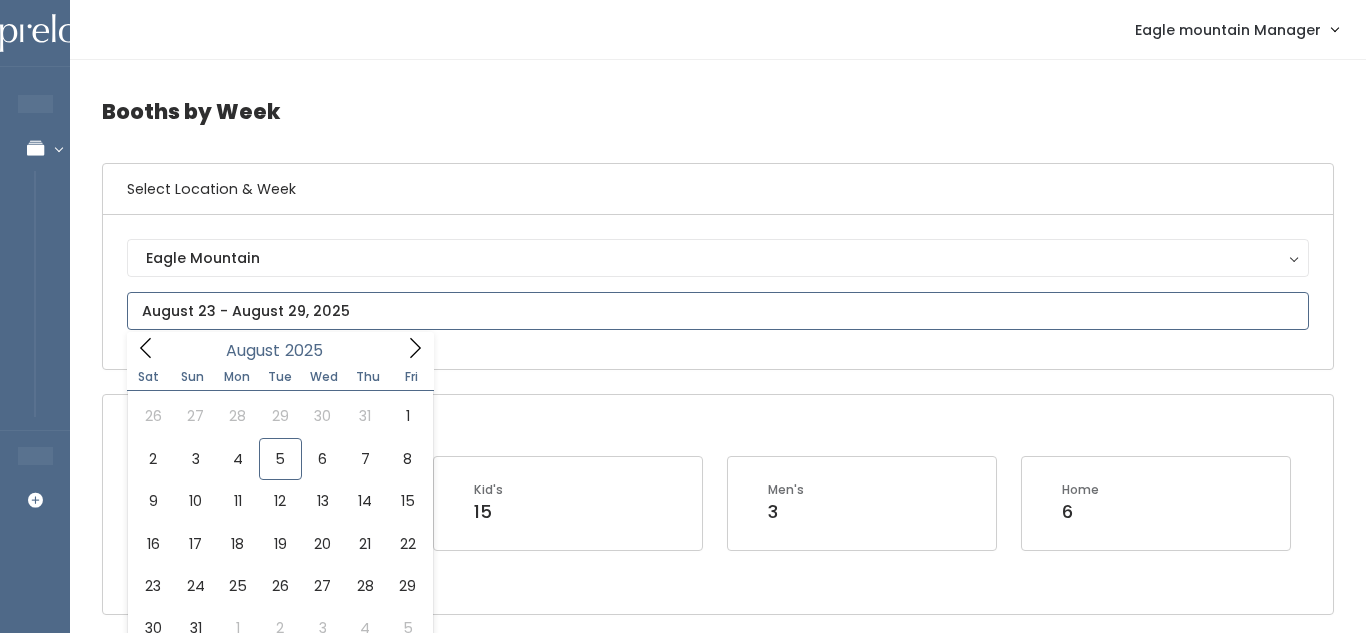 click 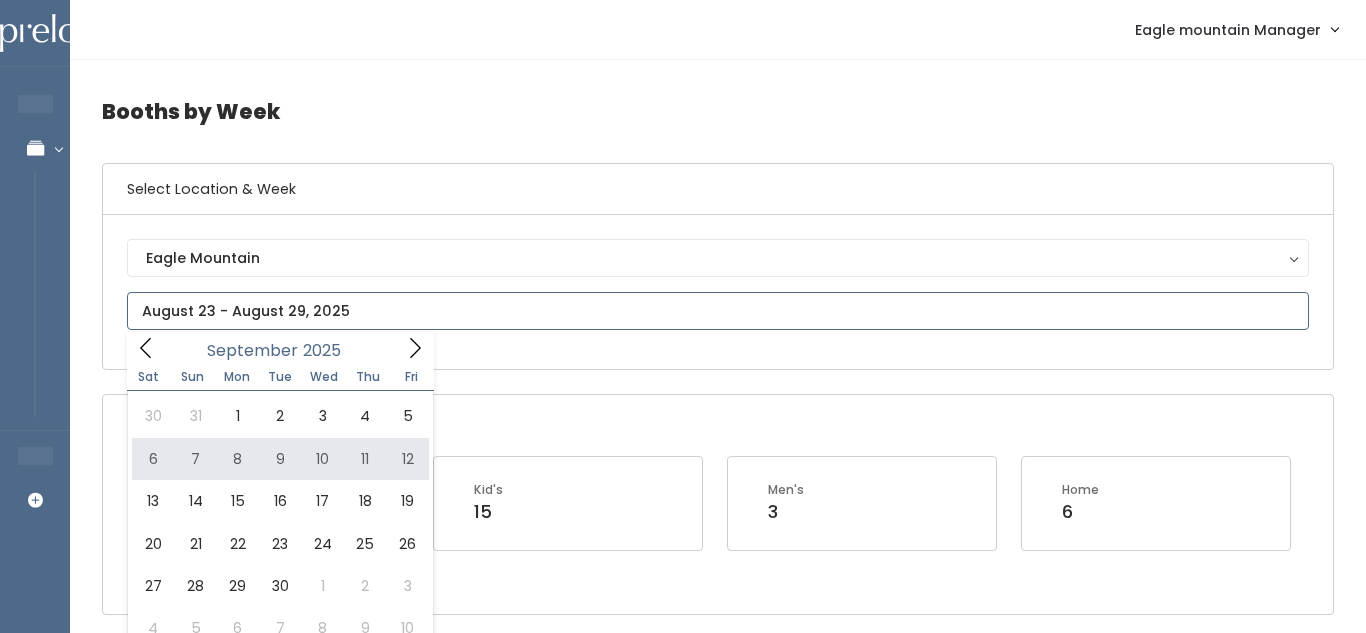 type on "September 6 to September 12" 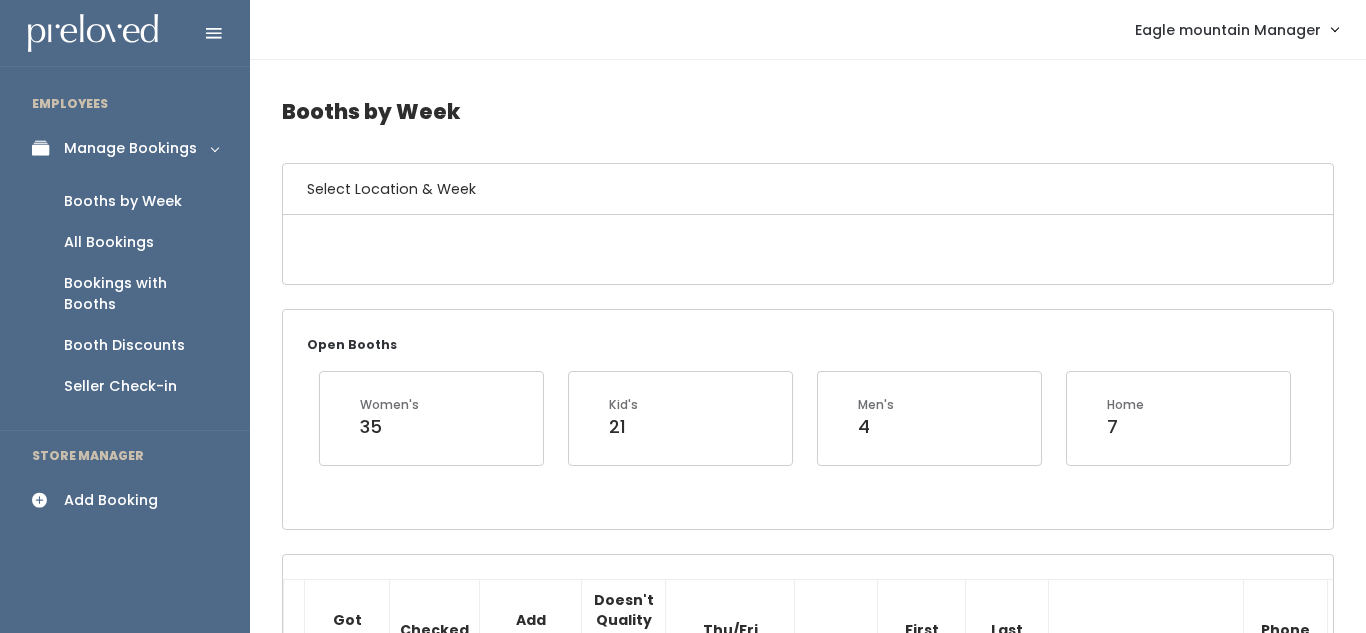 scroll, scrollTop: 0, scrollLeft: 0, axis: both 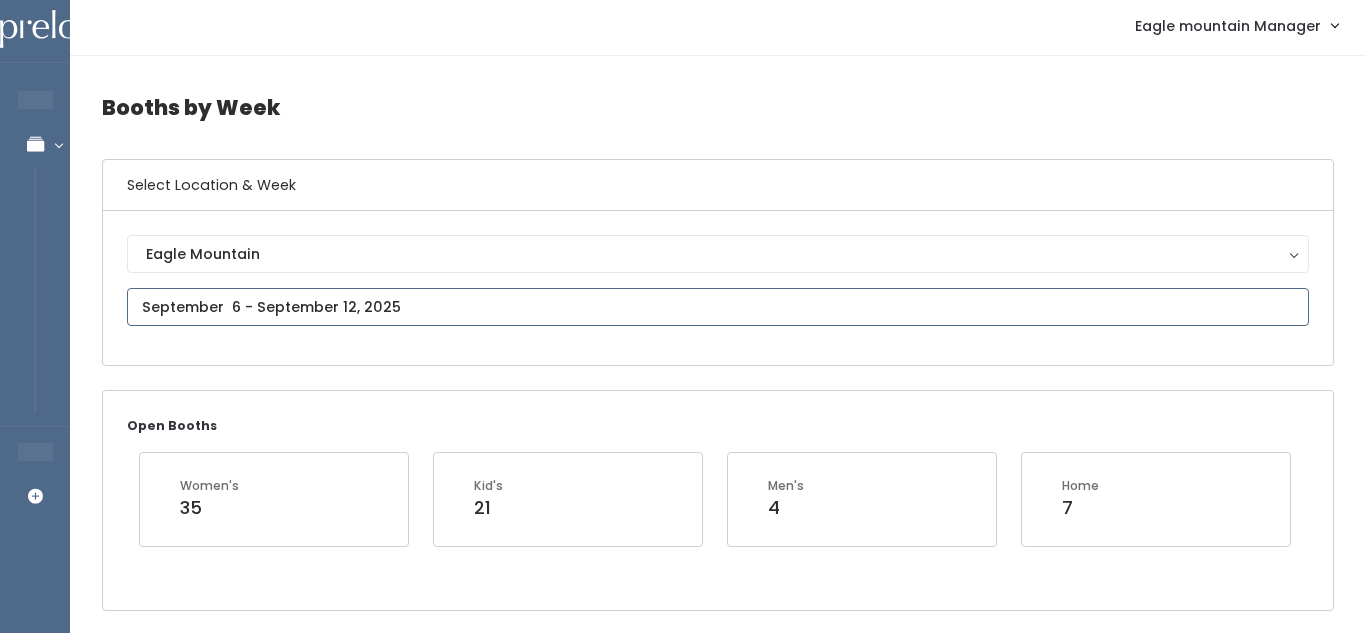 click on "EMPLOYEES
Manage Bookings
Booths by Week
All Bookings
Bookings with Booths
Booth Discounts
Seller Check-in
STORE MANAGER
Add Booking
[LOCATION] Manager" at bounding box center [683, 1961] 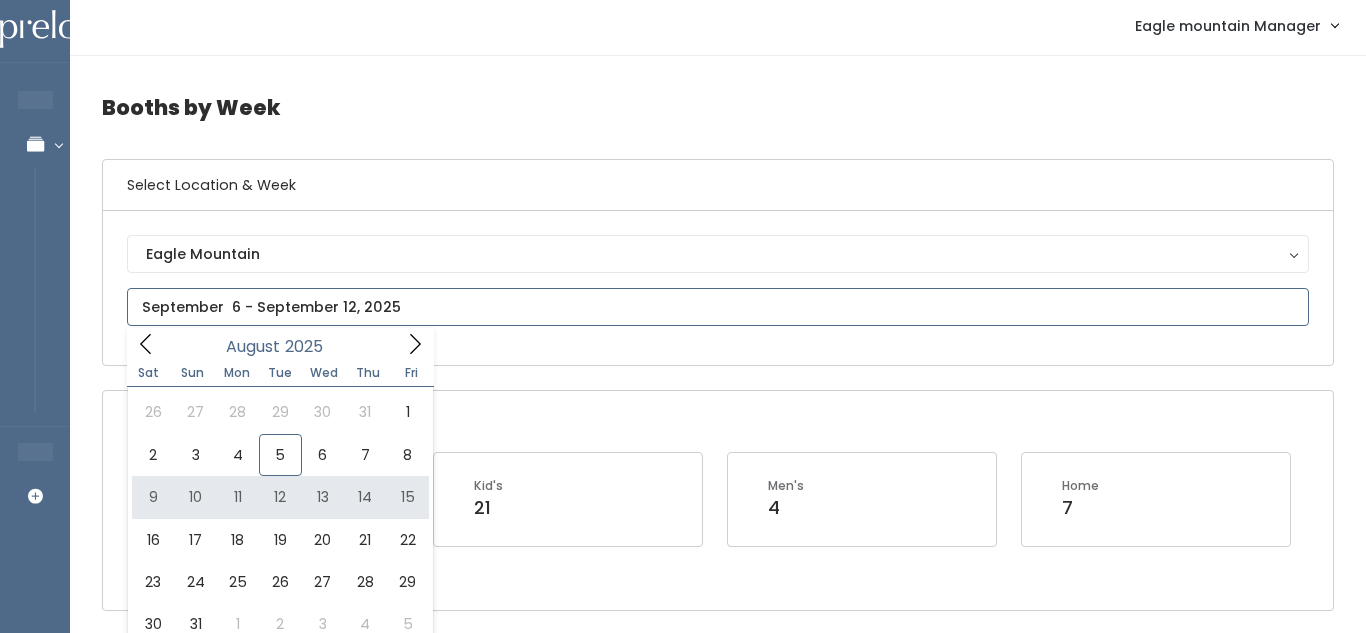 type on "August 9 to August 15" 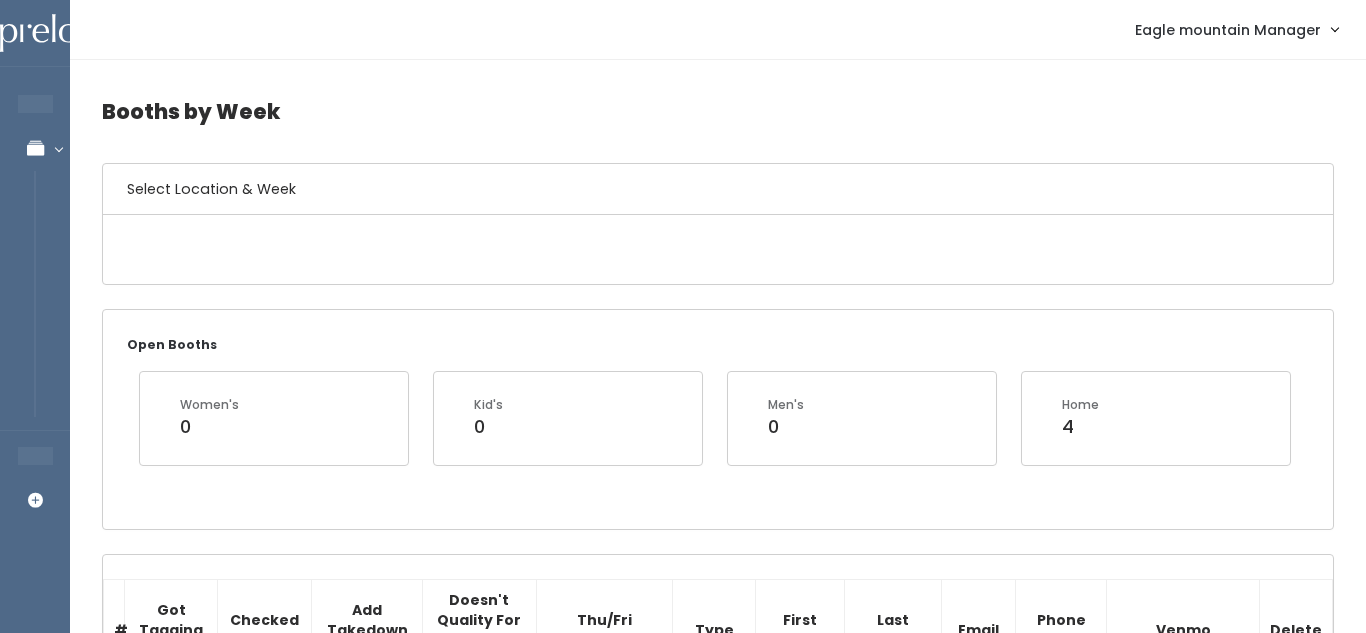 scroll, scrollTop: 0, scrollLeft: 0, axis: both 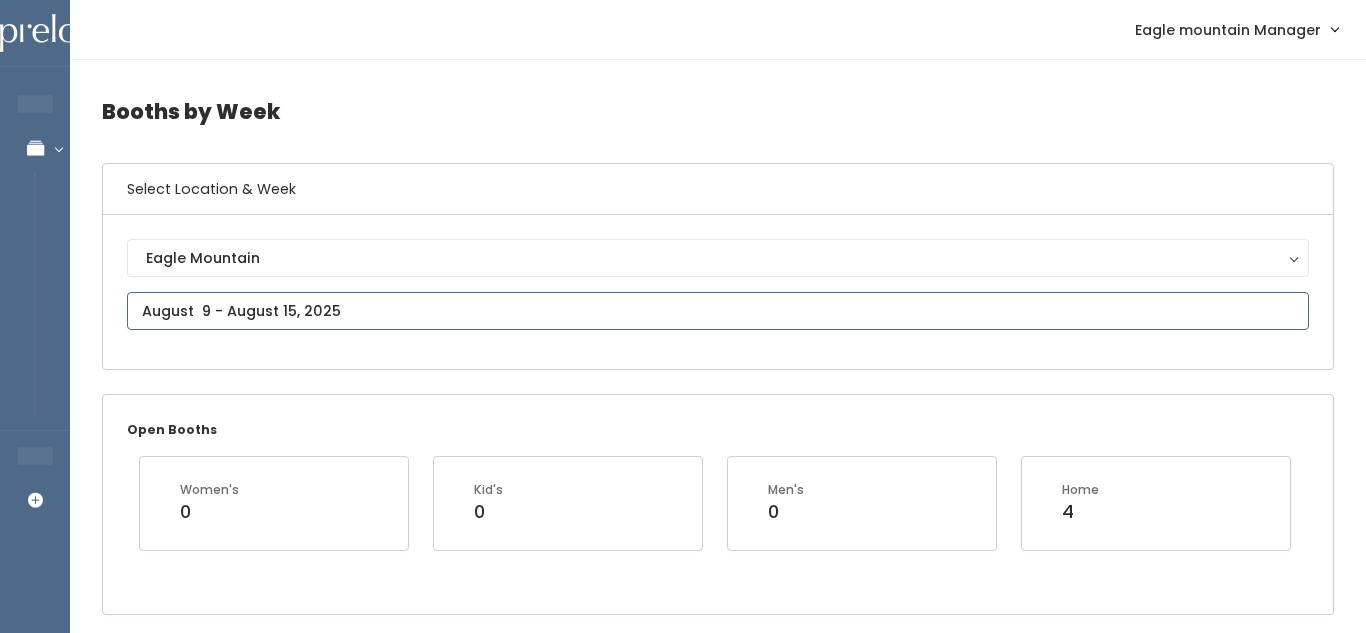 click at bounding box center (718, 311) 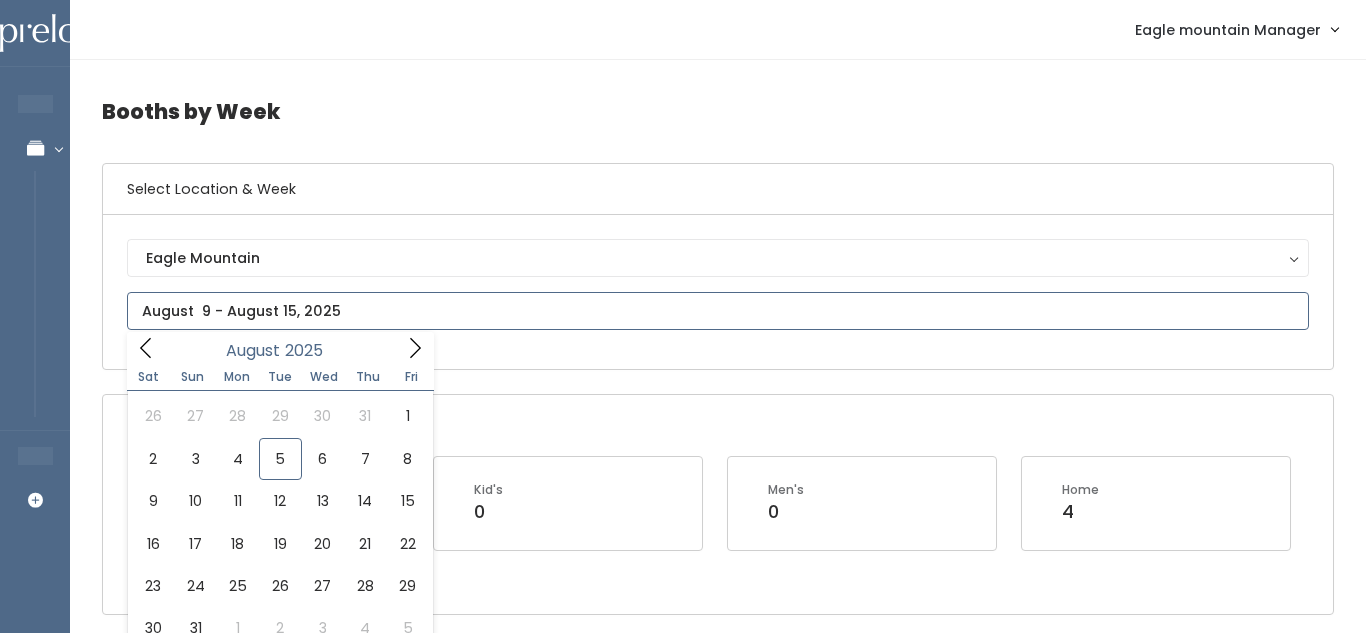 click at bounding box center [415, 347] 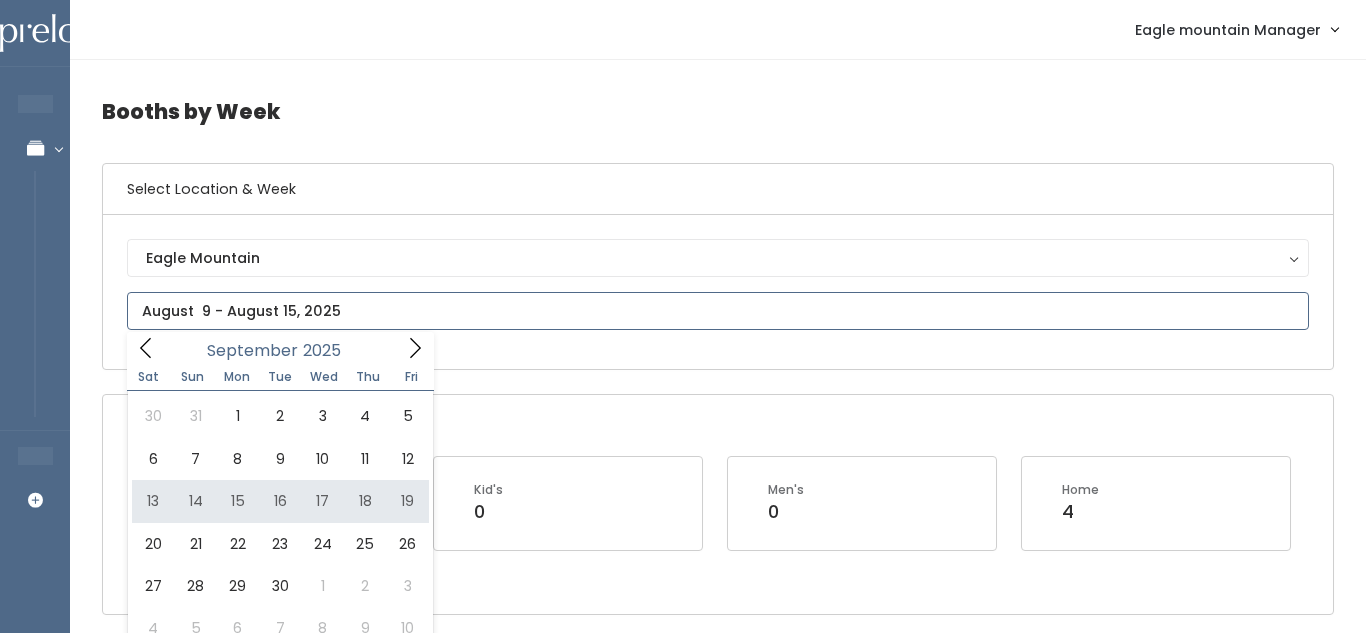 type on "September 13 to September 19" 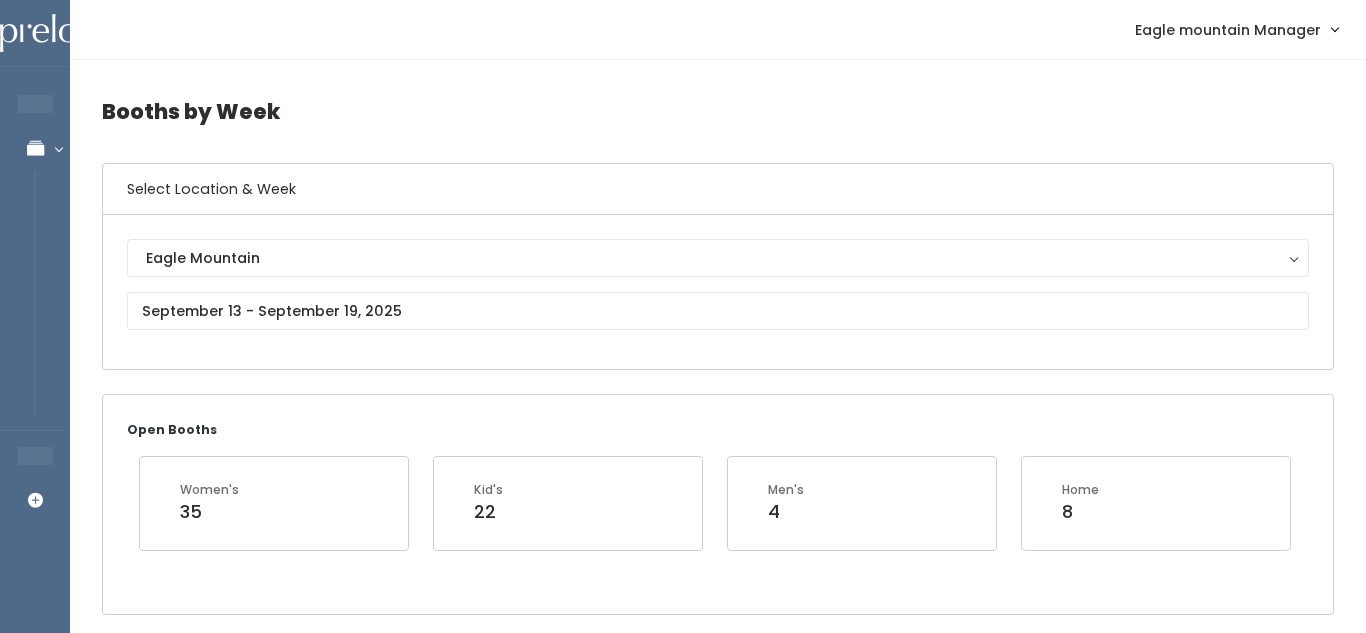 scroll, scrollTop: 0, scrollLeft: 0, axis: both 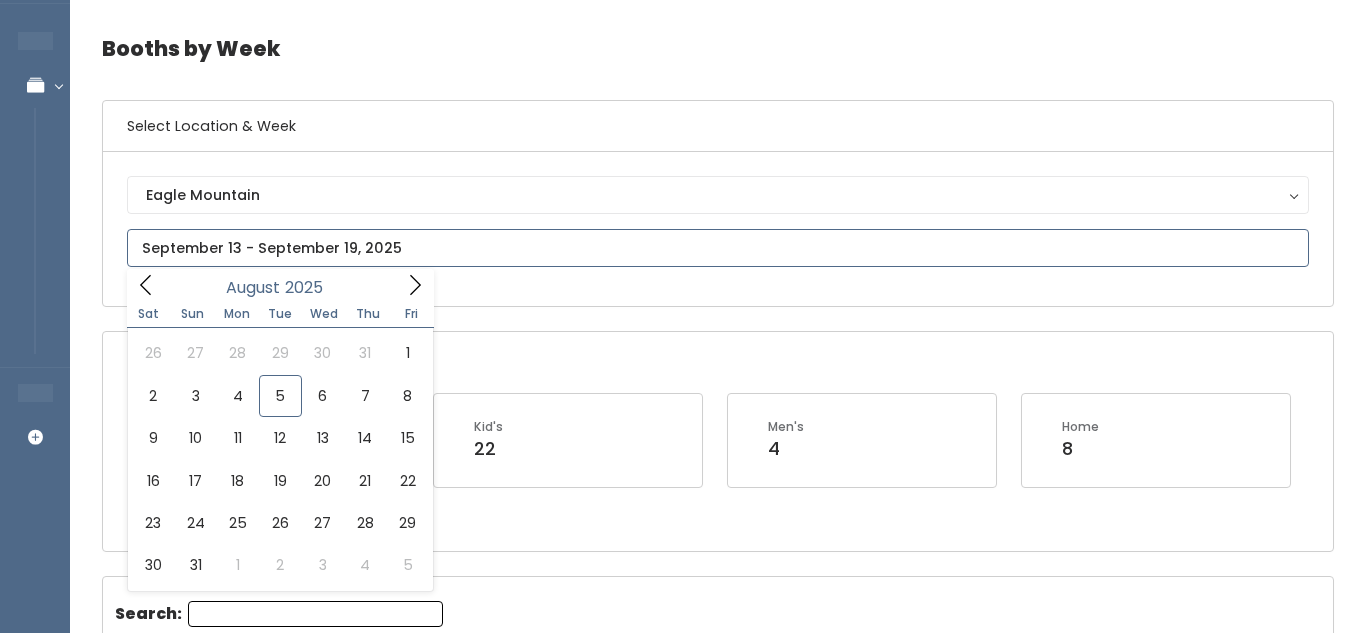 click at bounding box center [718, 248] 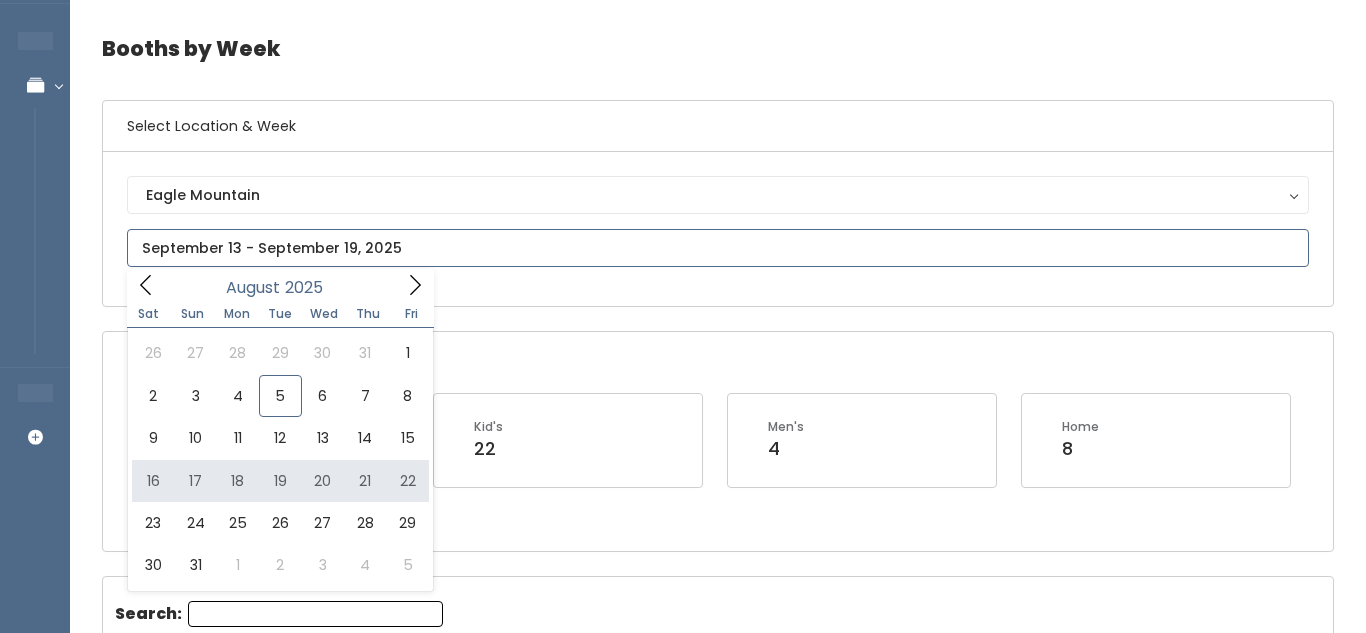 type on "August 16 to August 22" 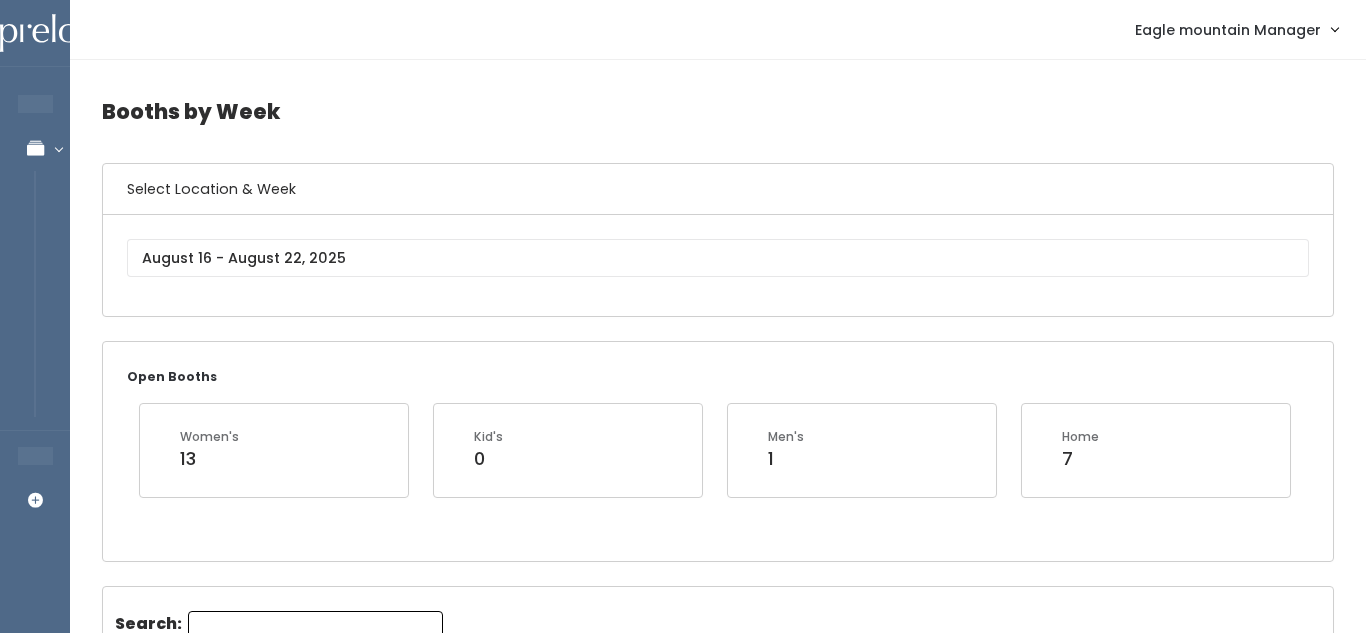 scroll, scrollTop: 0, scrollLeft: 0, axis: both 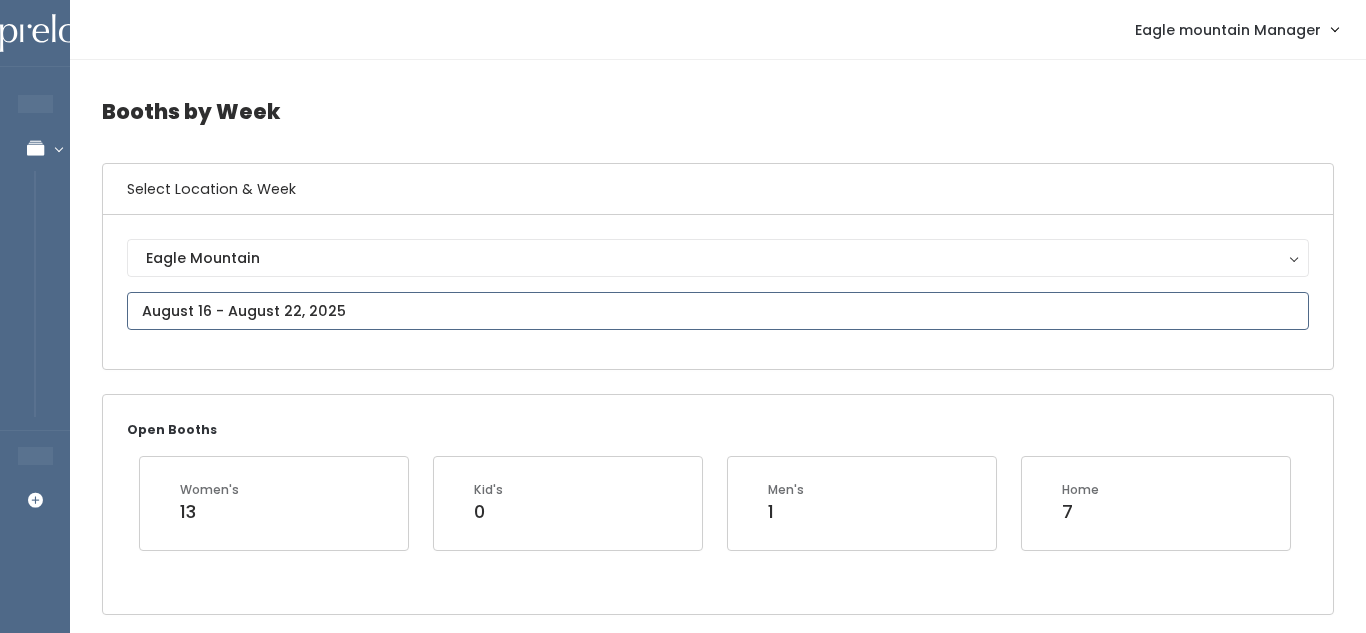 click at bounding box center (718, 311) 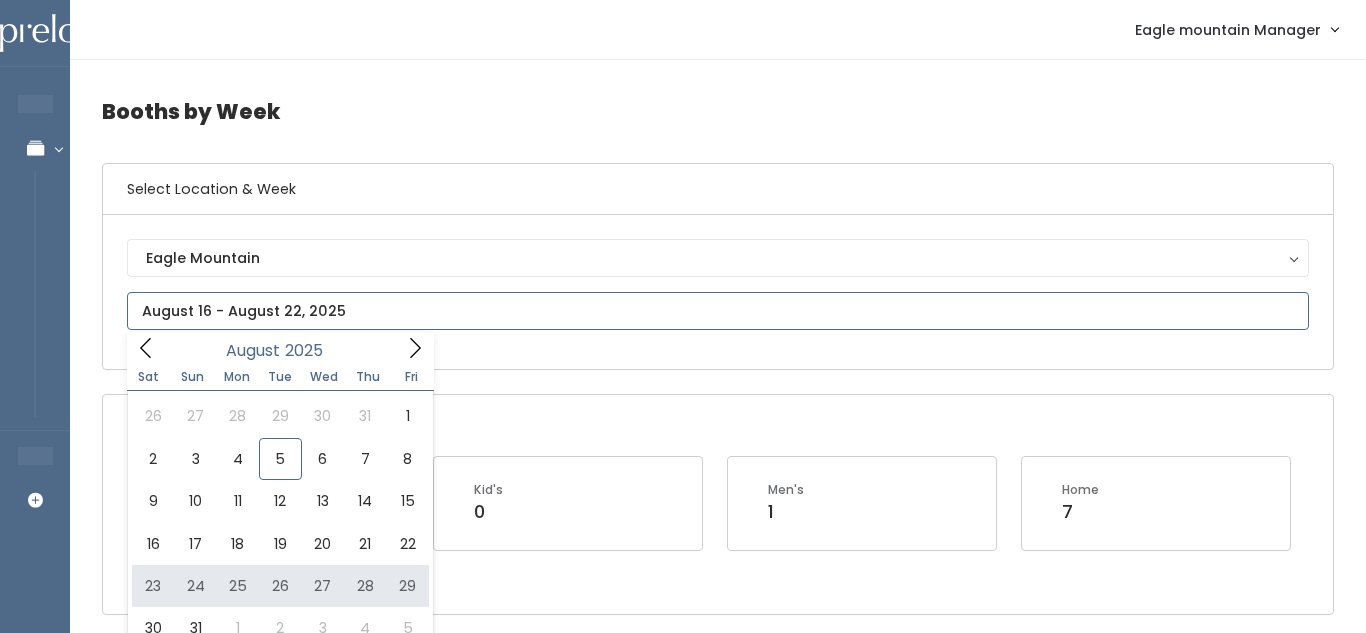 type on "August 23 to August 29" 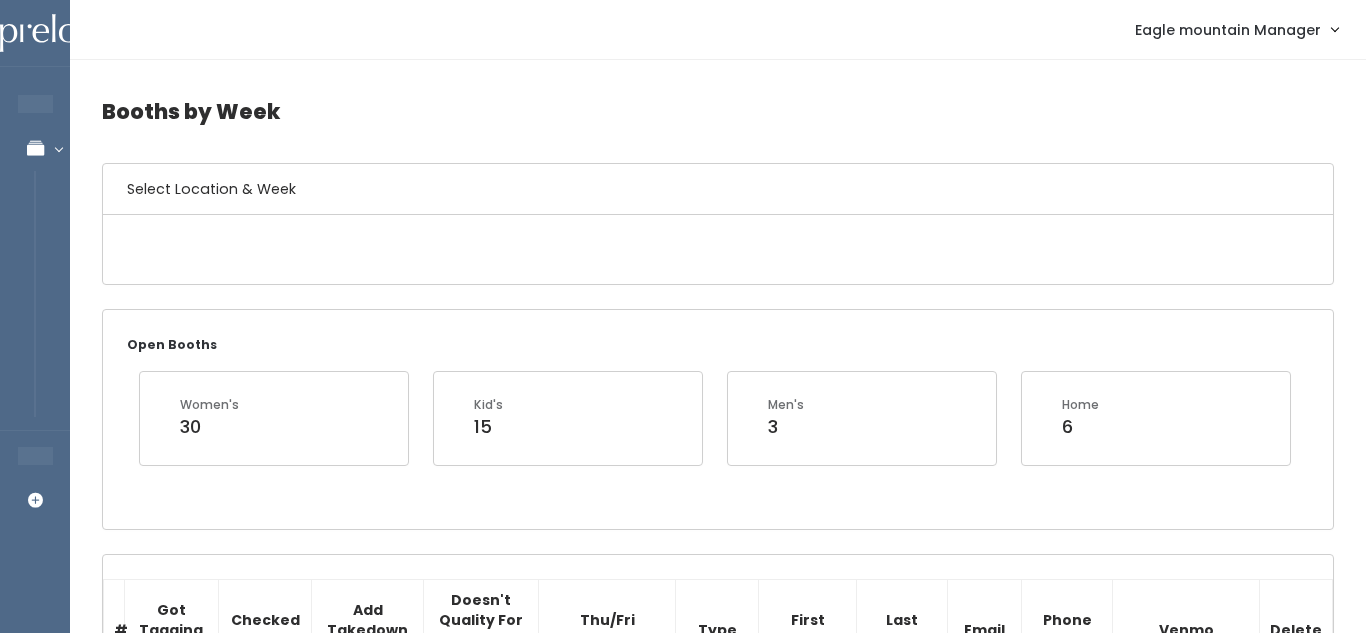 scroll, scrollTop: 547, scrollLeft: 0, axis: vertical 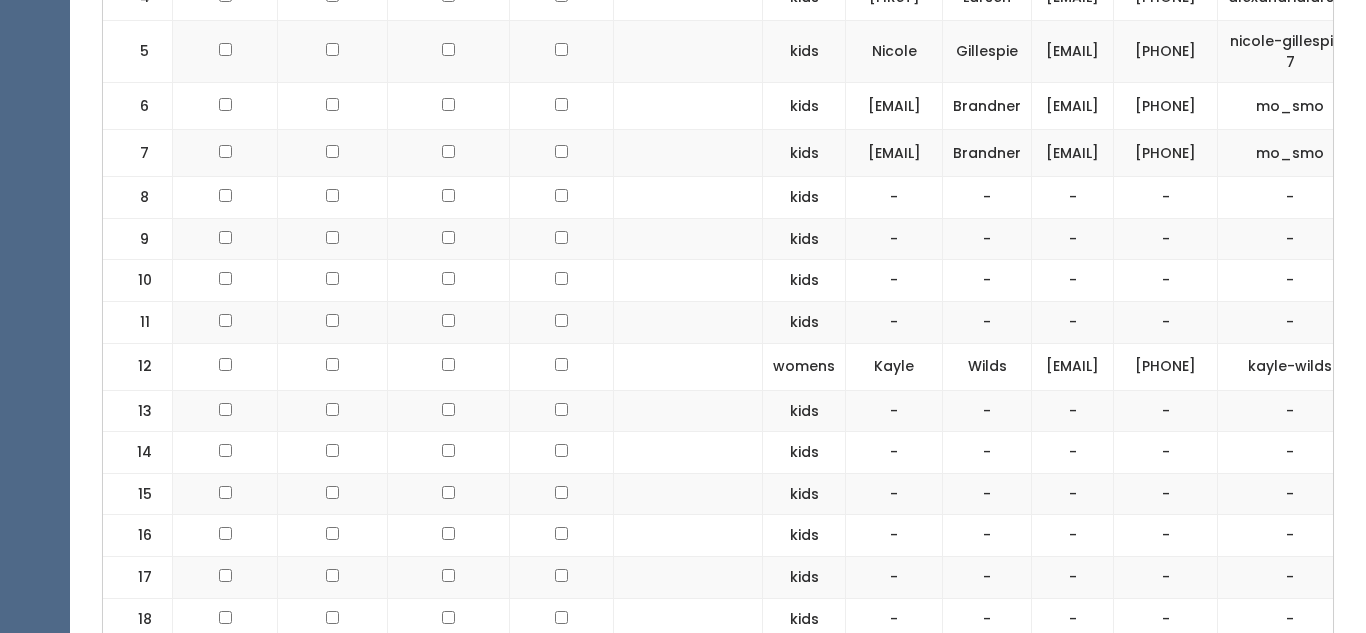 click on "womens" at bounding box center (804, 366) 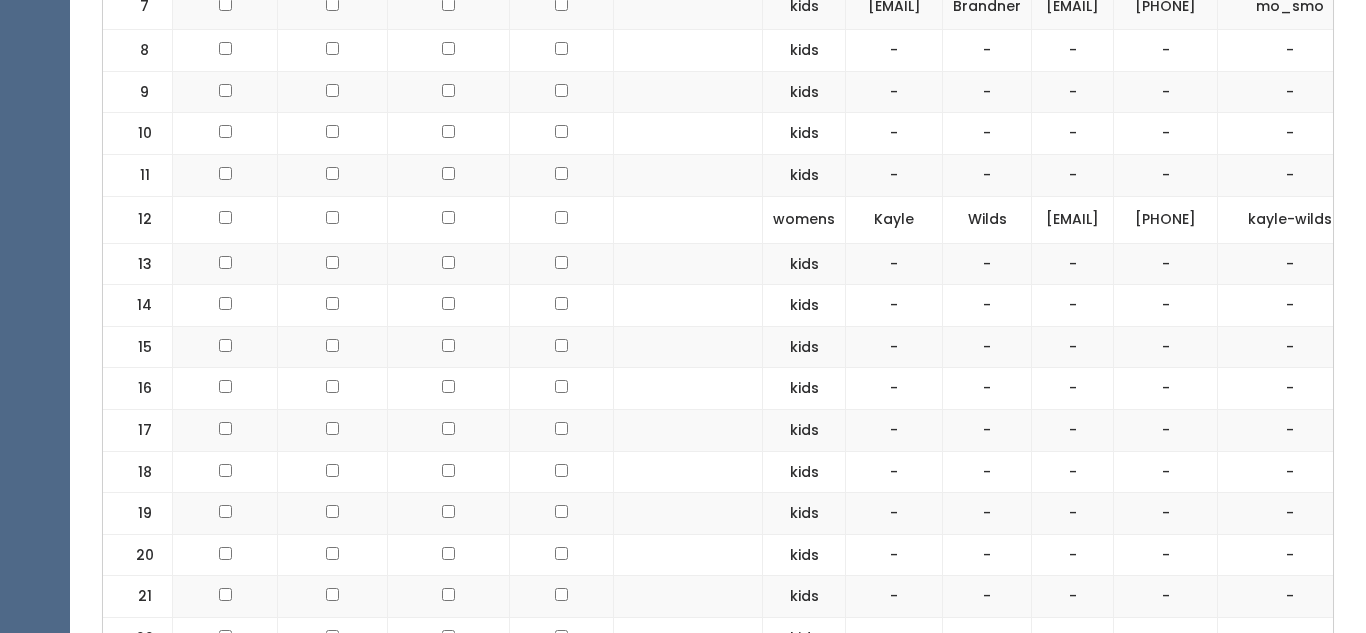scroll, scrollTop: 1009, scrollLeft: 0, axis: vertical 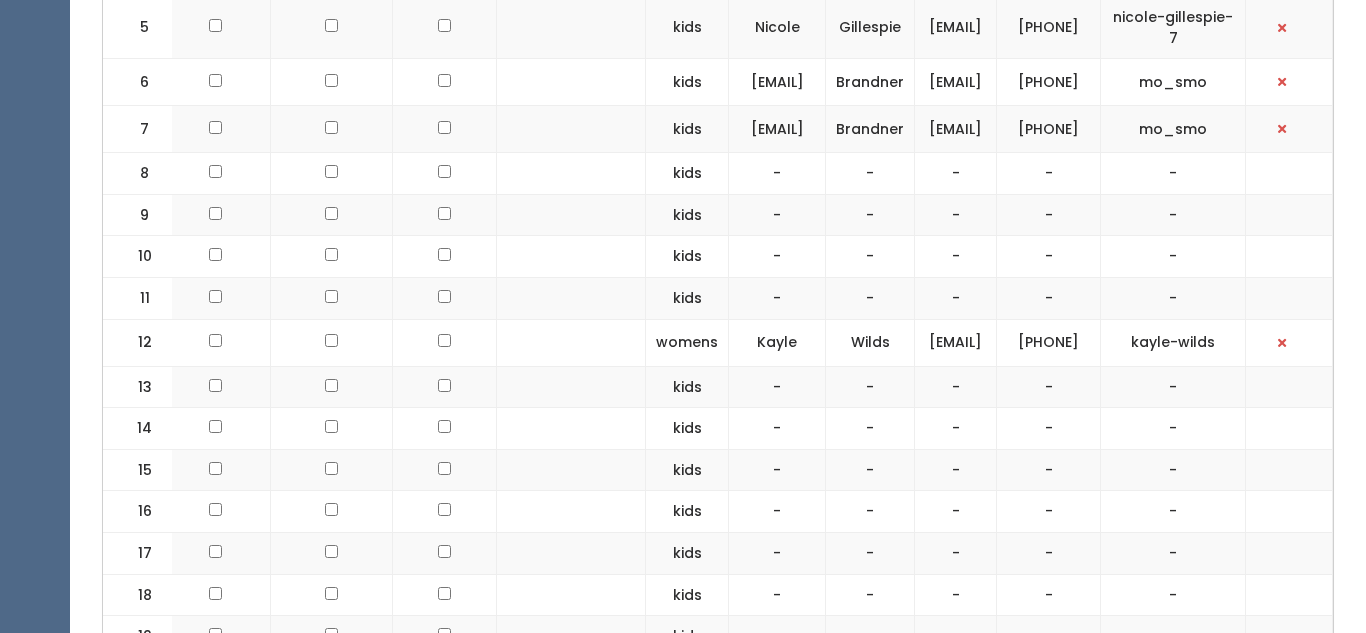drag, startPoint x: 864, startPoint y: 424, endPoint x: 1009, endPoint y: 444, distance: 146.37282 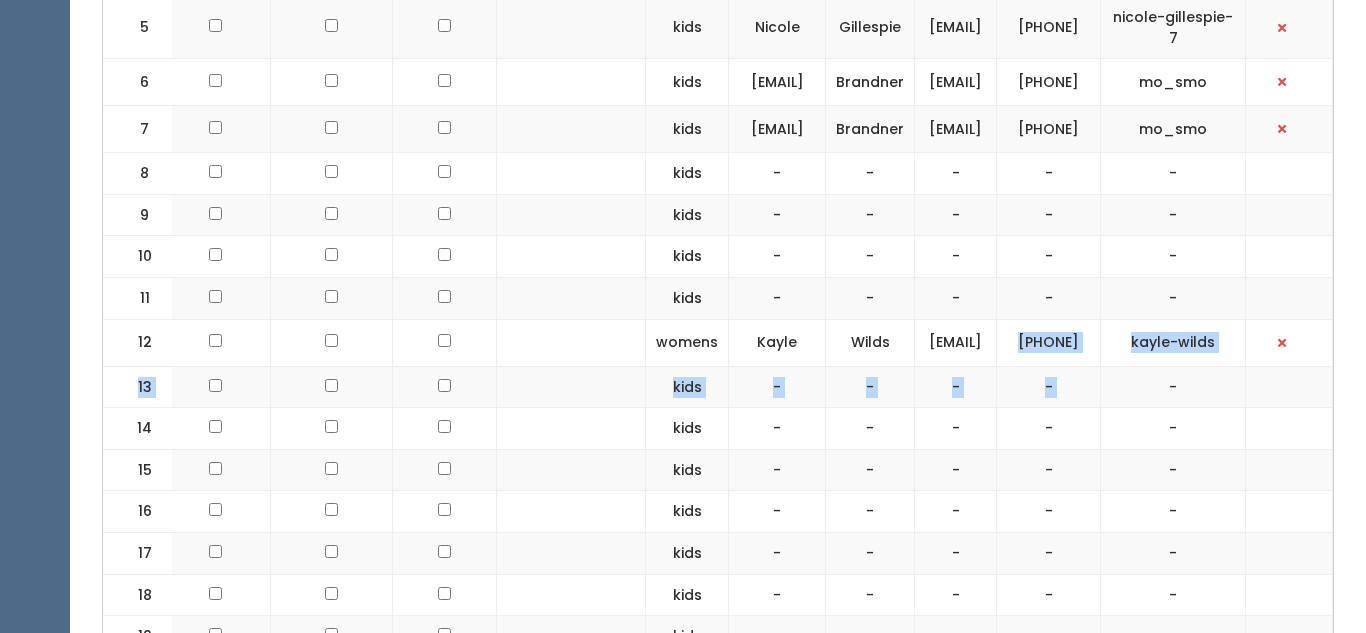 drag, startPoint x: 1070, startPoint y: 416, endPoint x: 1162, endPoint y: 459, distance: 101.55294 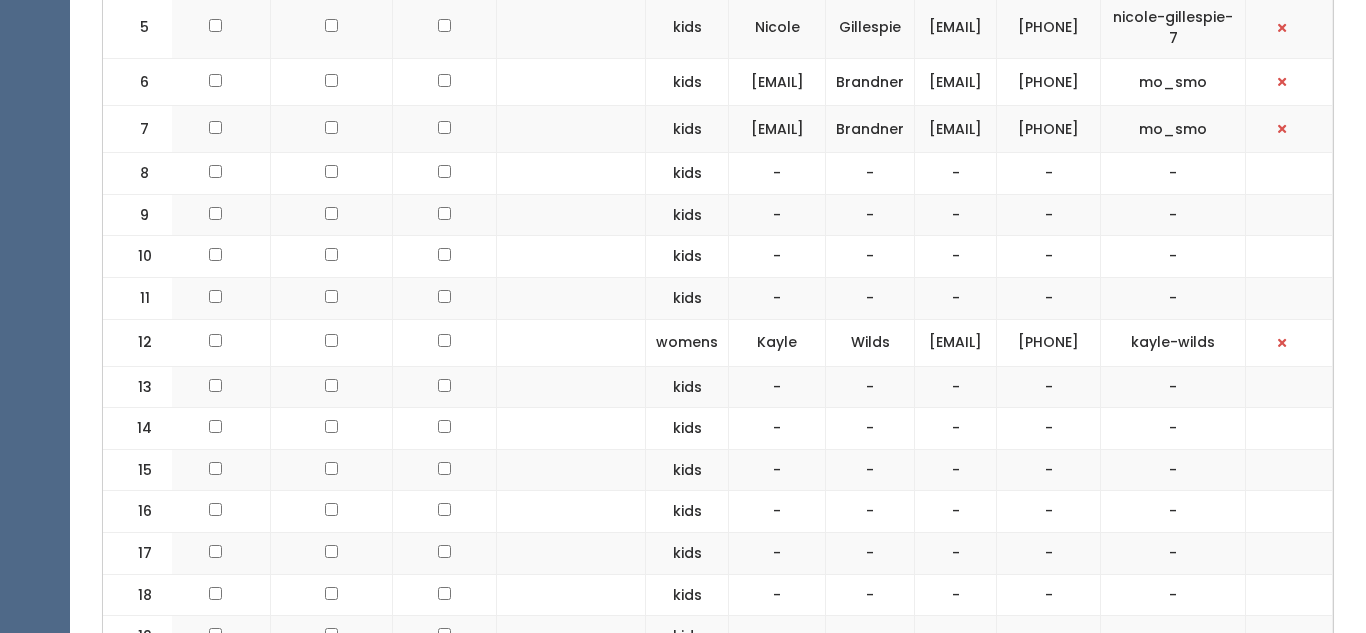 click on "[PHONE]" at bounding box center [1049, 342] 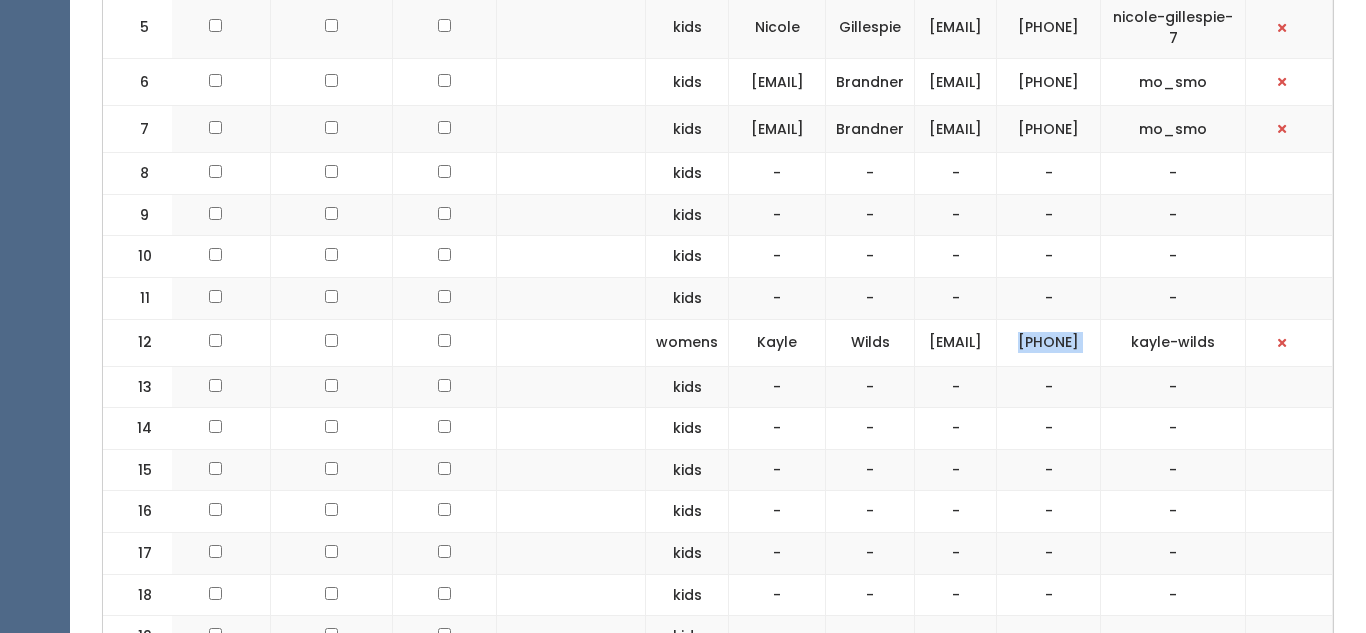 copy on "[PHONE]" 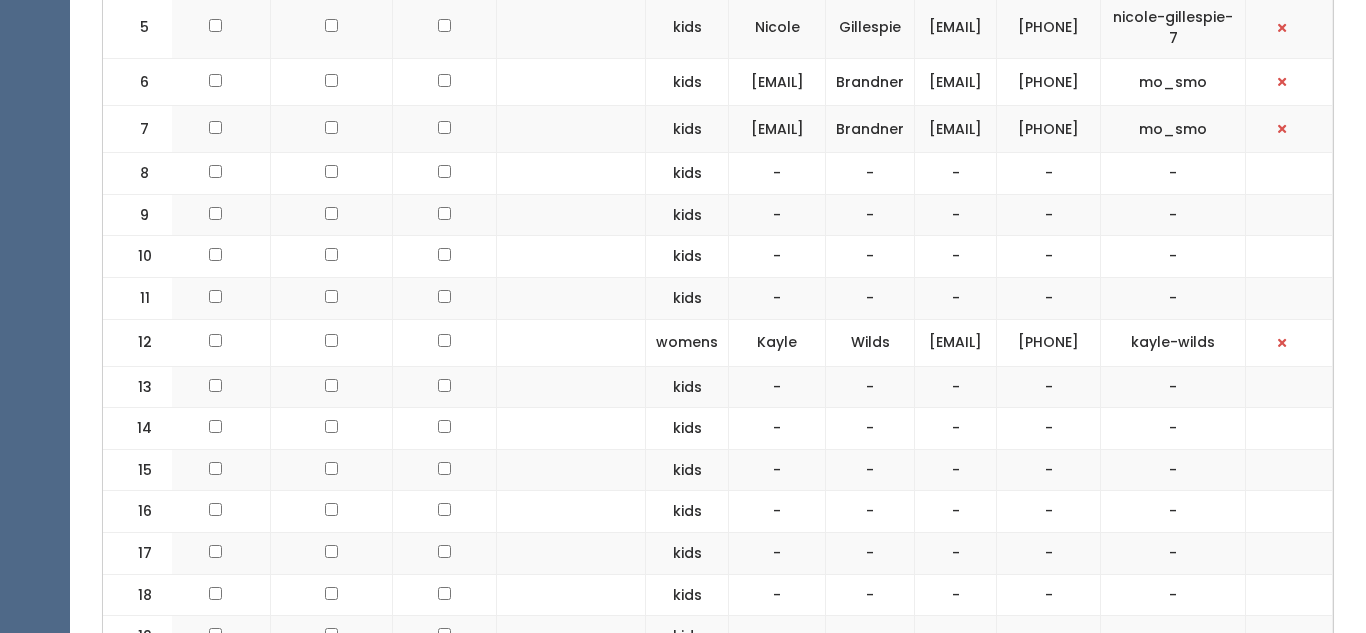 click on "kayle-wilds" at bounding box center (1173, 342) 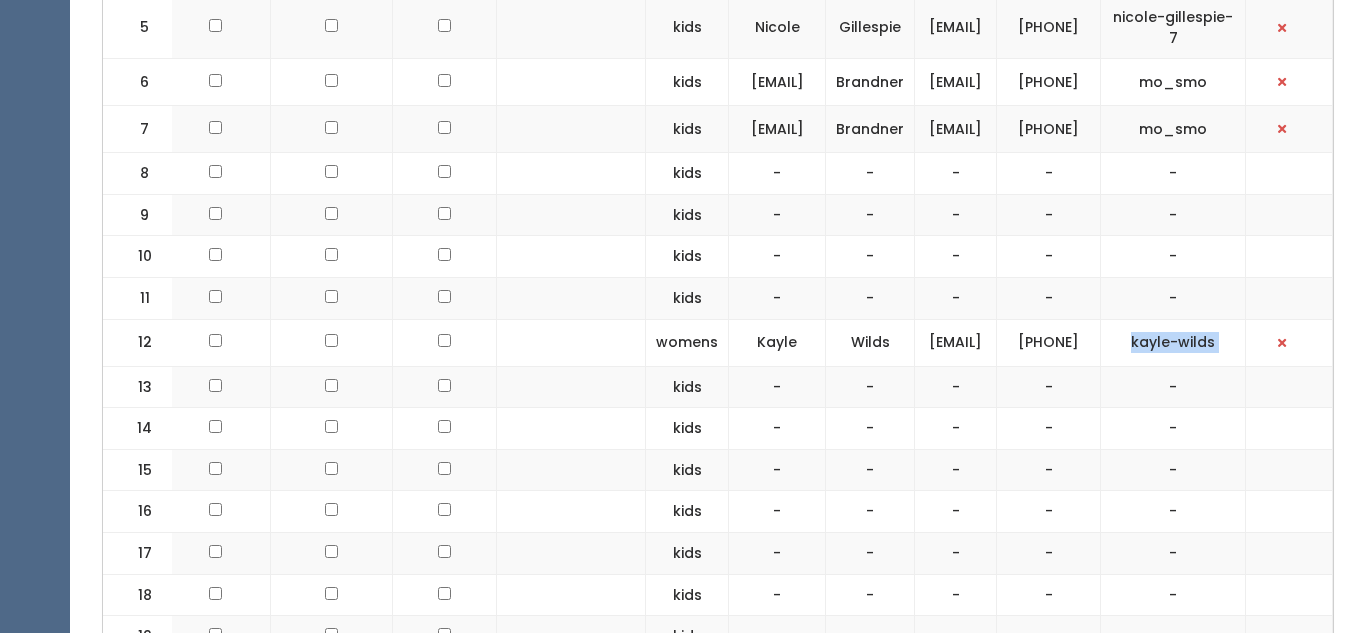 click on "kayle-wilds" at bounding box center [1173, 342] 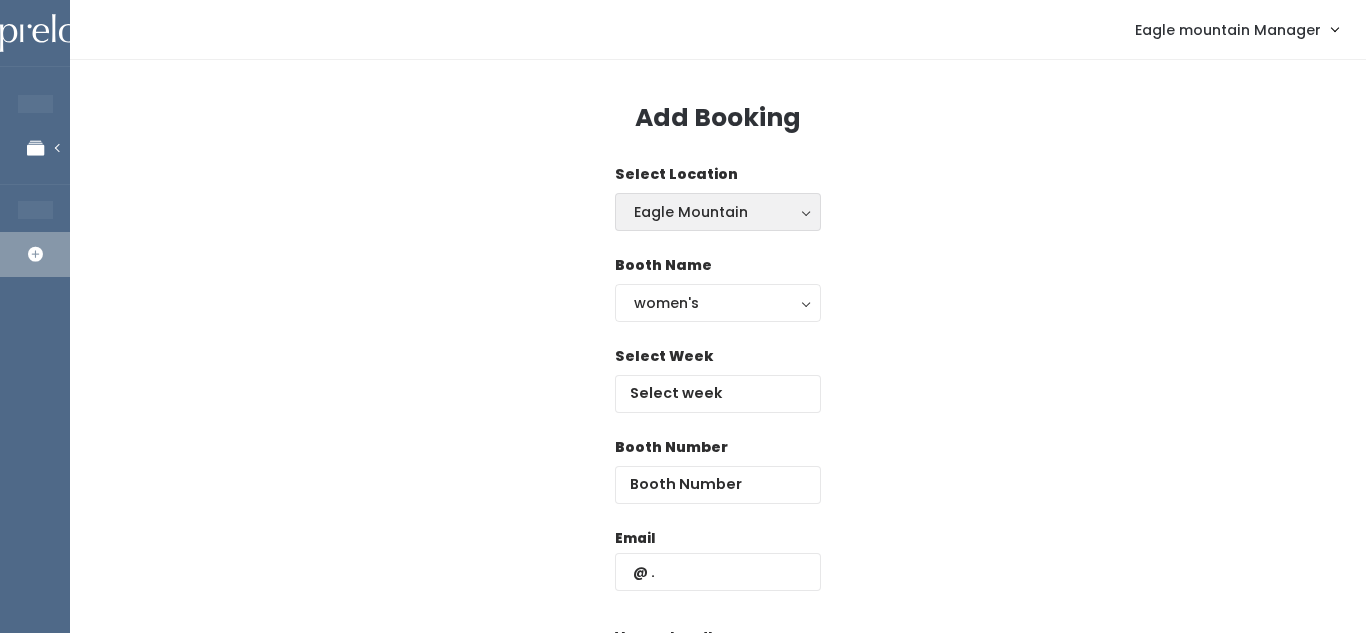 scroll, scrollTop: 0, scrollLeft: 0, axis: both 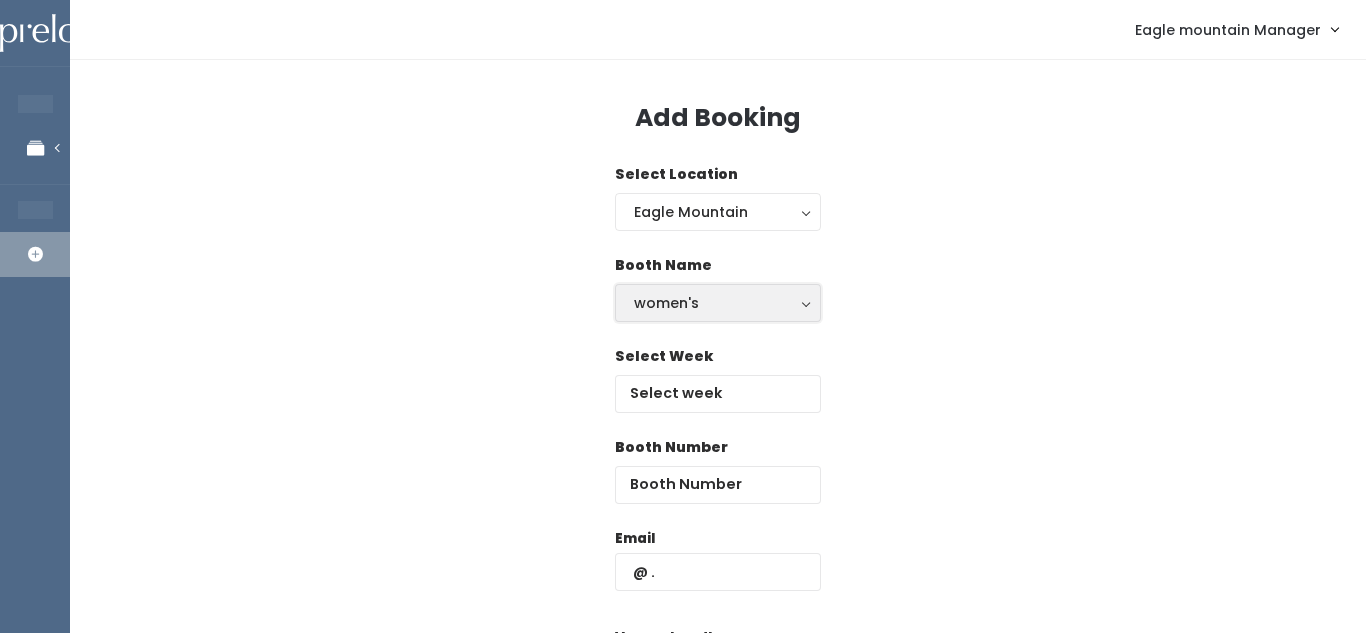 click on "women's" at bounding box center [718, 303] 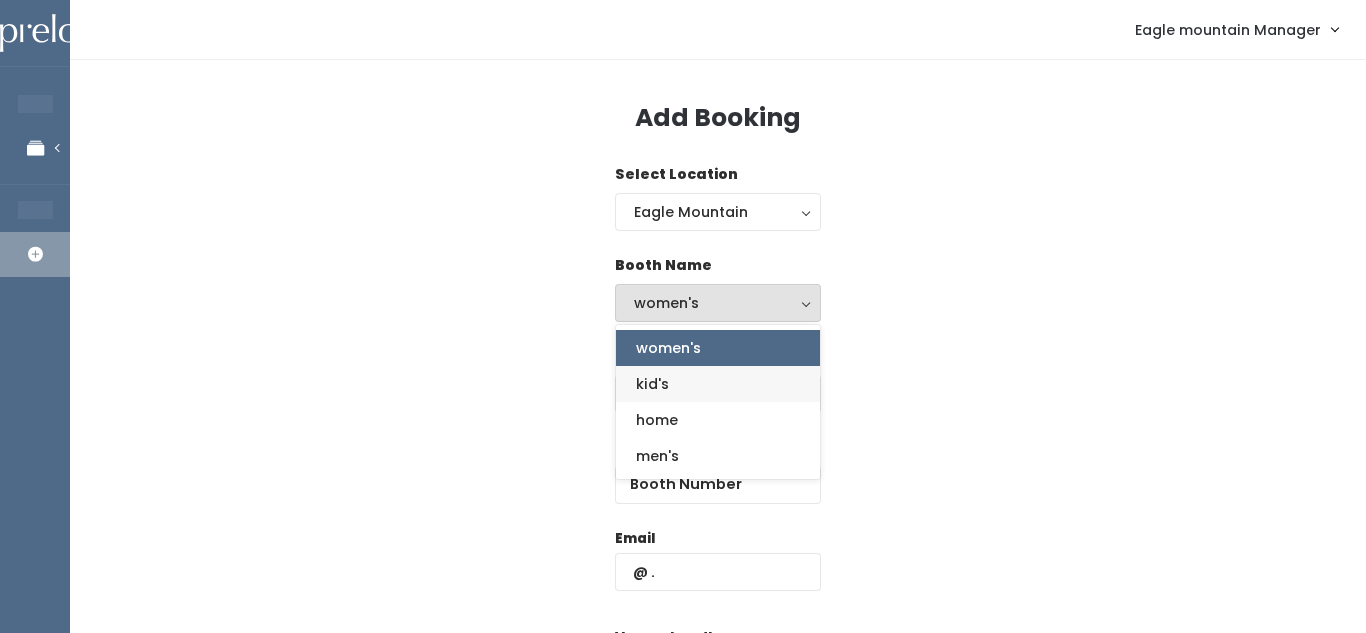 click on "kid's" at bounding box center (652, 384) 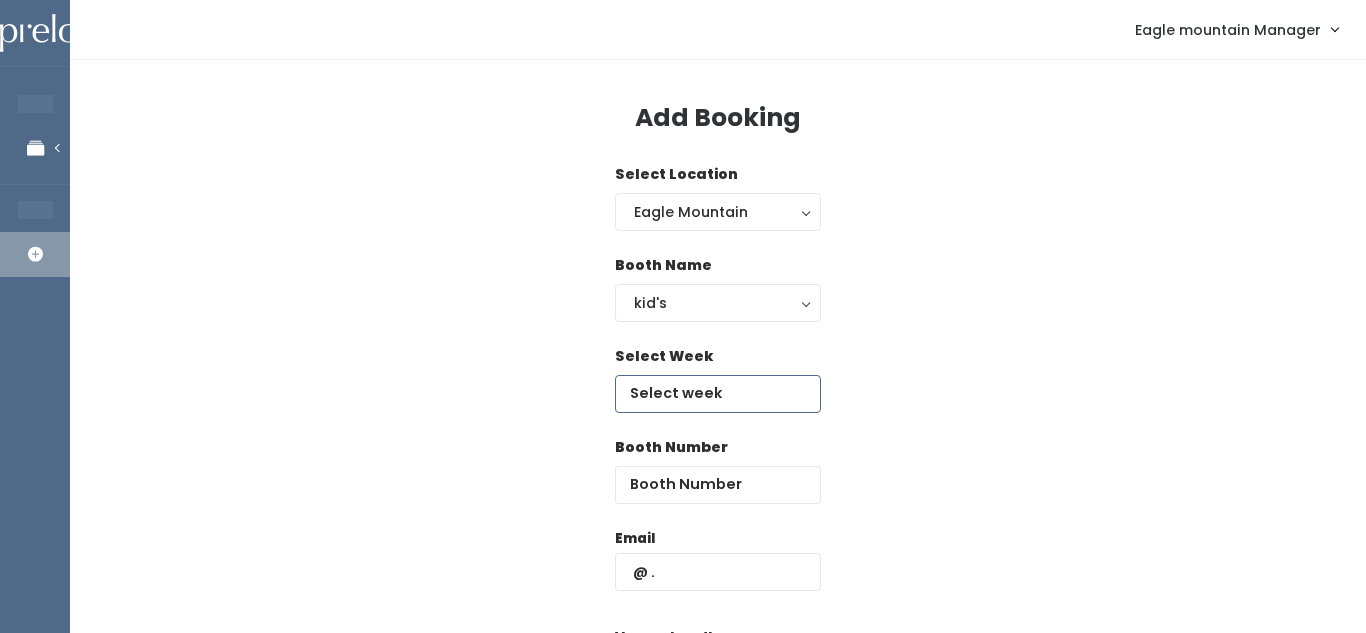 click at bounding box center (718, 394) 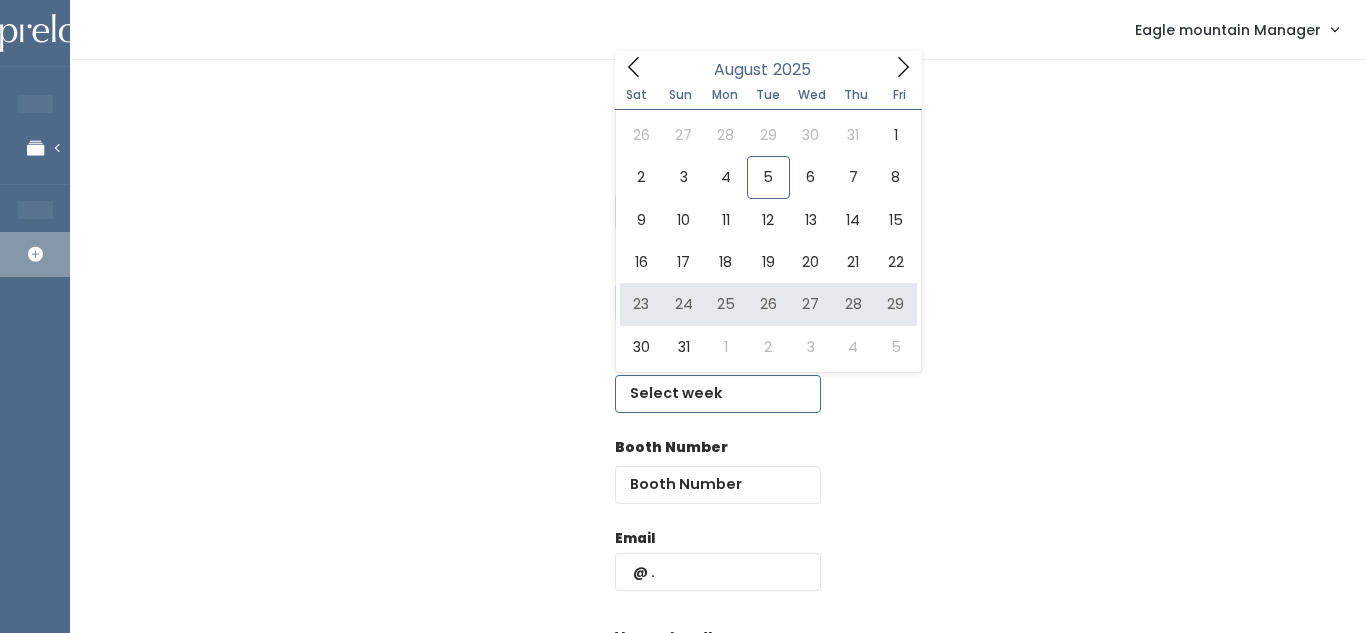 type on "August 23 to August 29" 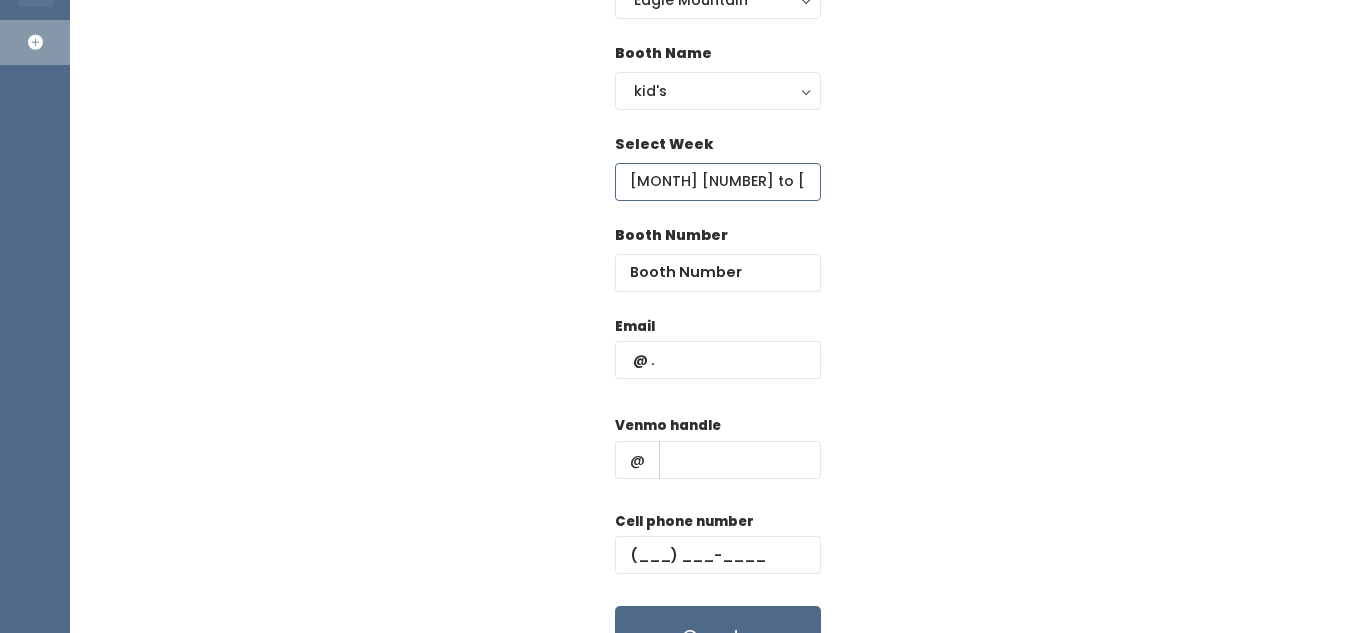 scroll, scrollTop: 215, scrollLeft: 0, axis: vertical 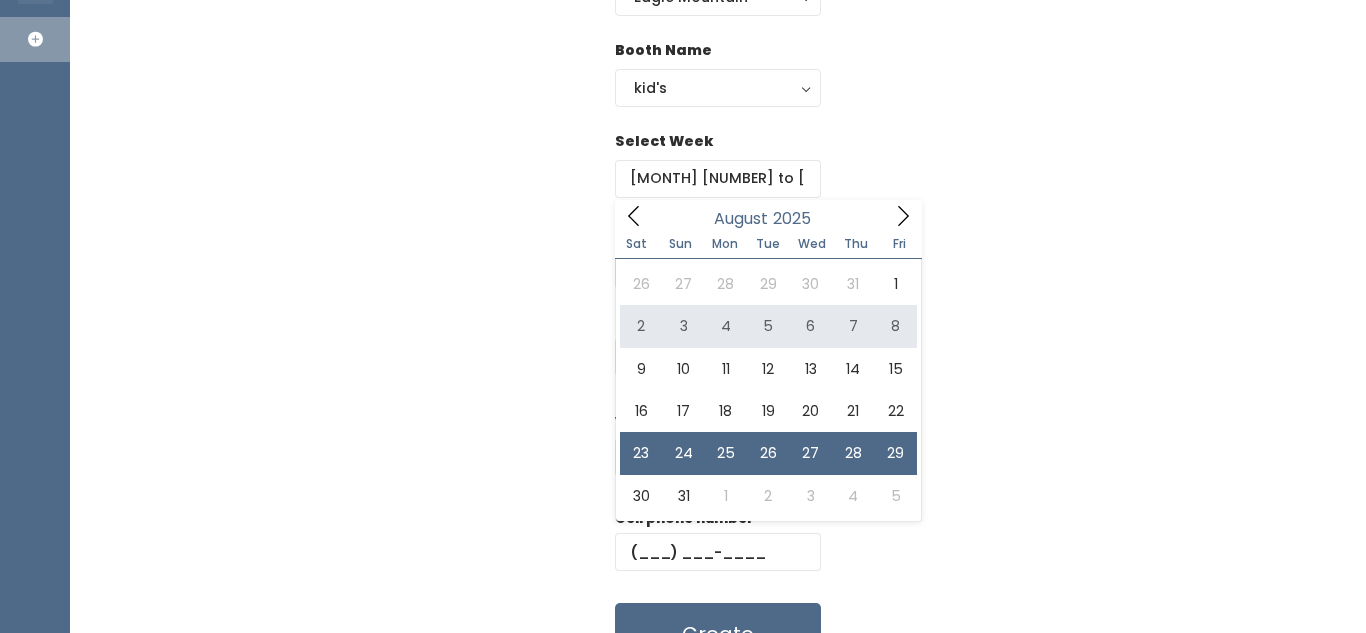 click on "Email
Venmo handle
@
Cell phone number
Create" at bounding box center [718, 489] 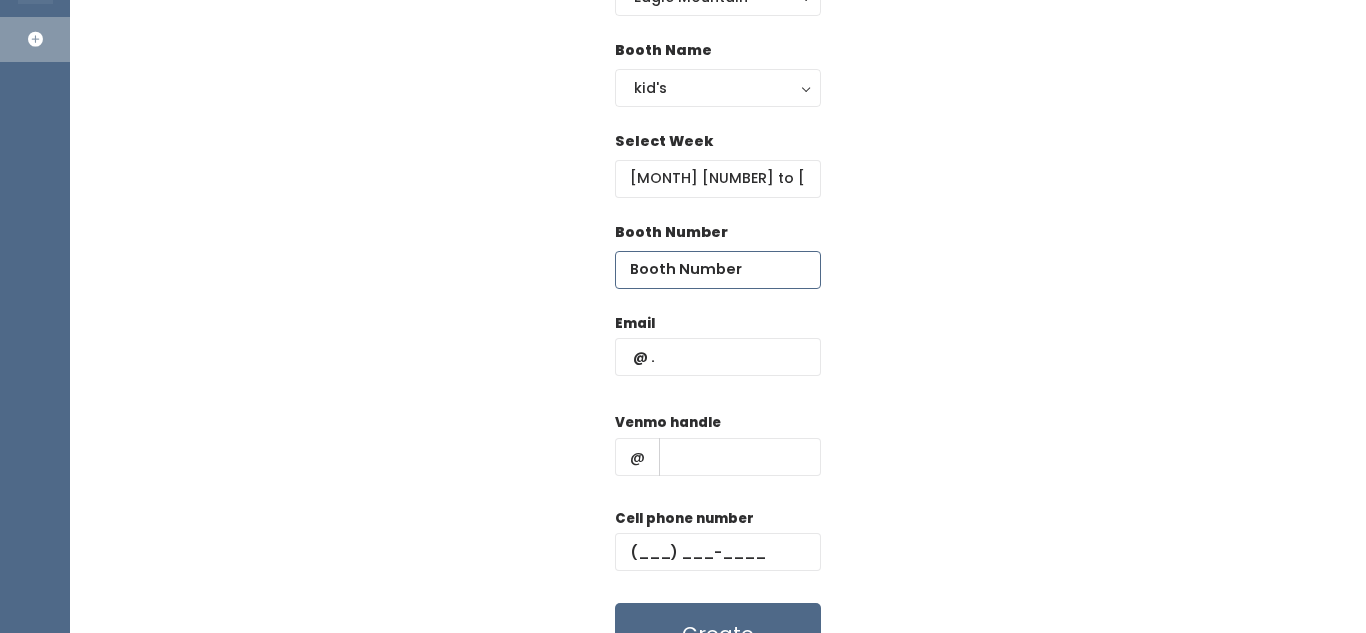 click at bounding box center [718, 270] 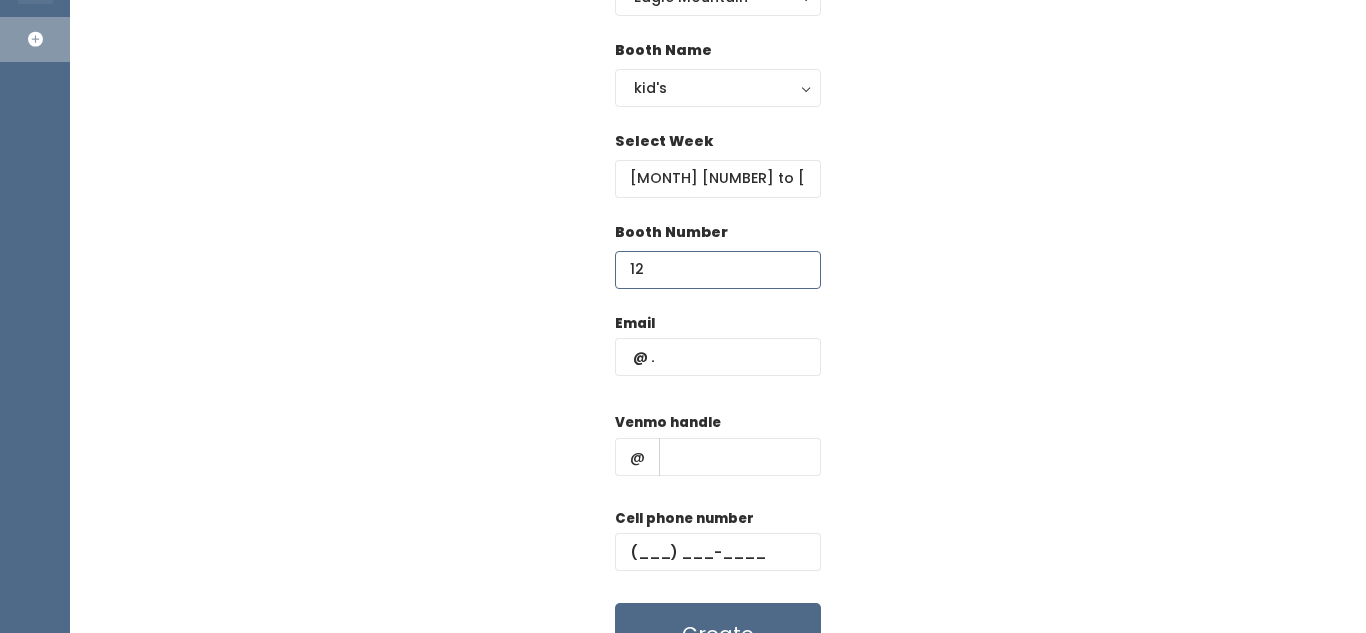 type on "12" 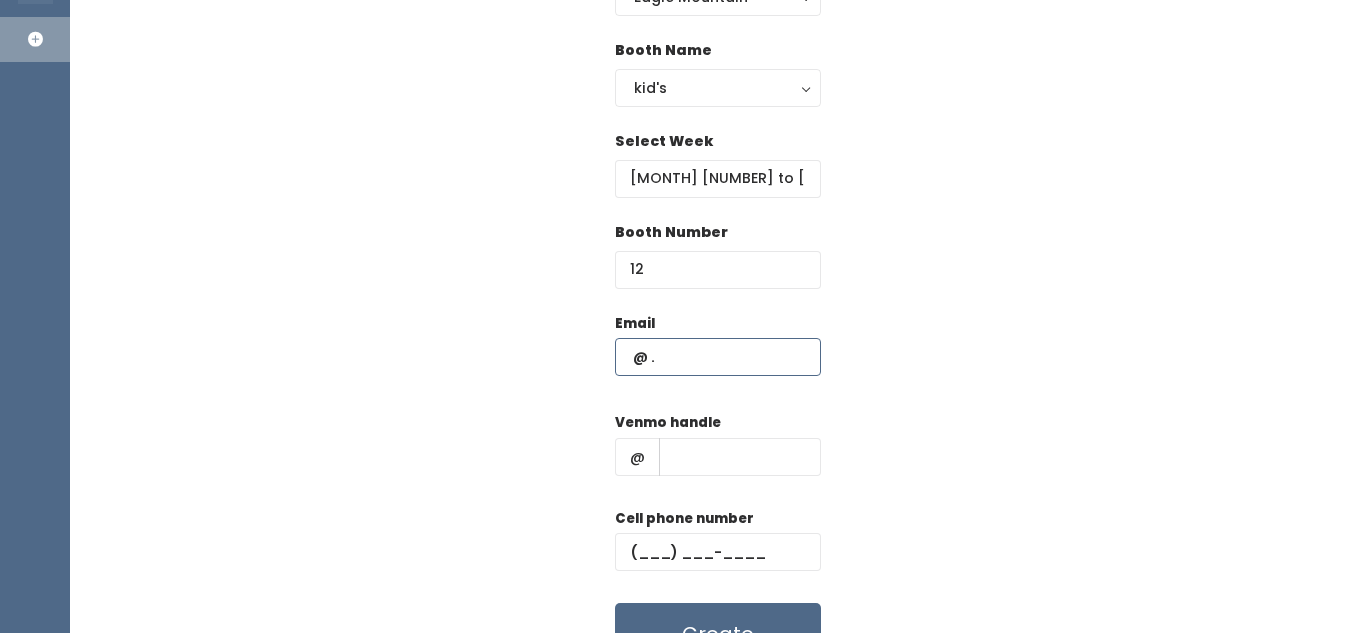 click at bounding box center [718, 357] 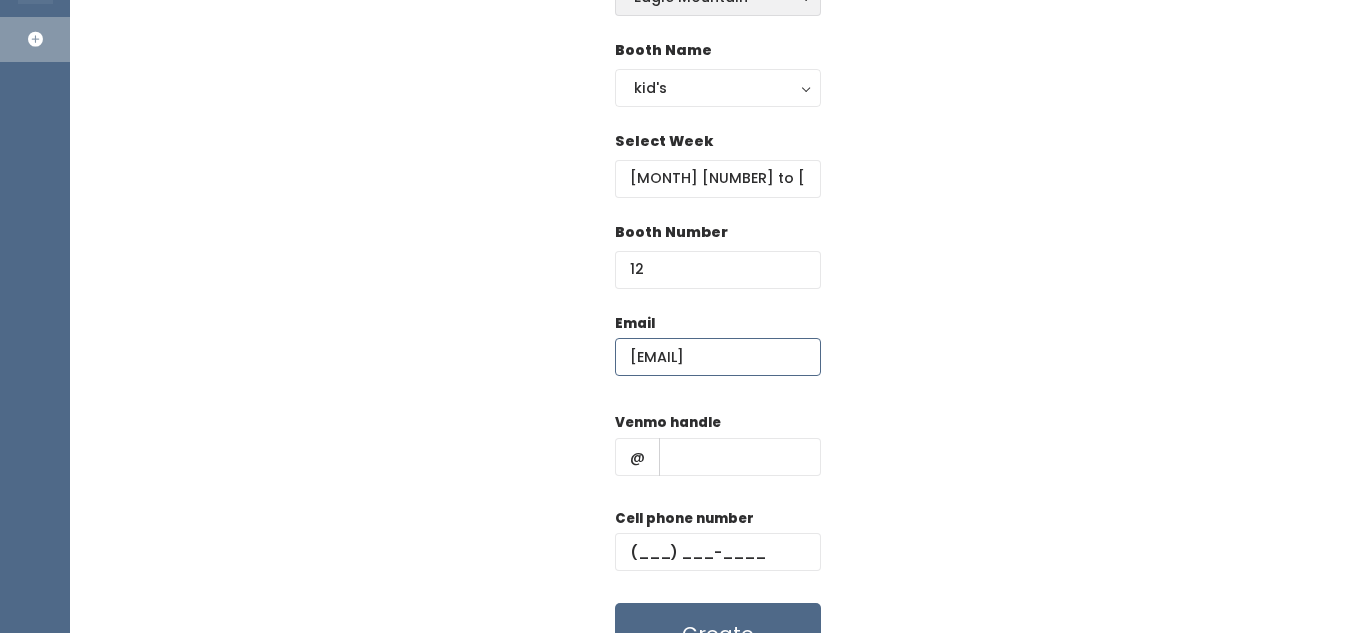 type on "[EMAIL]" 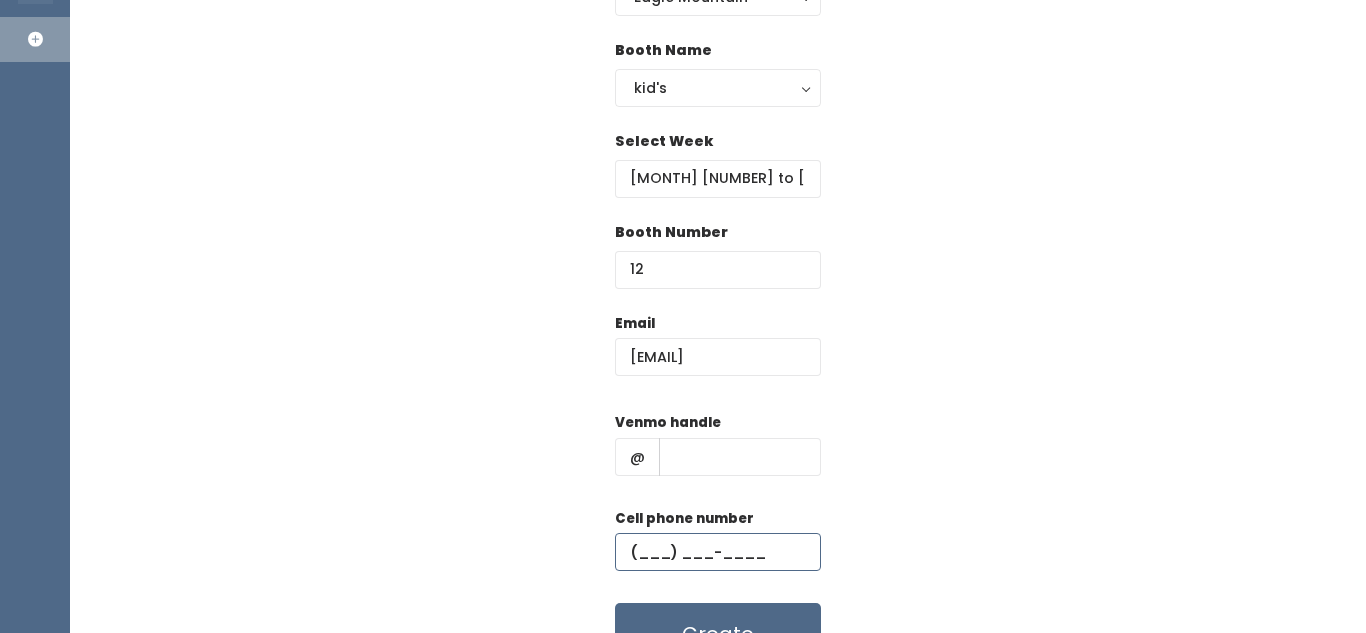 click at bounding box center (718, 552) 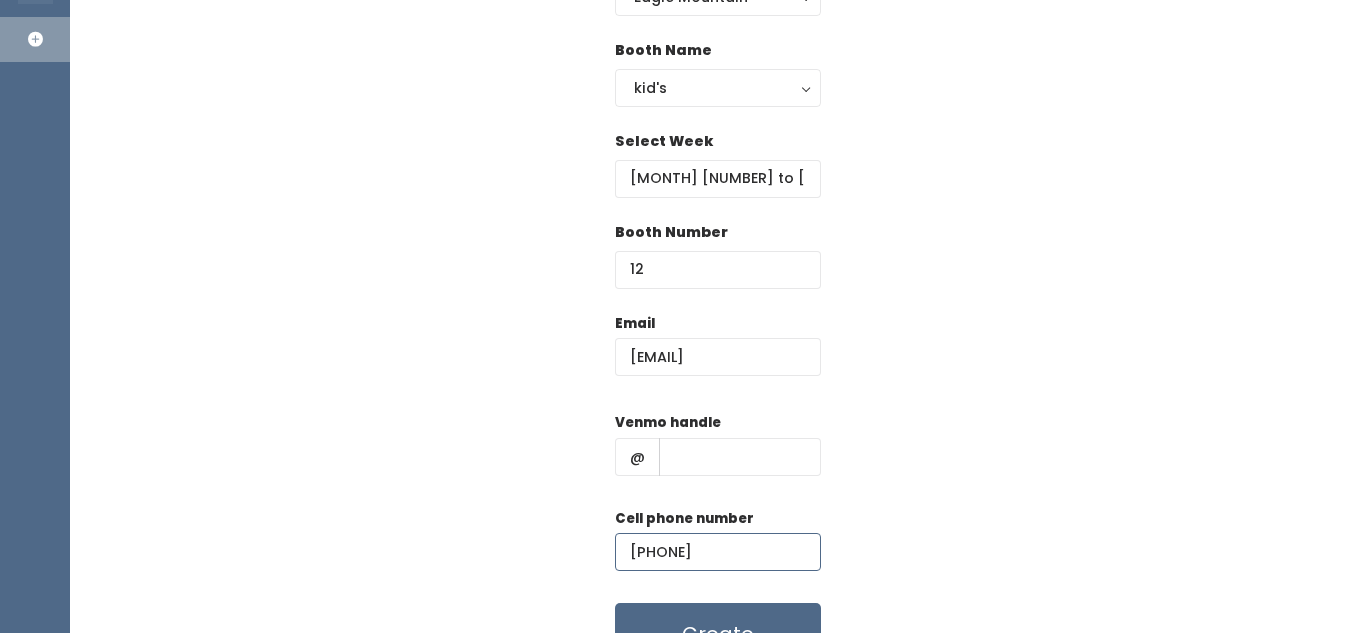 type on "[PHONE]" 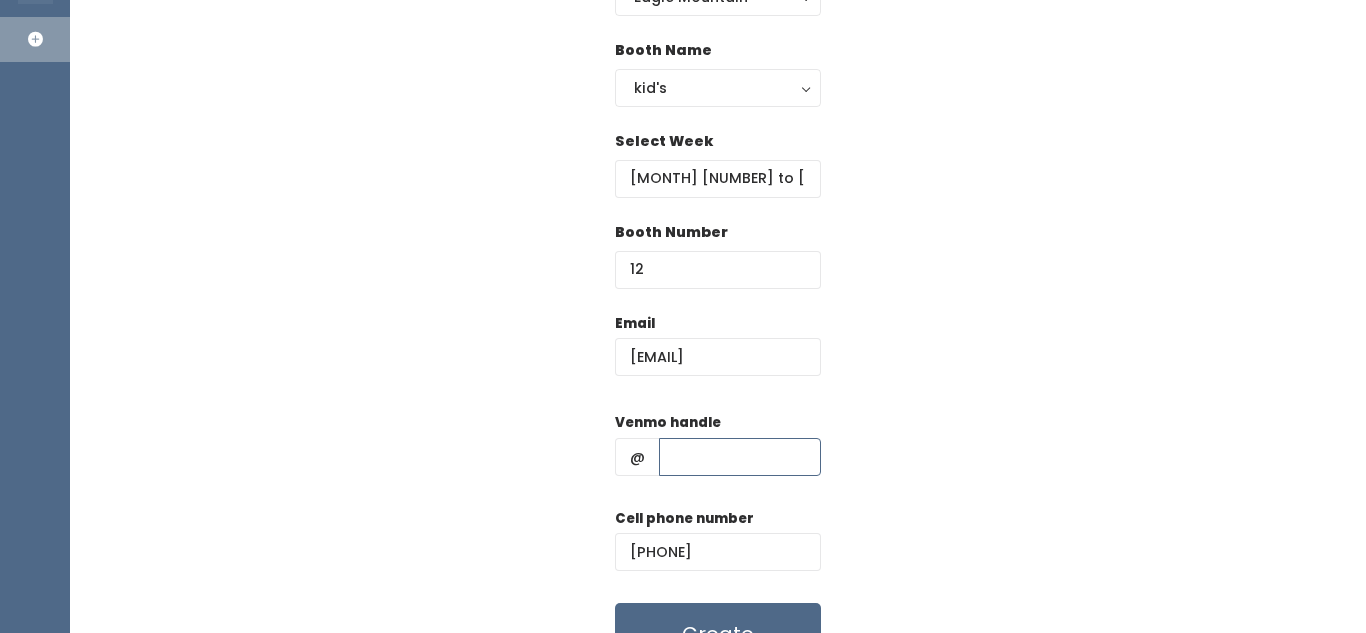 click at bounding box center [740, 457] 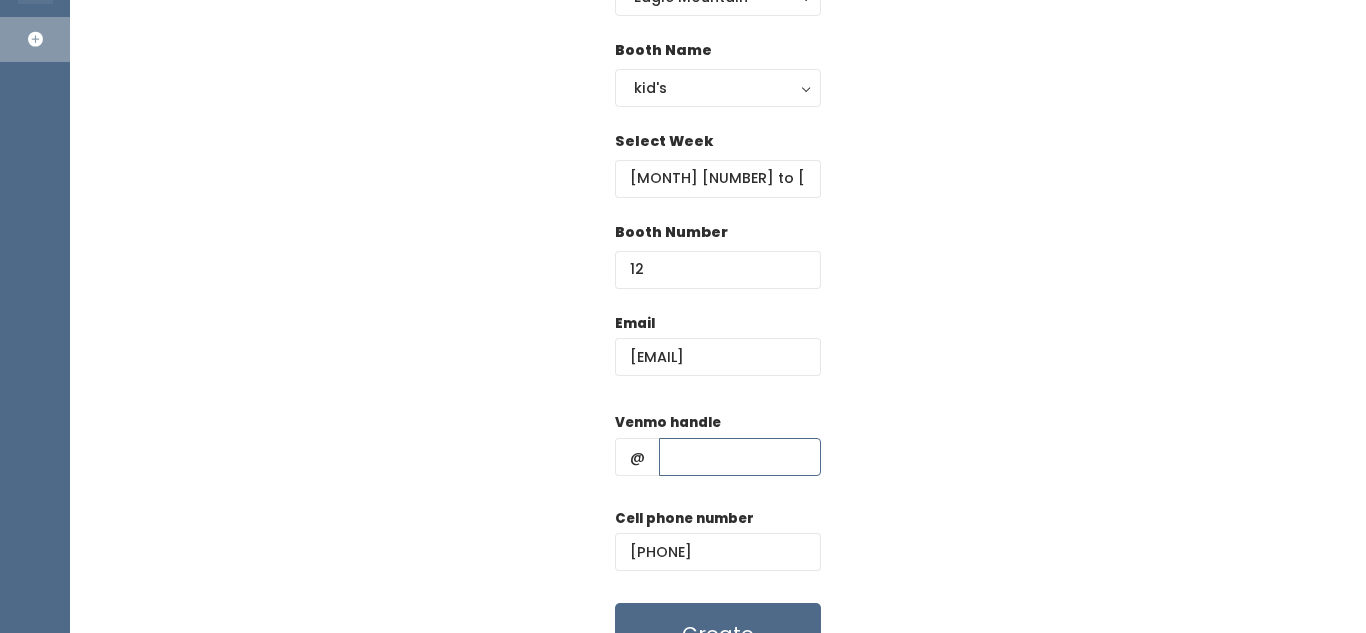 paste on "kayle-wilds" 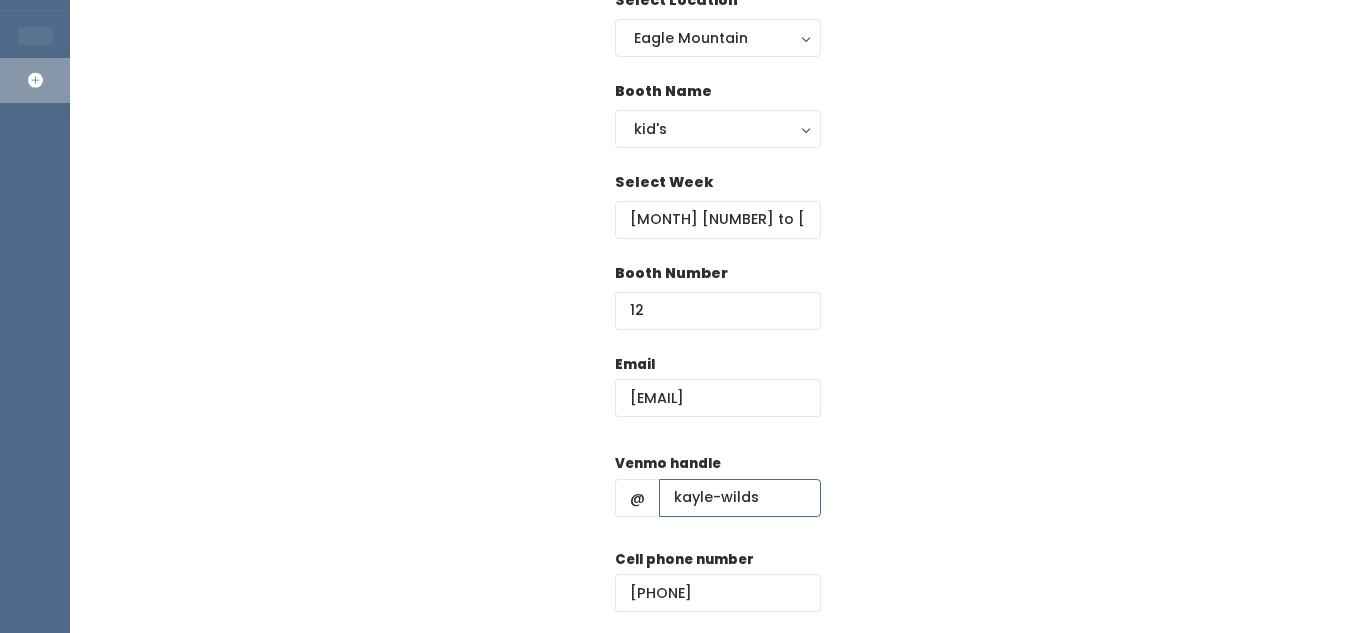 scroll, scrollTop: 324, scrollLeft: 0, axis: vertical 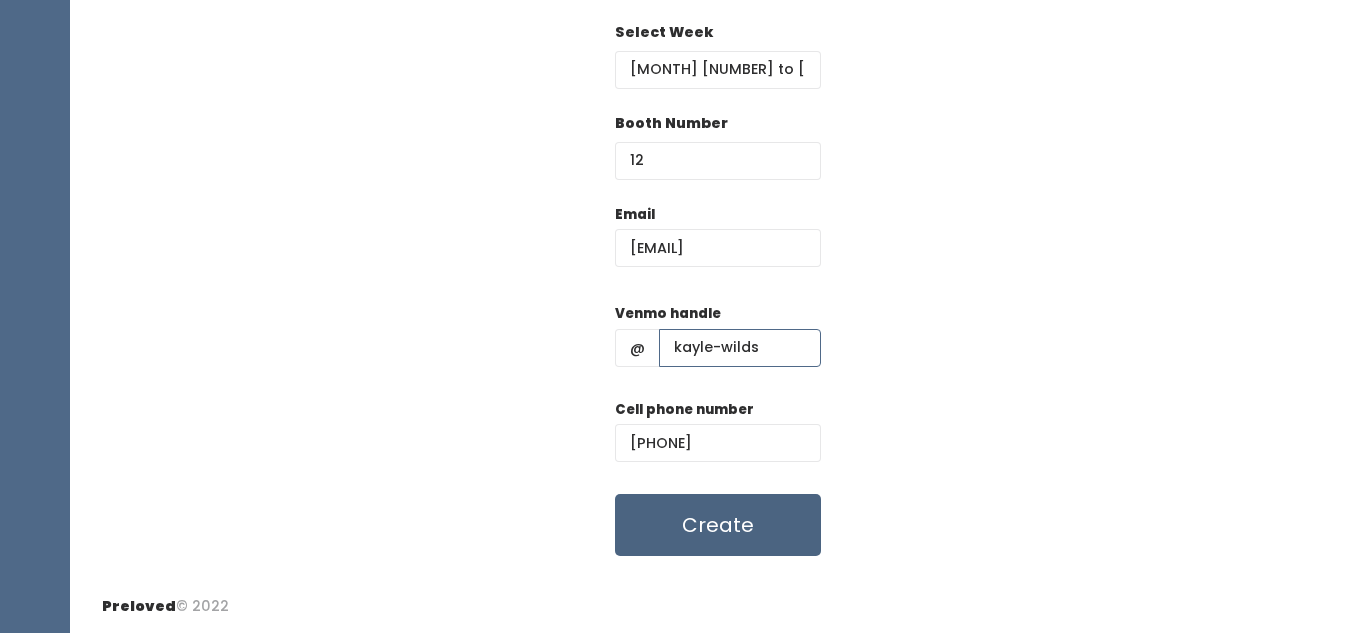 type on "kayle-wilds" 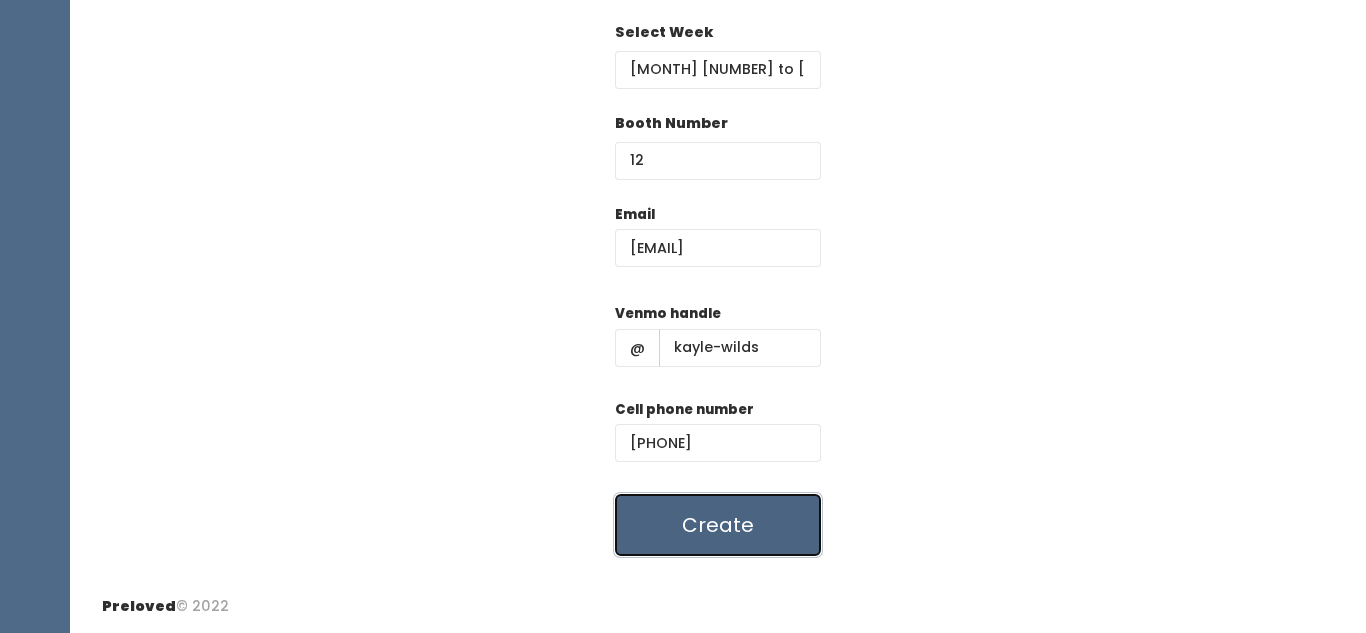 click on "Create" at bounding box center (718, 525) 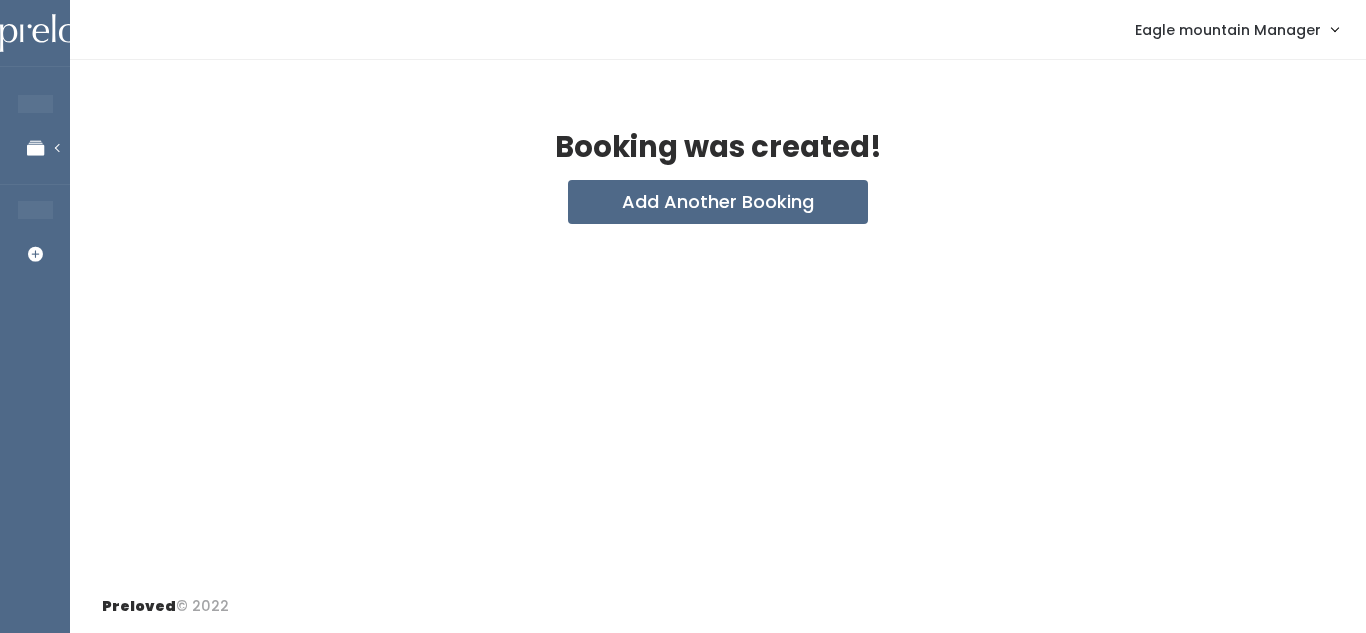 scroll, scrollTop: 0, scrollLeft: 0, axis: both 